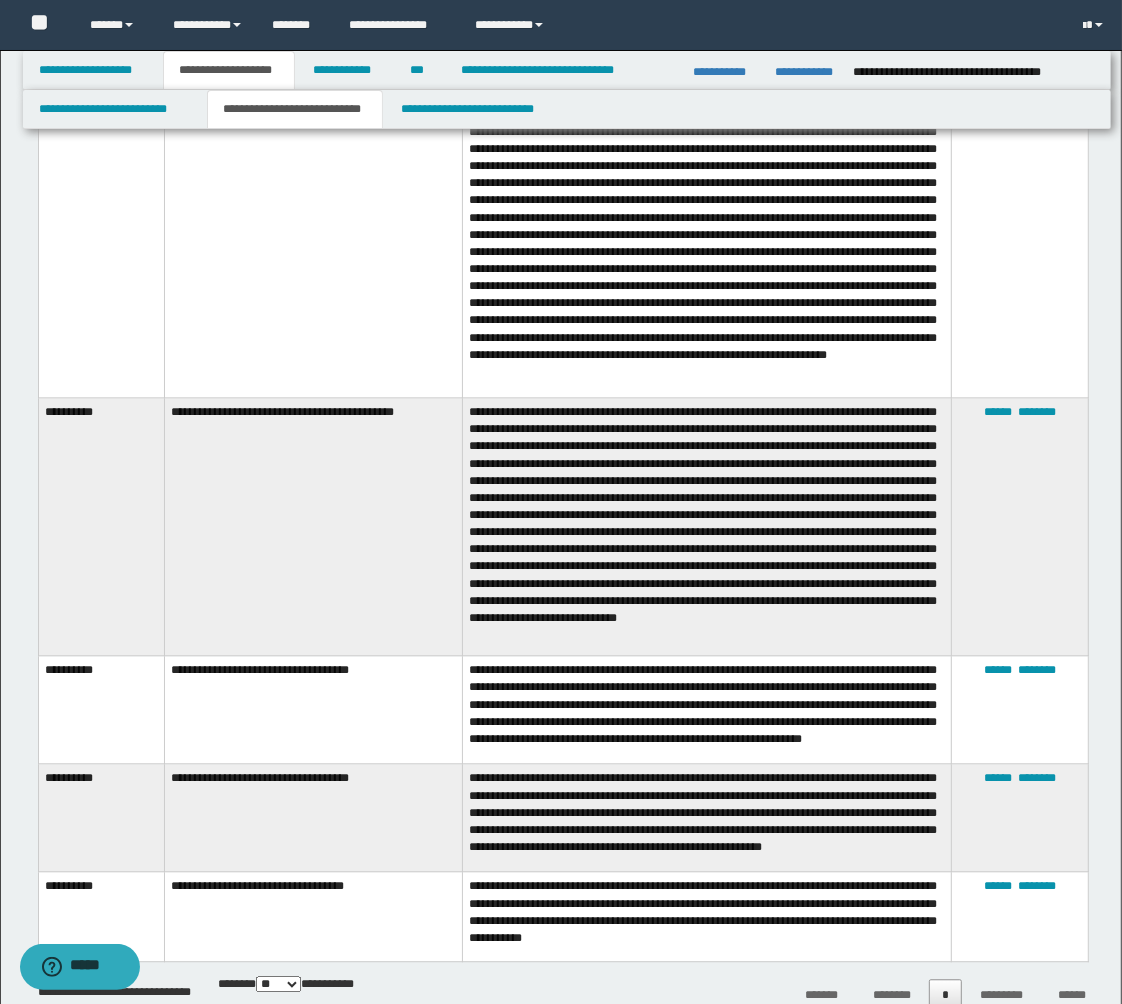 scroll, scrollTop: 0, scrollLeft: 0, axis: both 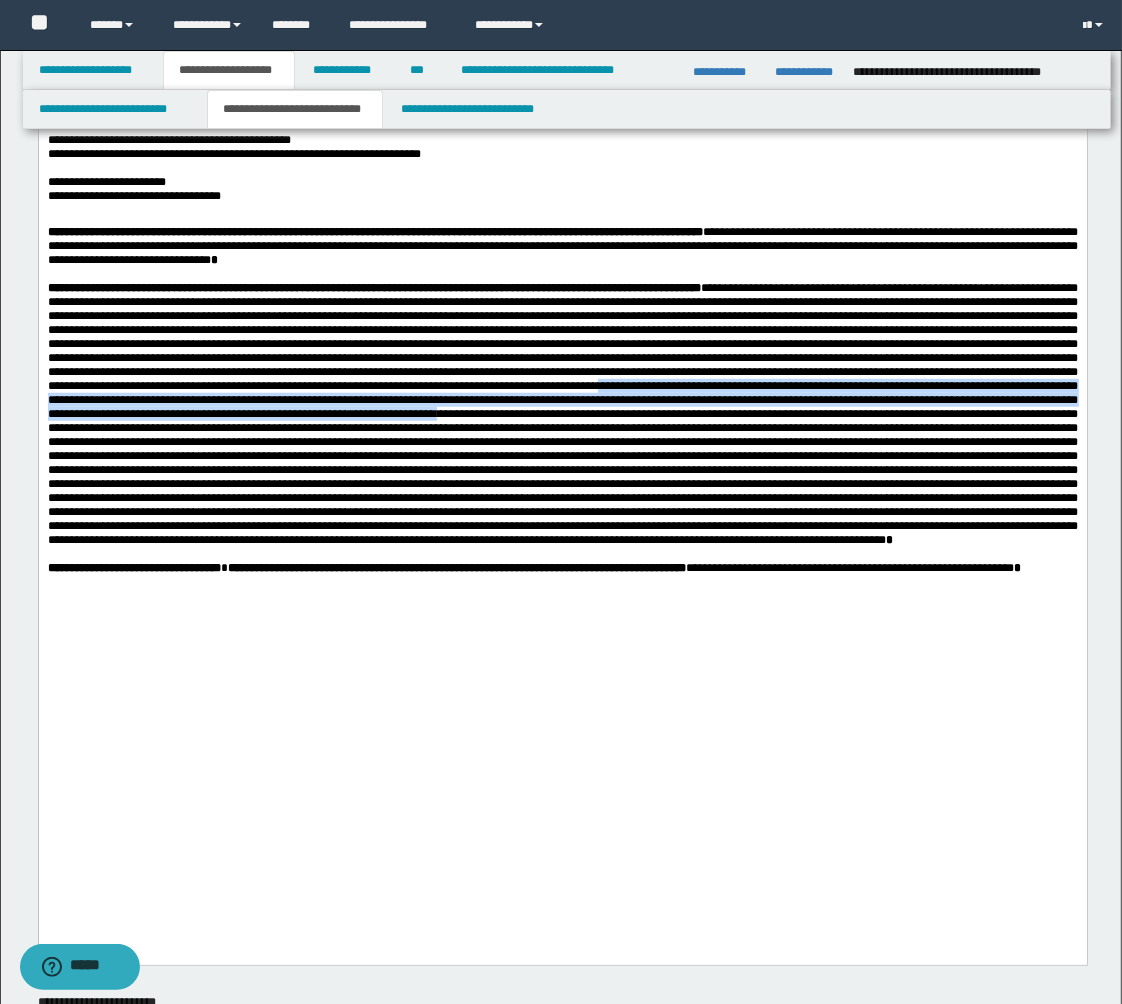 drag, startPoint x: 590, startPoint y: 578, endPoint x: 590, endPoint y: 610, distance: 32 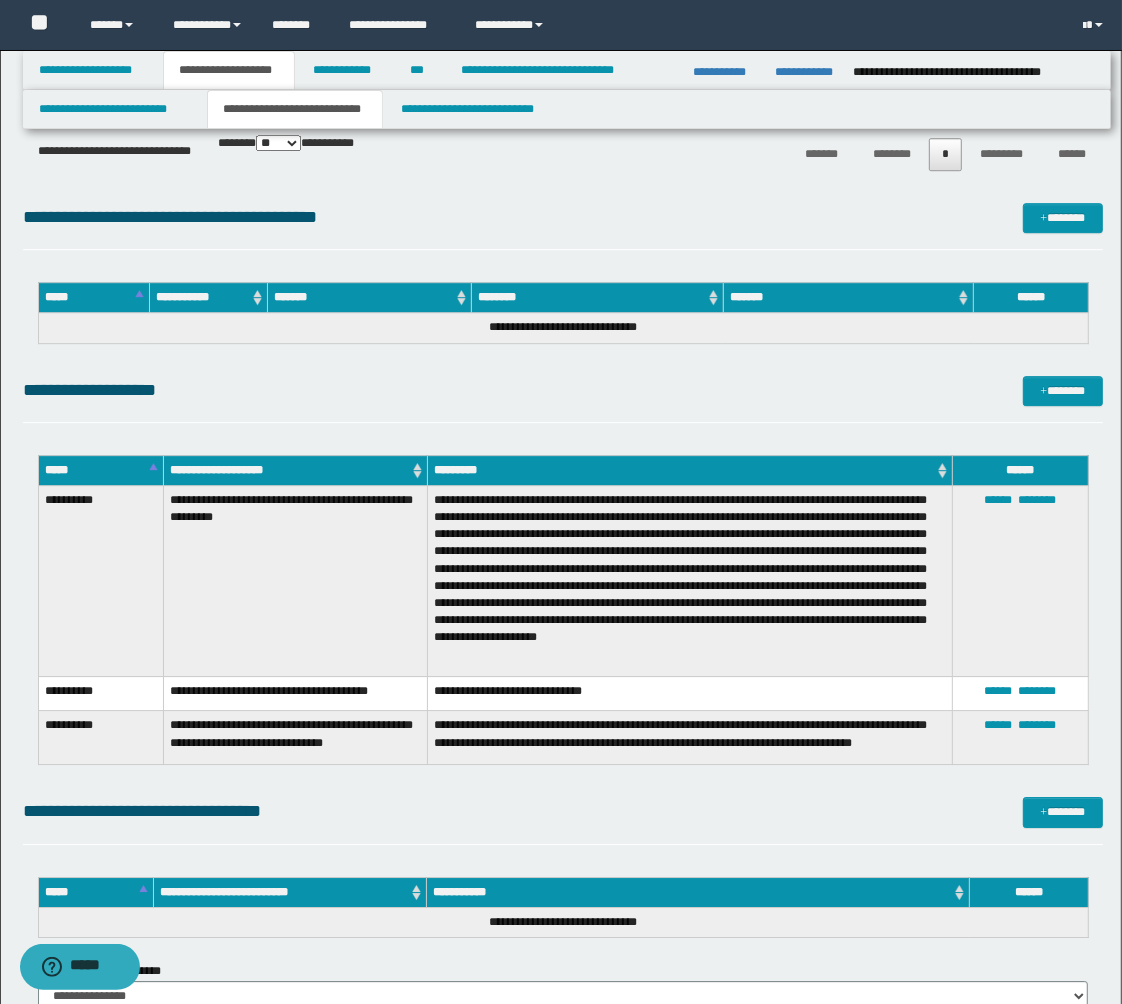 scroll, scrollTop: 4000, scrollLeft: 0, axis: vertical 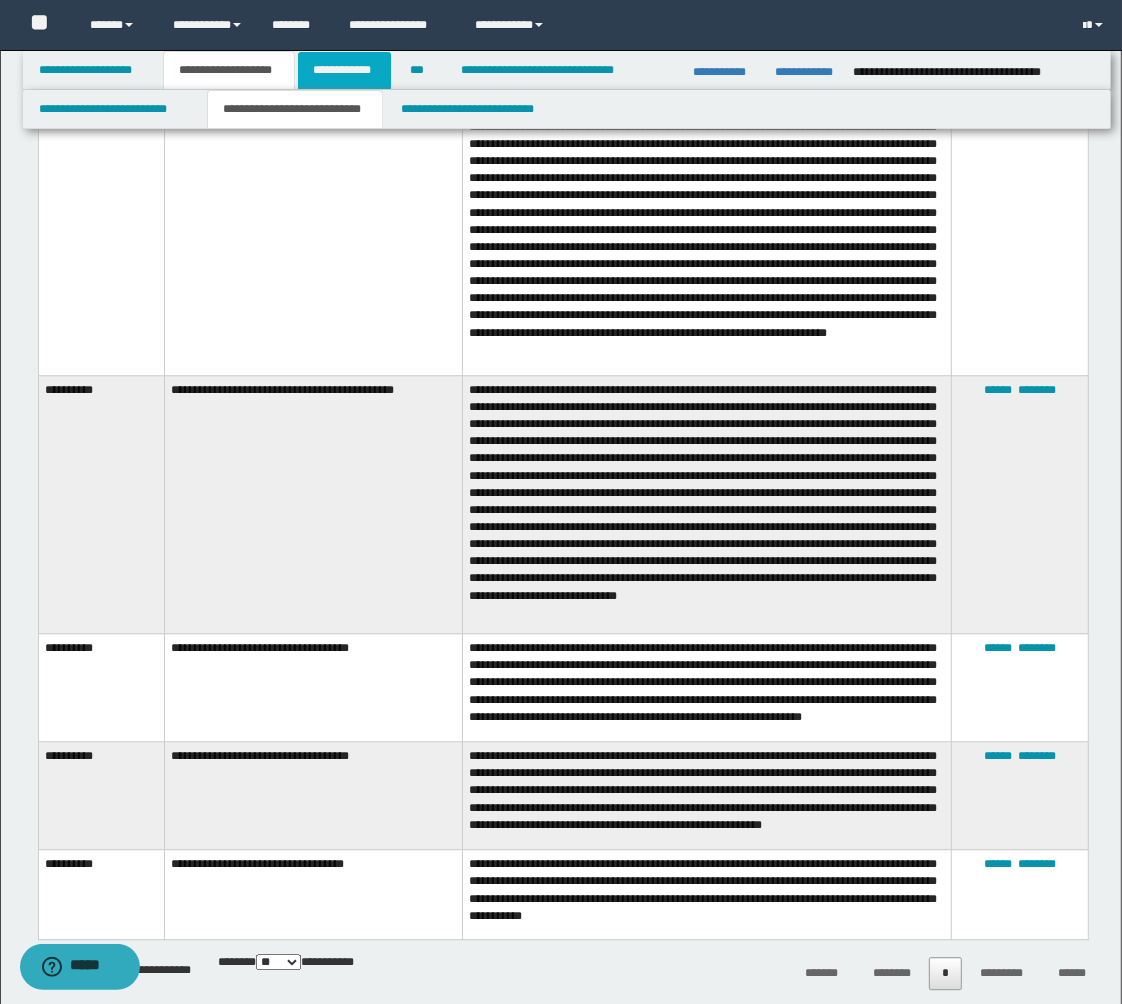 drag, startPoint x: 363, startPoint y: 73, endPoint x: 366, endPoint y: 83, distance: 10.440307 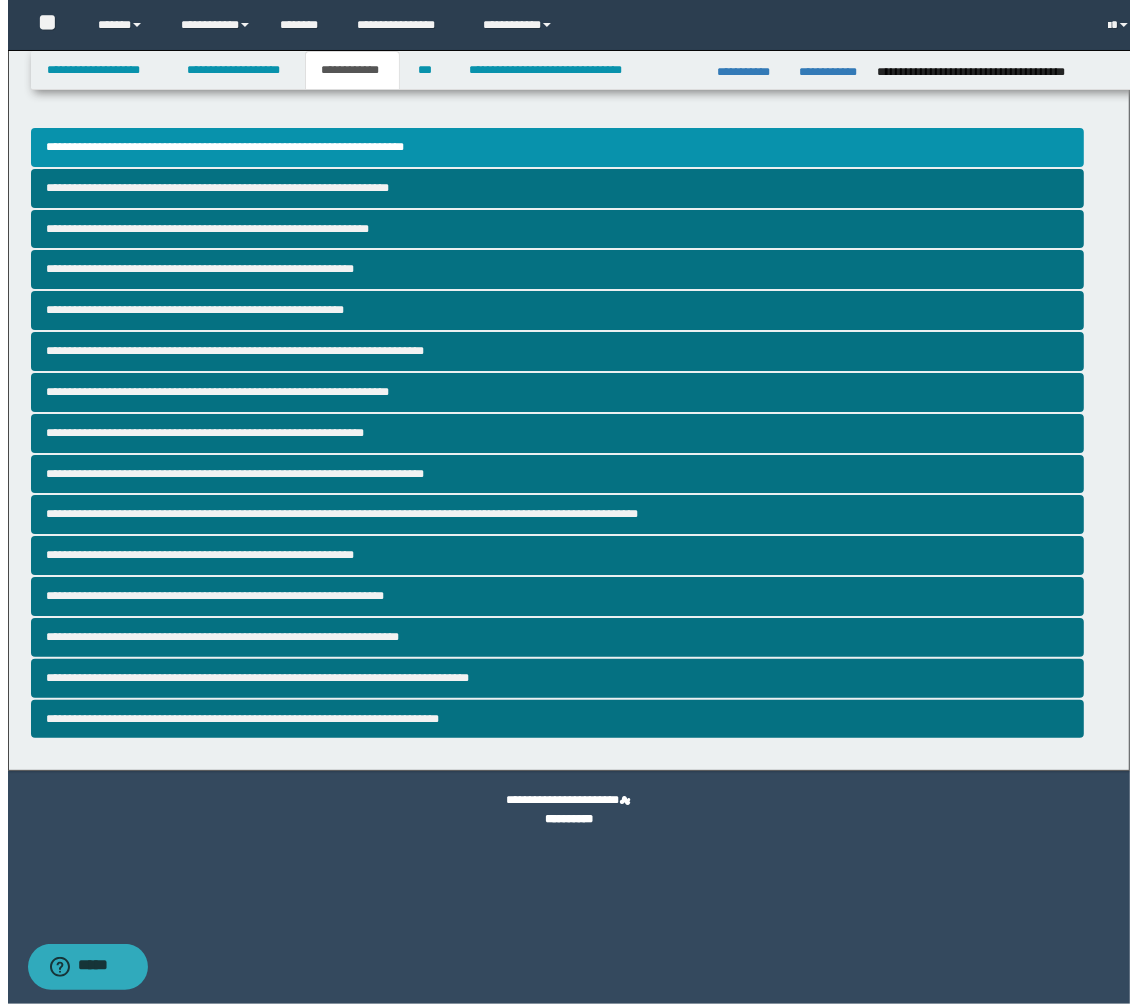 scroll, scrollTop: 0, scrollLeft: 0, axis: both 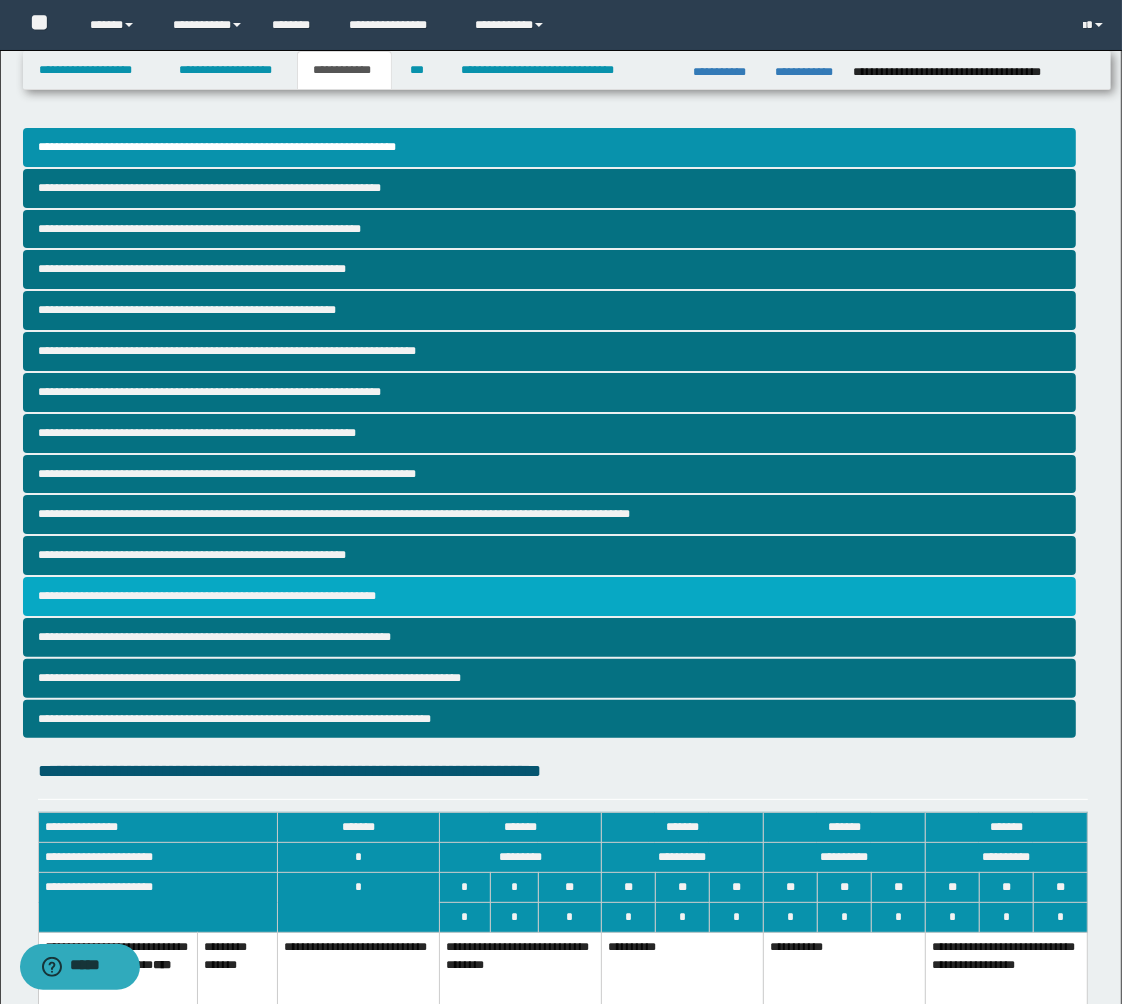 click on "**********" at bounding box center [549, 596] 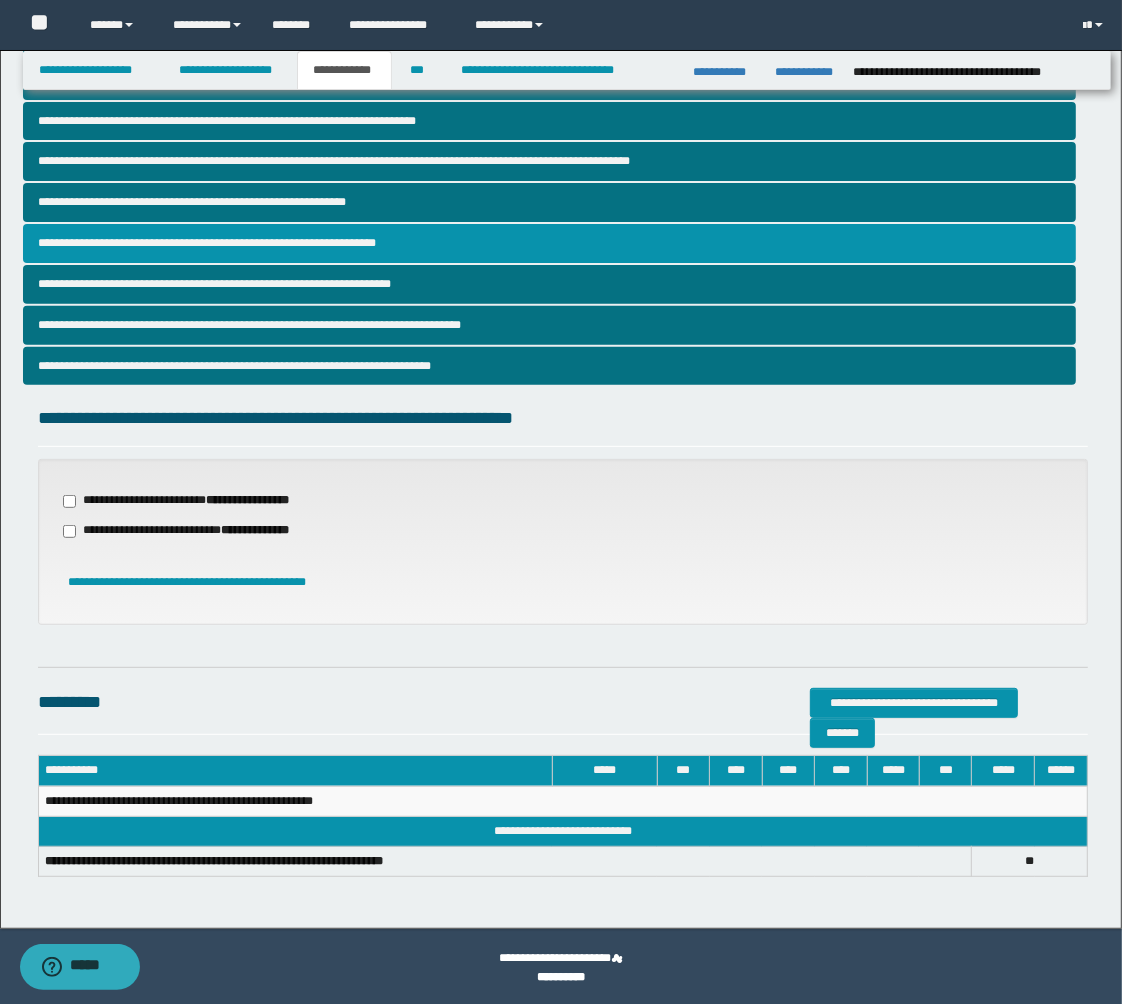 scroll, scrollTop: 354, scrollLeft: 0, axis: vertical 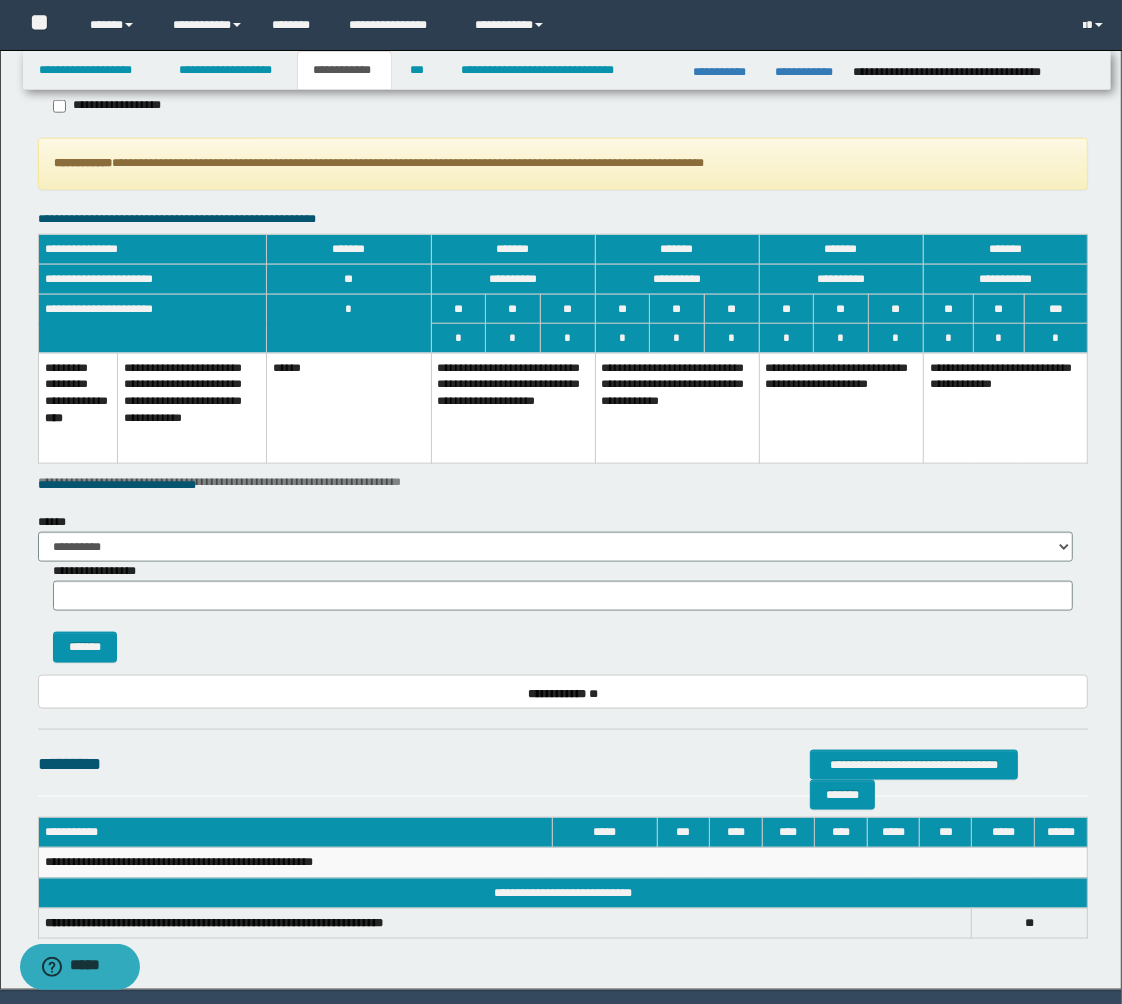 click on "**********" at bounding box center [677, 408] 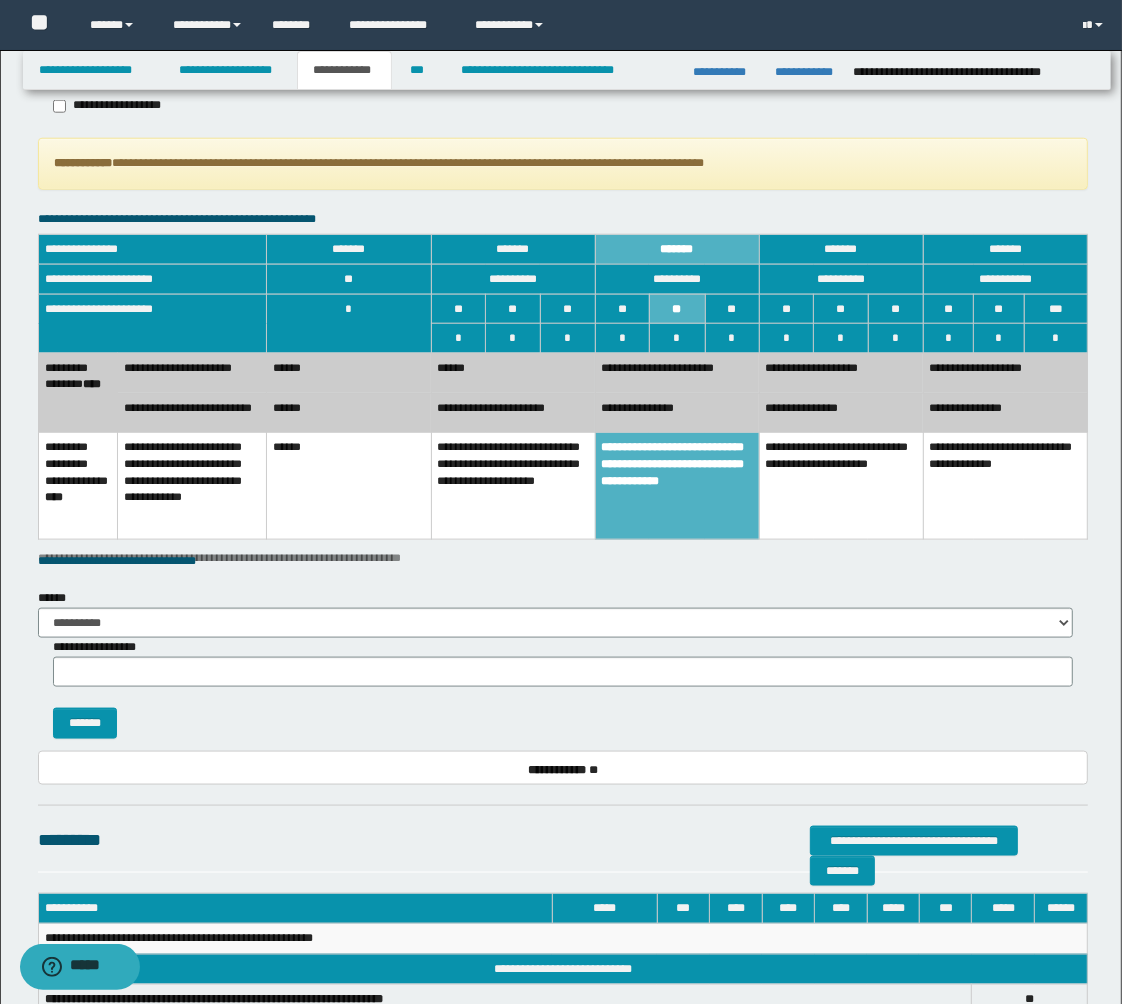 click on "**********" at bounding box center (841, 413) 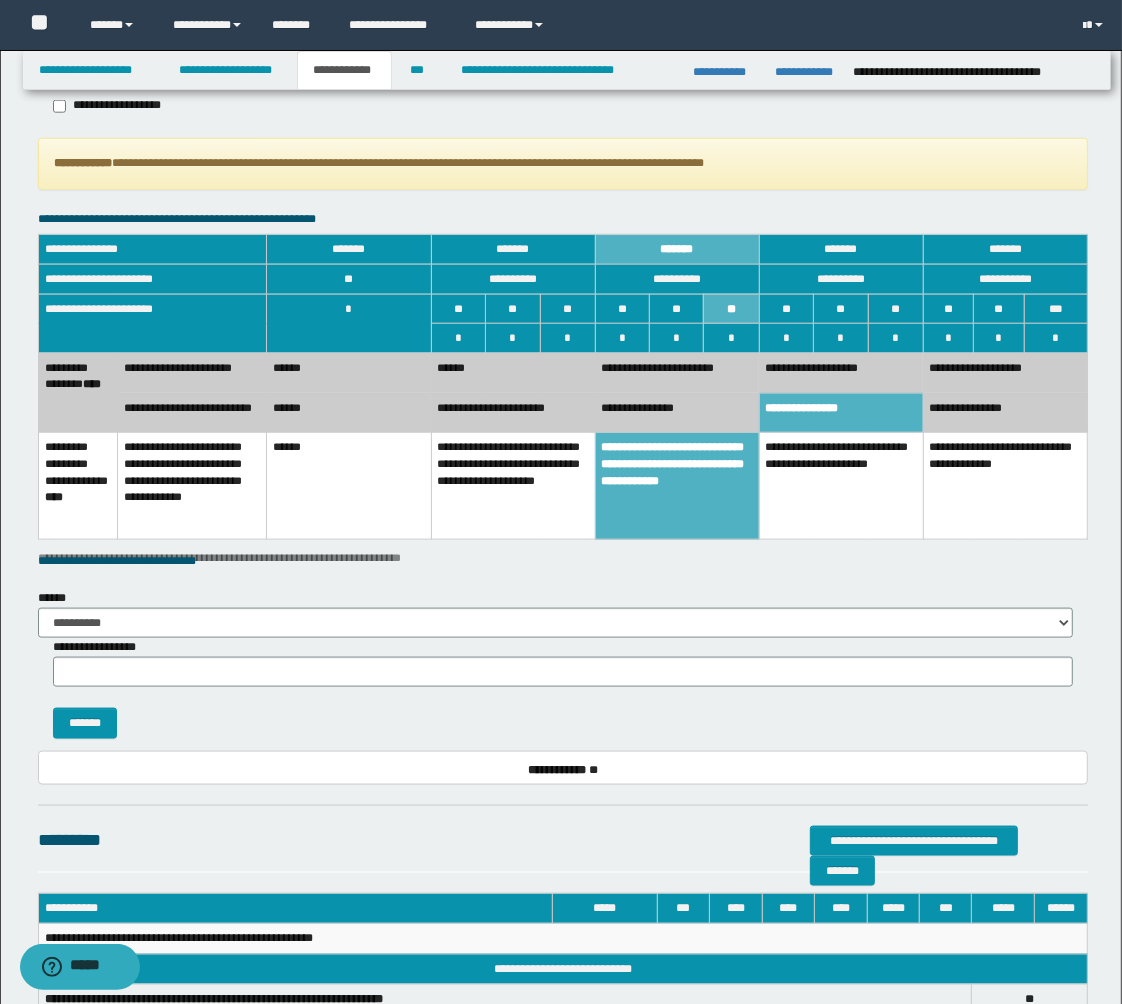 click on "**********" at bounding box center (841, 373) 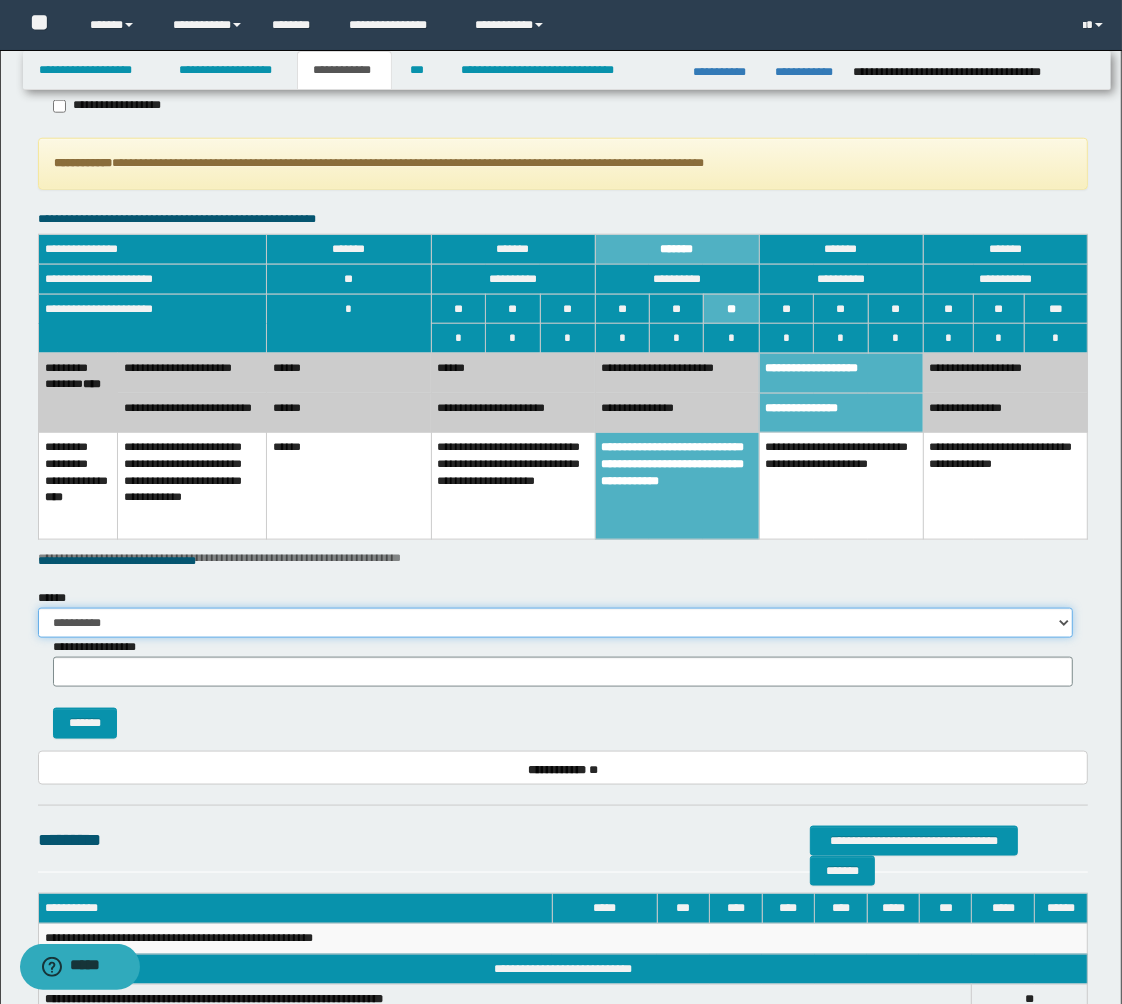 click on "**********" at bounding box center [555, 623] 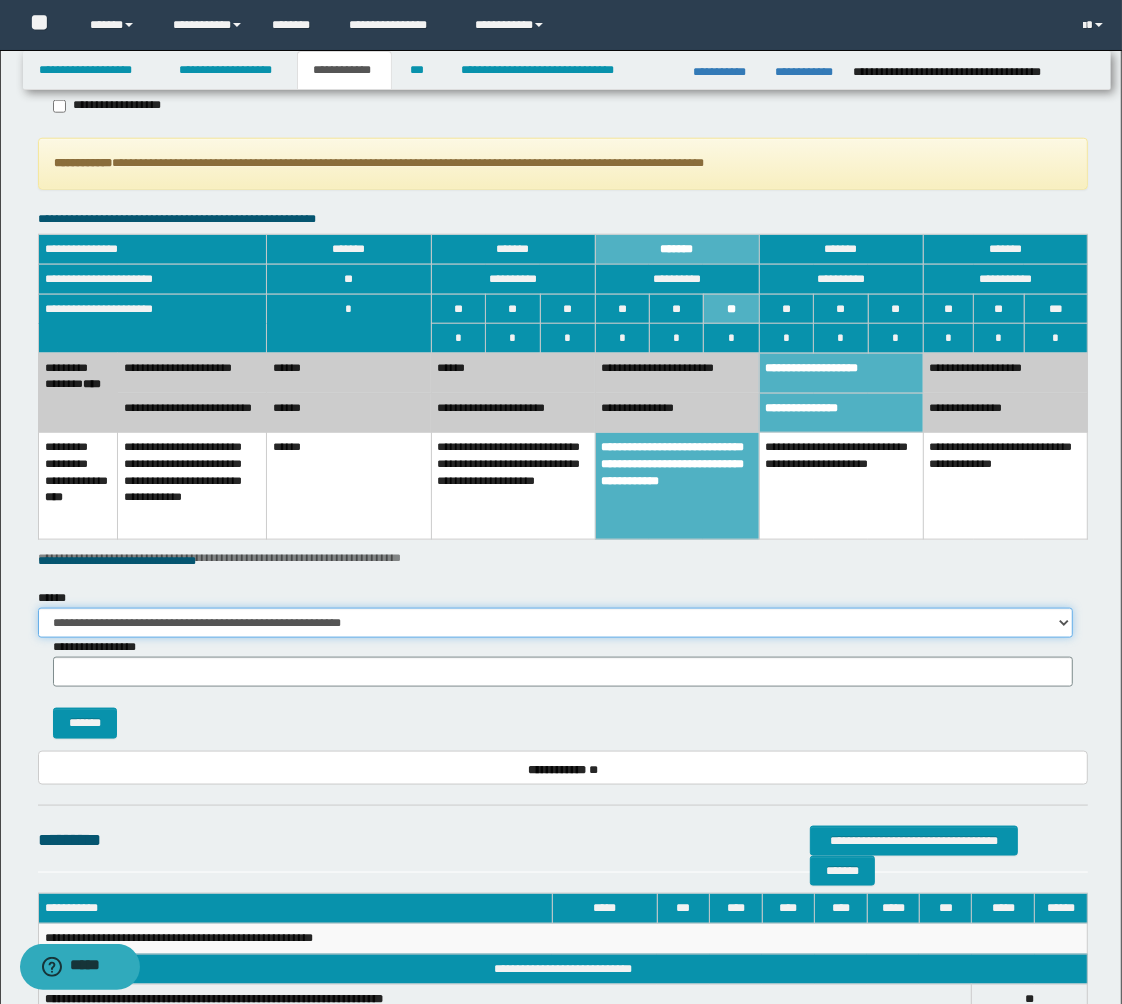 click on "**********" at bounding box center (555, 623) 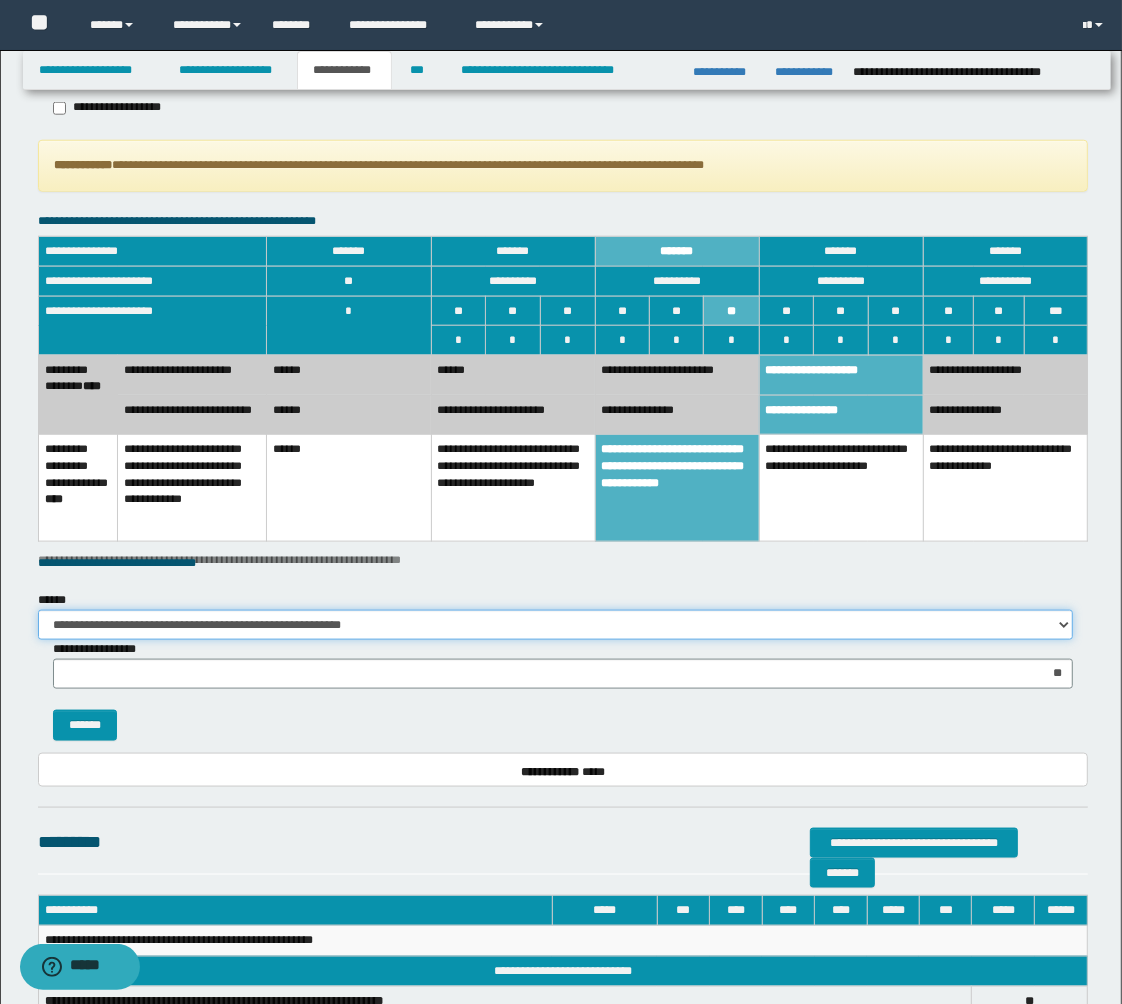 scroll, scrollTop: 1436, scrollLeft: 0, axis: vertical 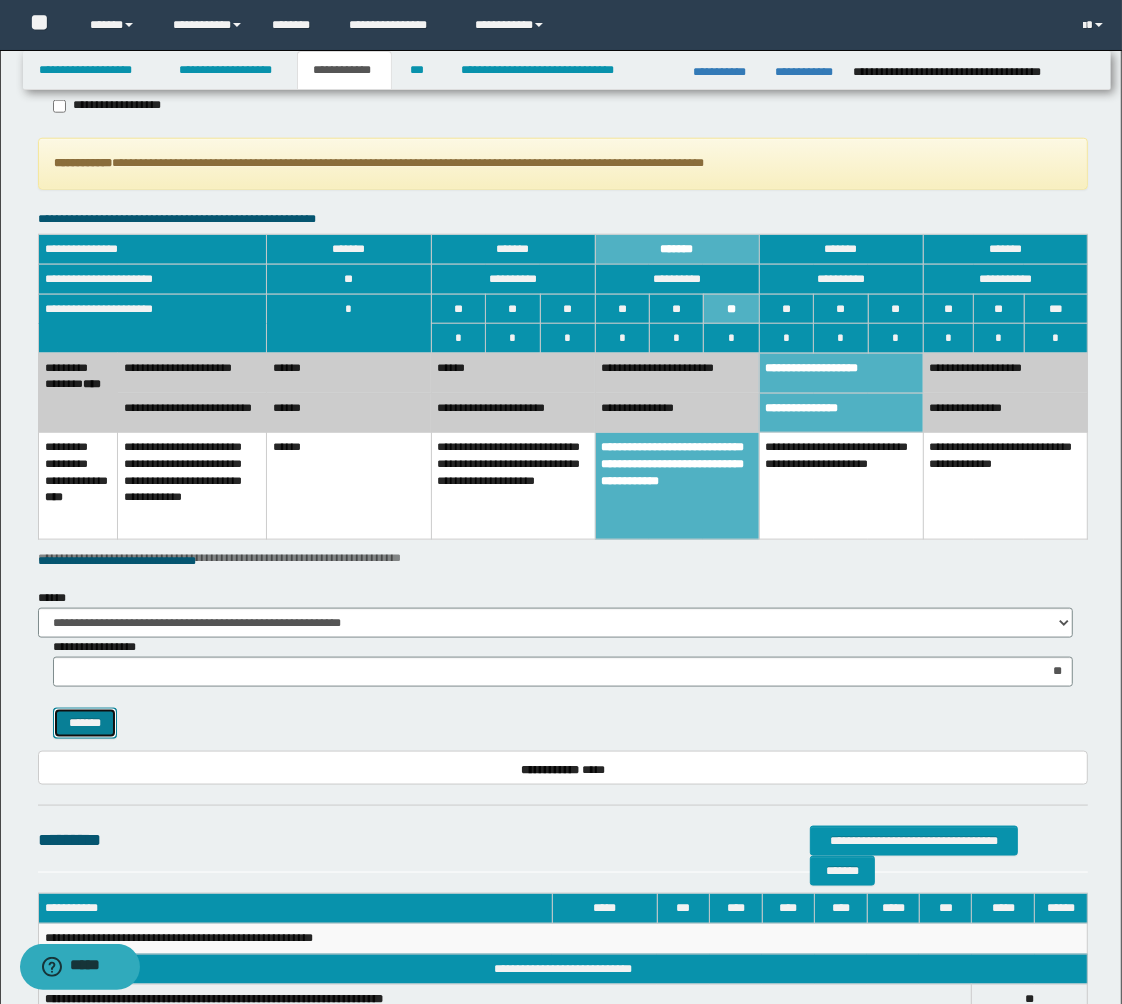 click on "*******" at bounding box center (85, 723) 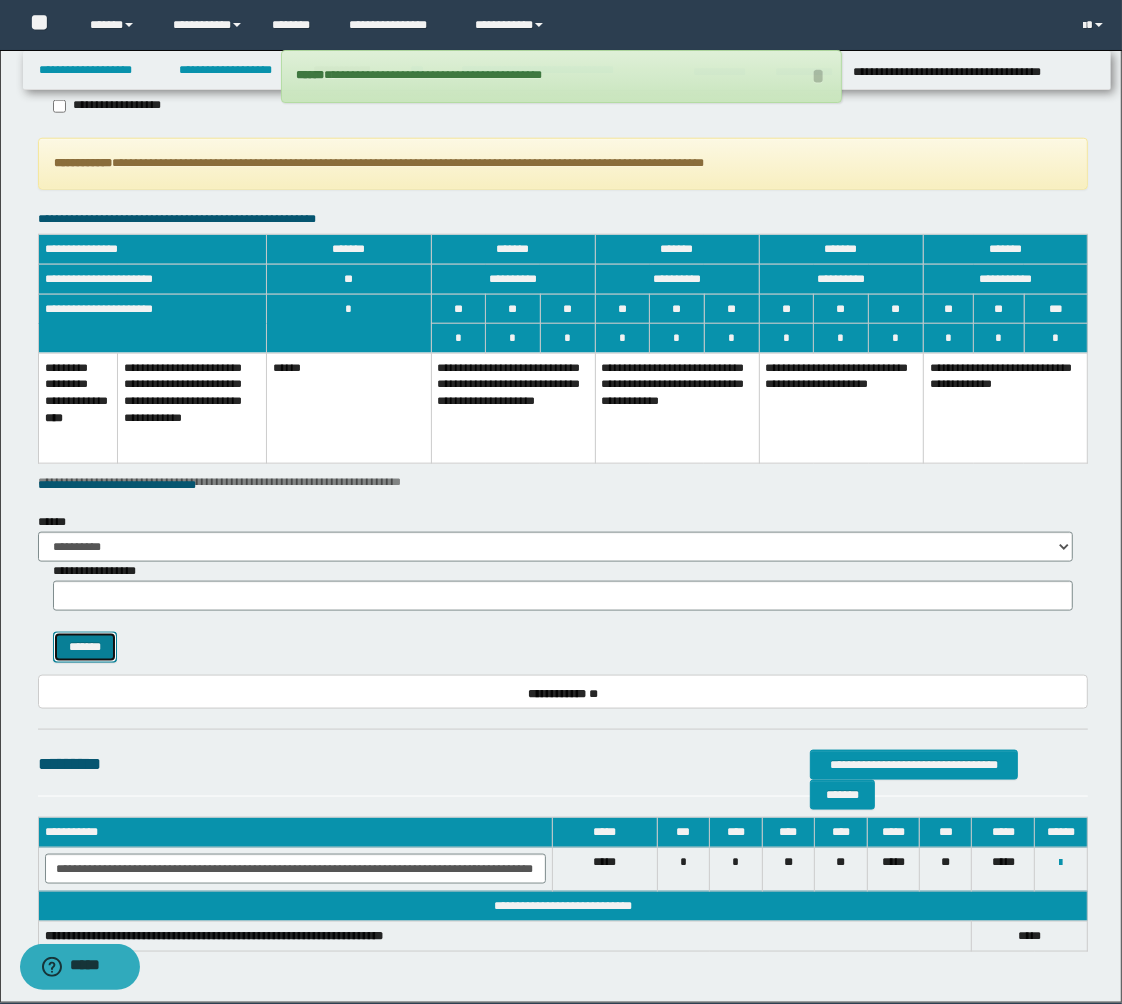 scroll, scrollTop: 1325, scrollLeft: 0, axis: vertical 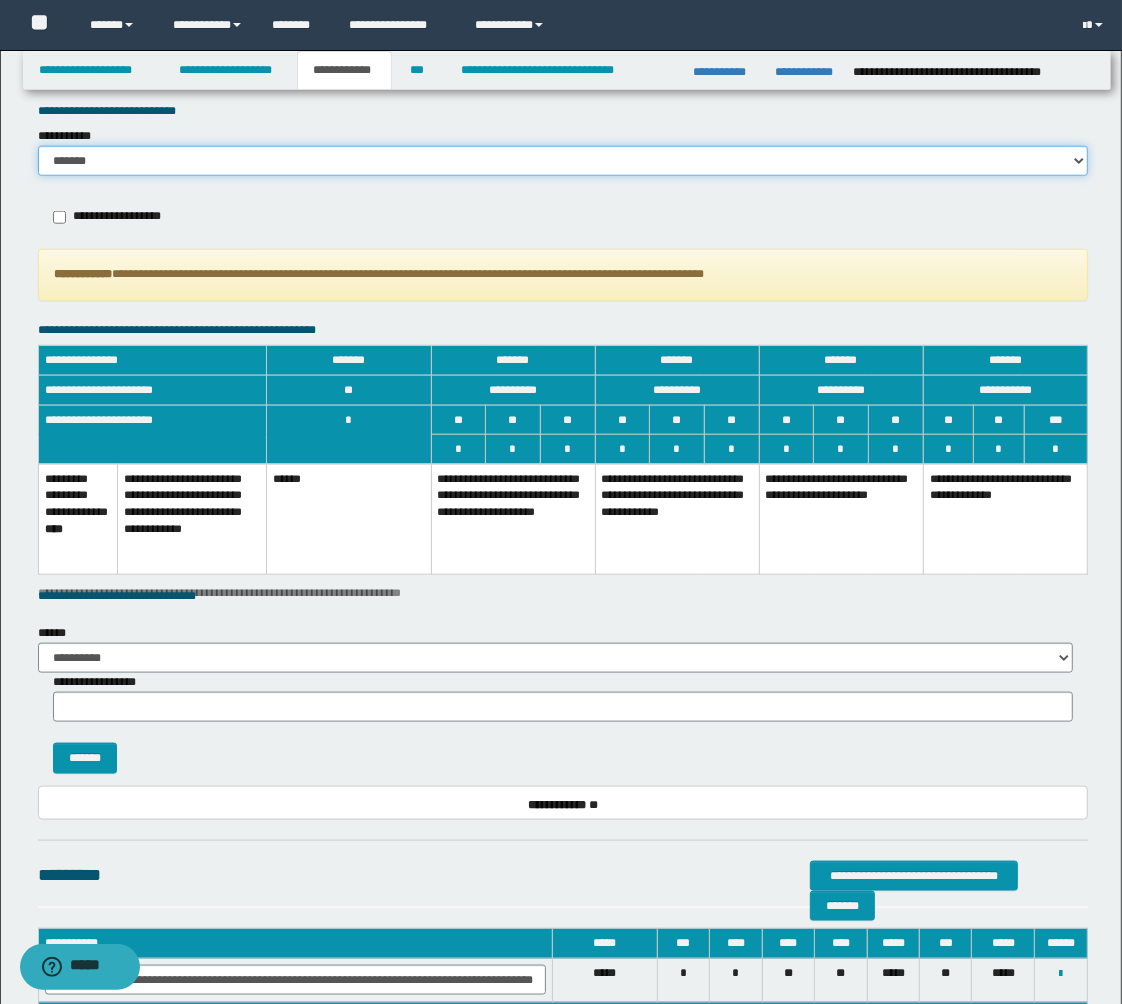 click on "*******
*********" at bounding box center (563, 161) 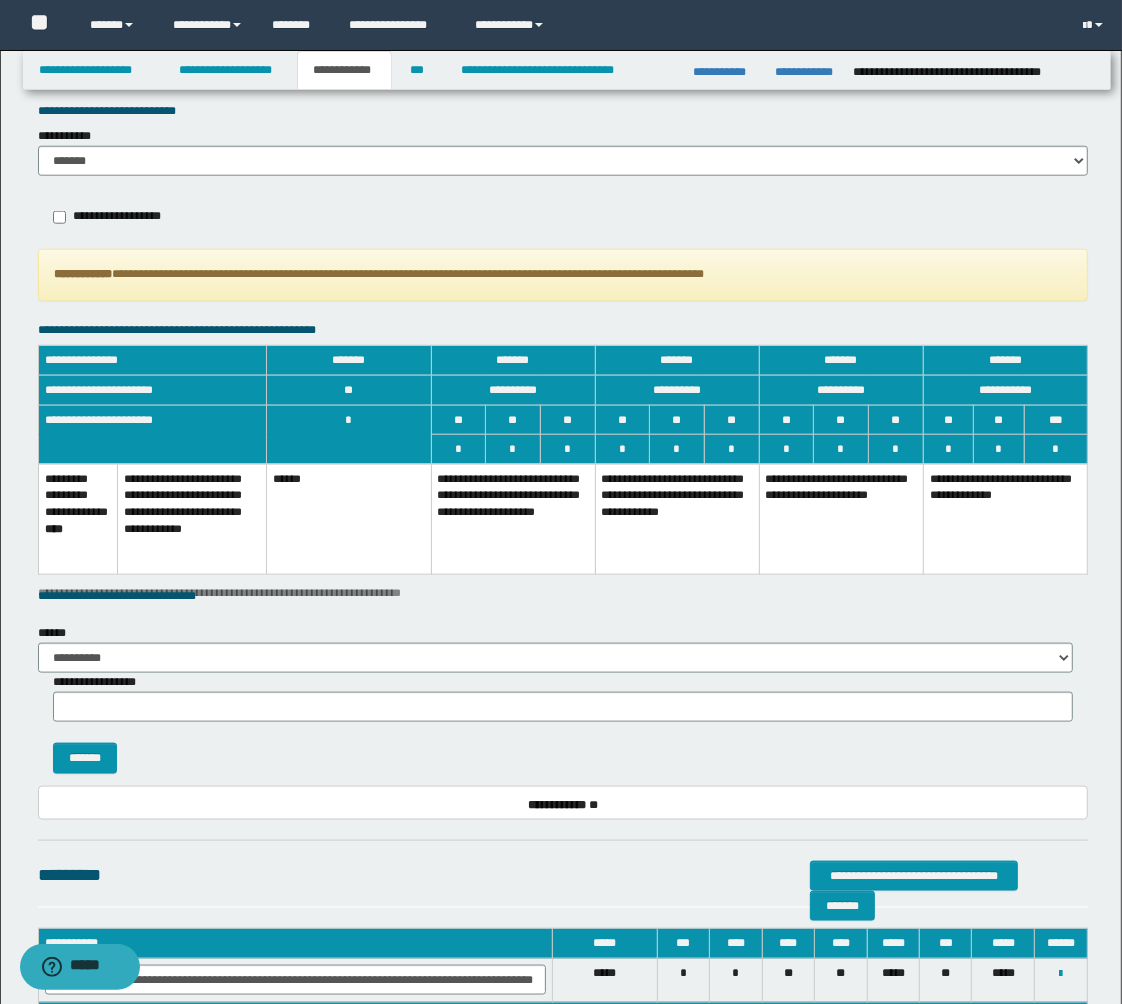 click on "**********" at bounding box center (677, 519) 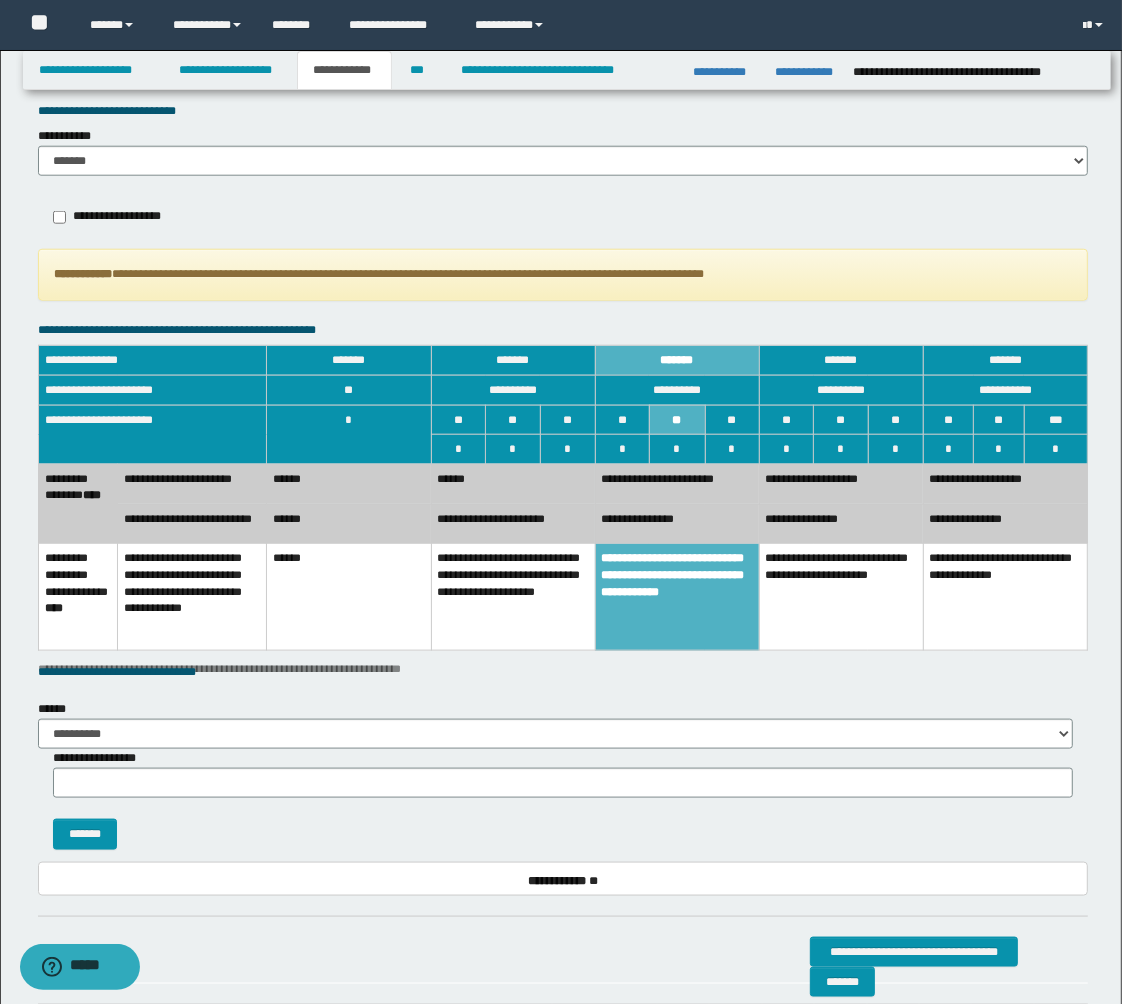 click on "**********" at bounding box center [841, 484] 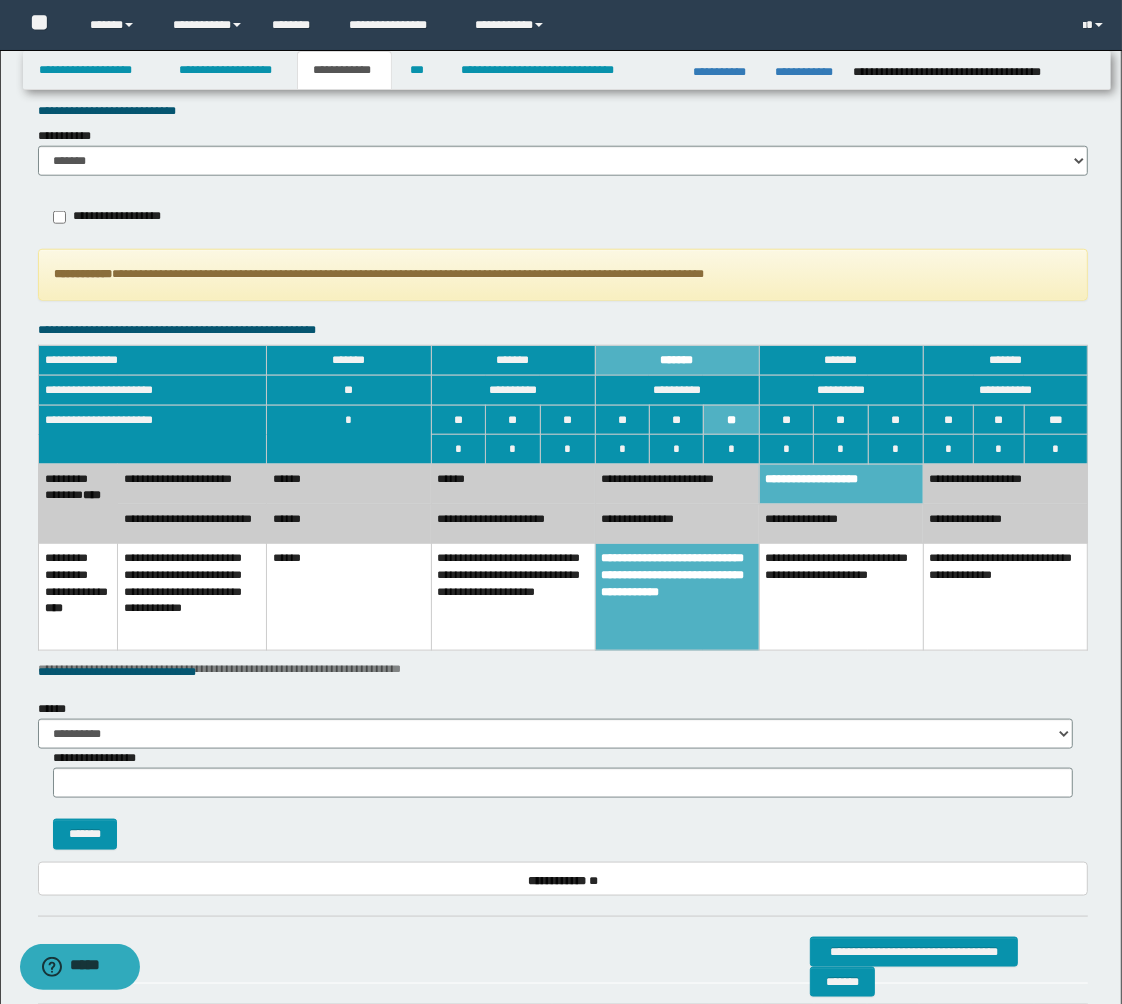 click on "**********" at bounding box center (841, 524) 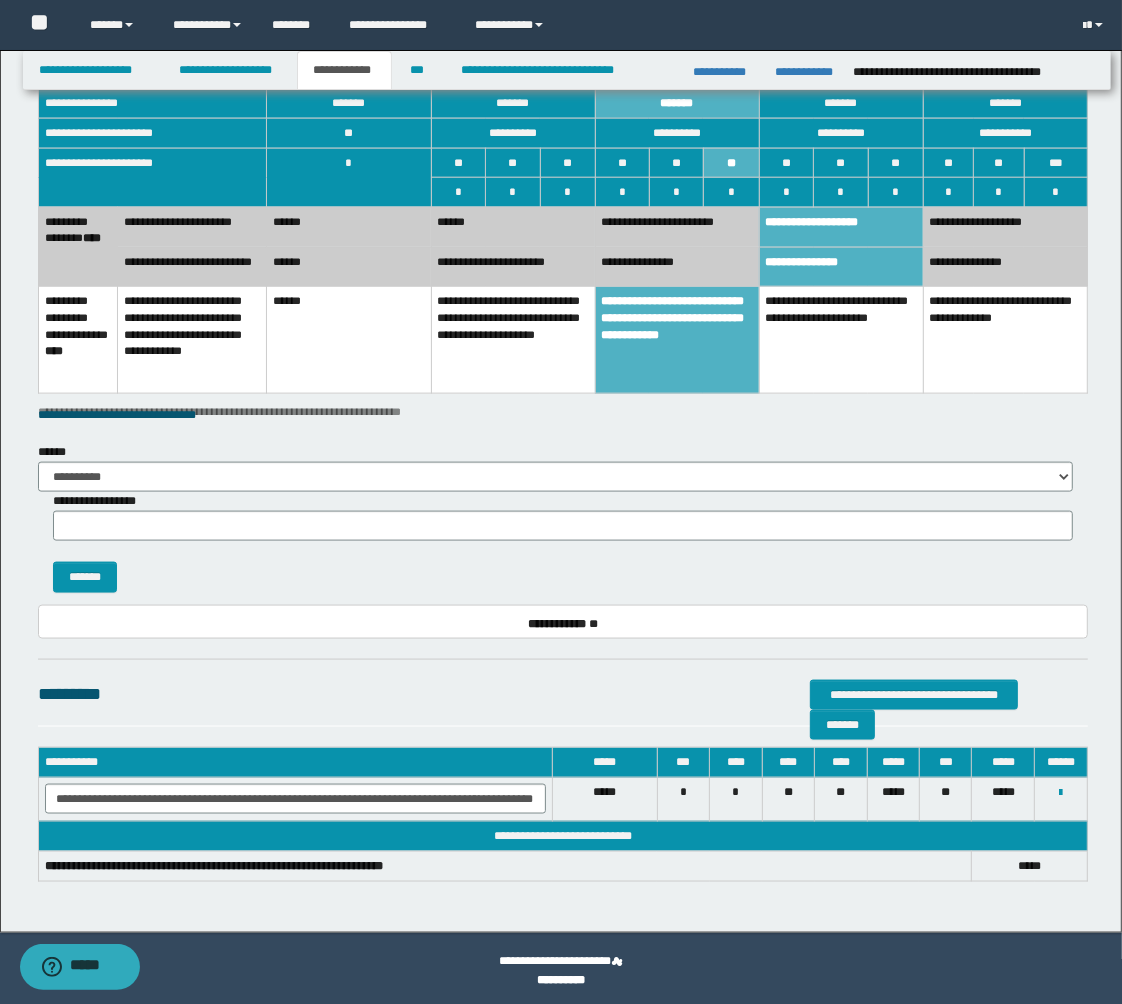 scroll, scrollTop: 1588, scrollLeft: 0, axis: vertical 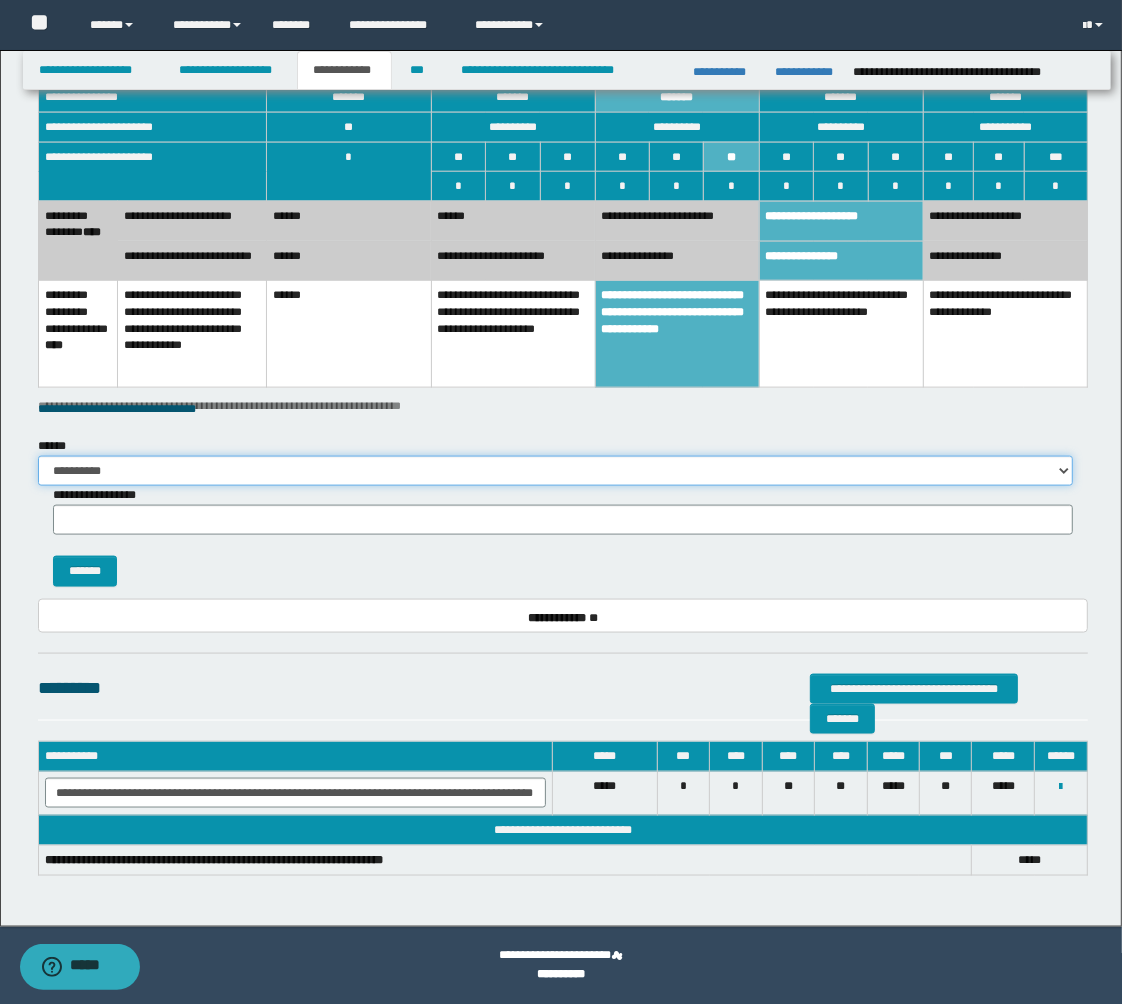 click on "**********" at bounding box center [555, 471] 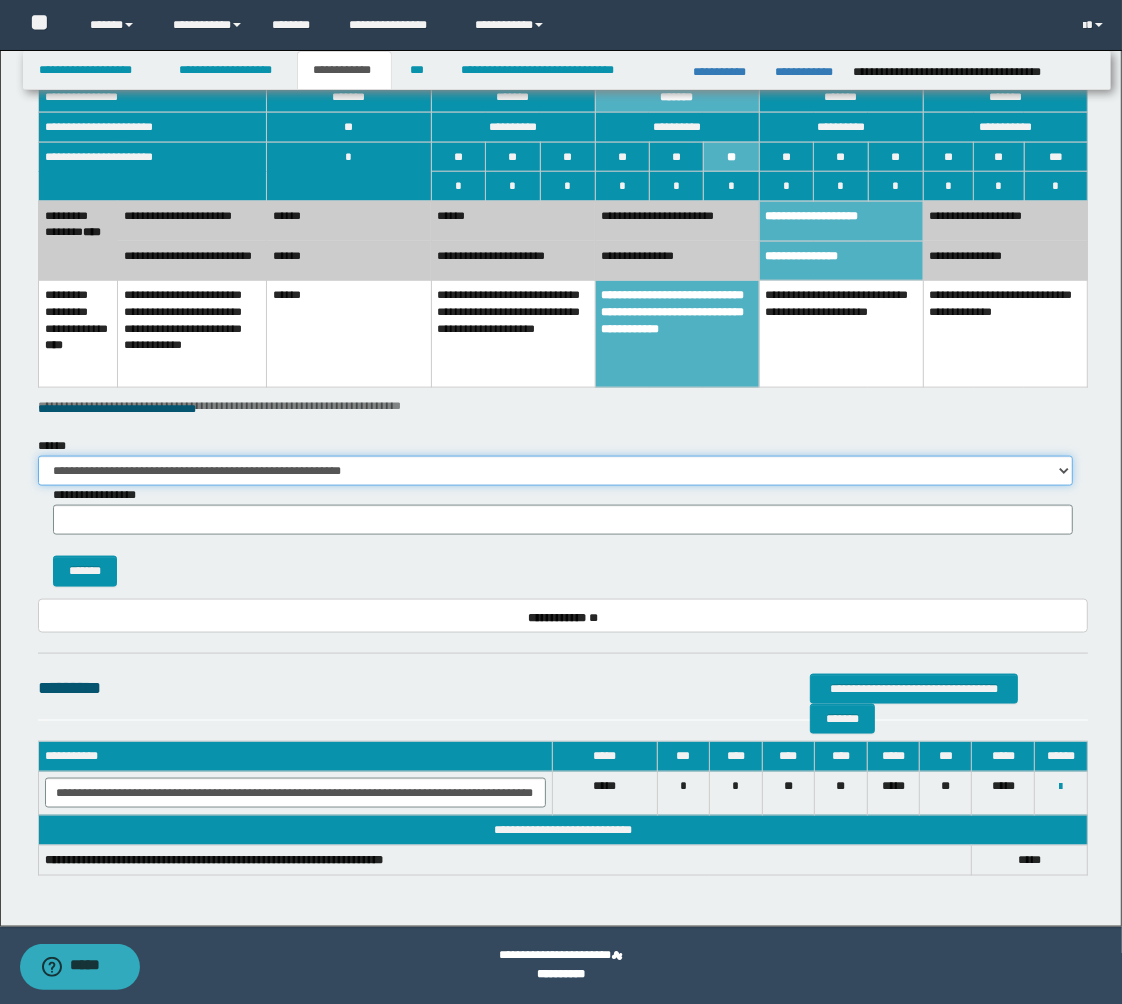 click on "**********" at bounding box center [555, 471] 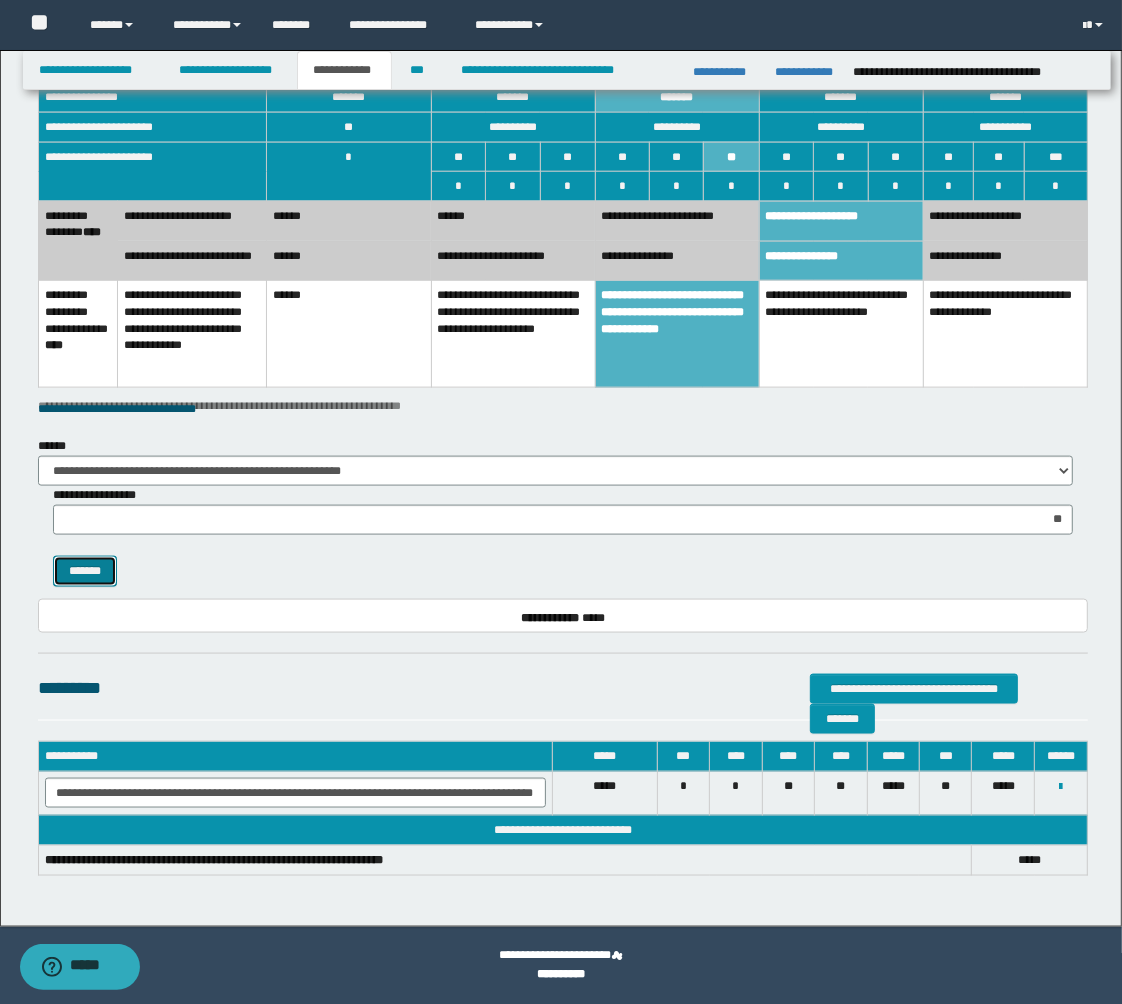 click on "*******" at bounding box center (85, 571) 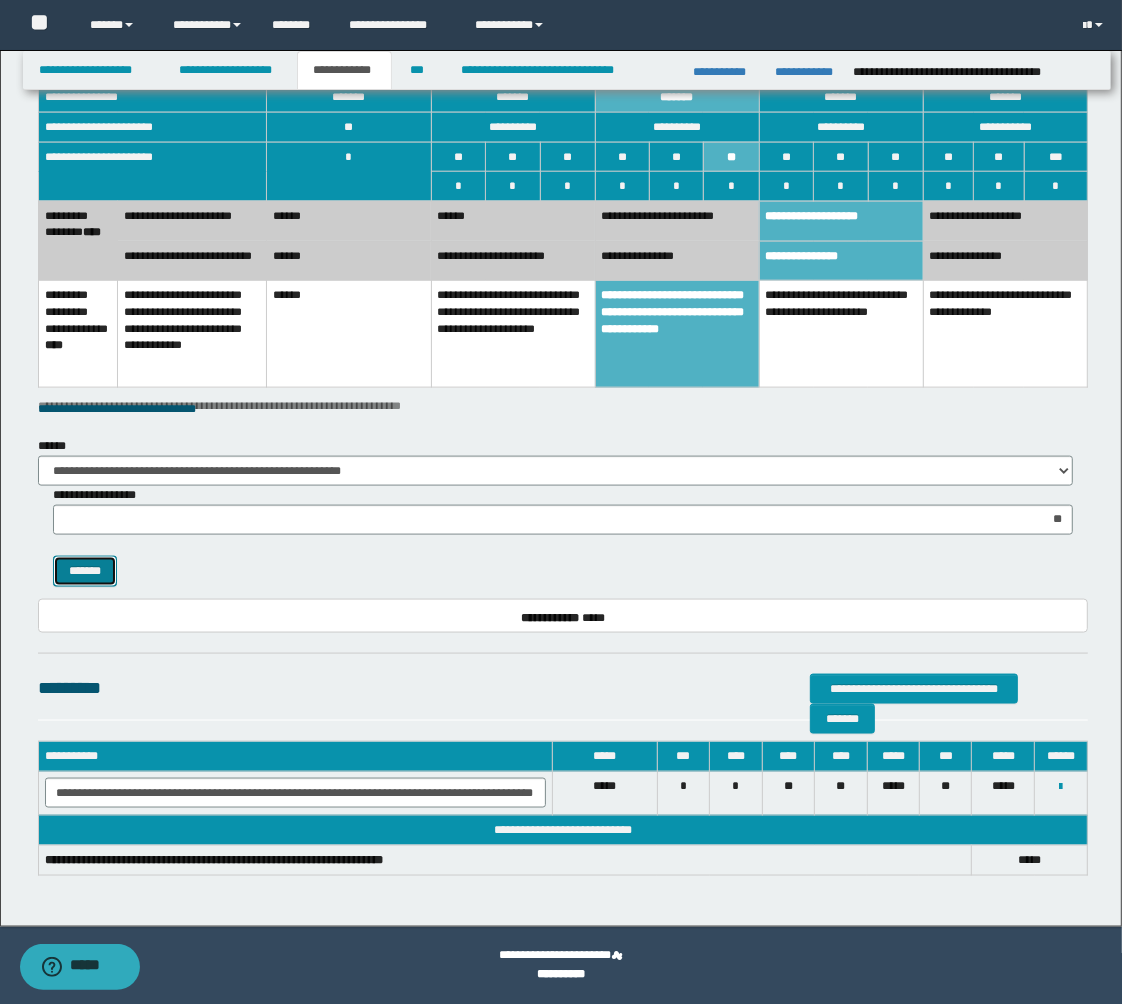 select 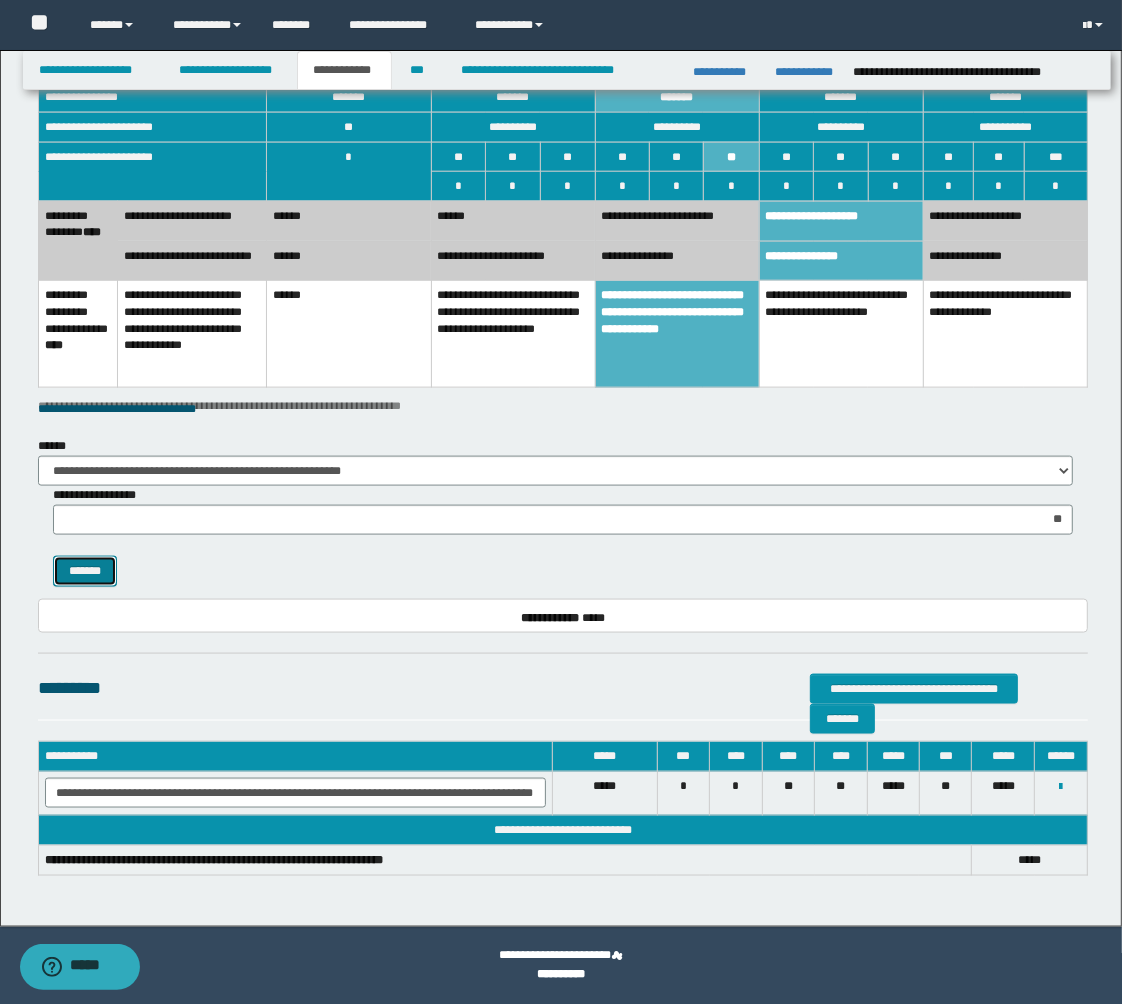 type 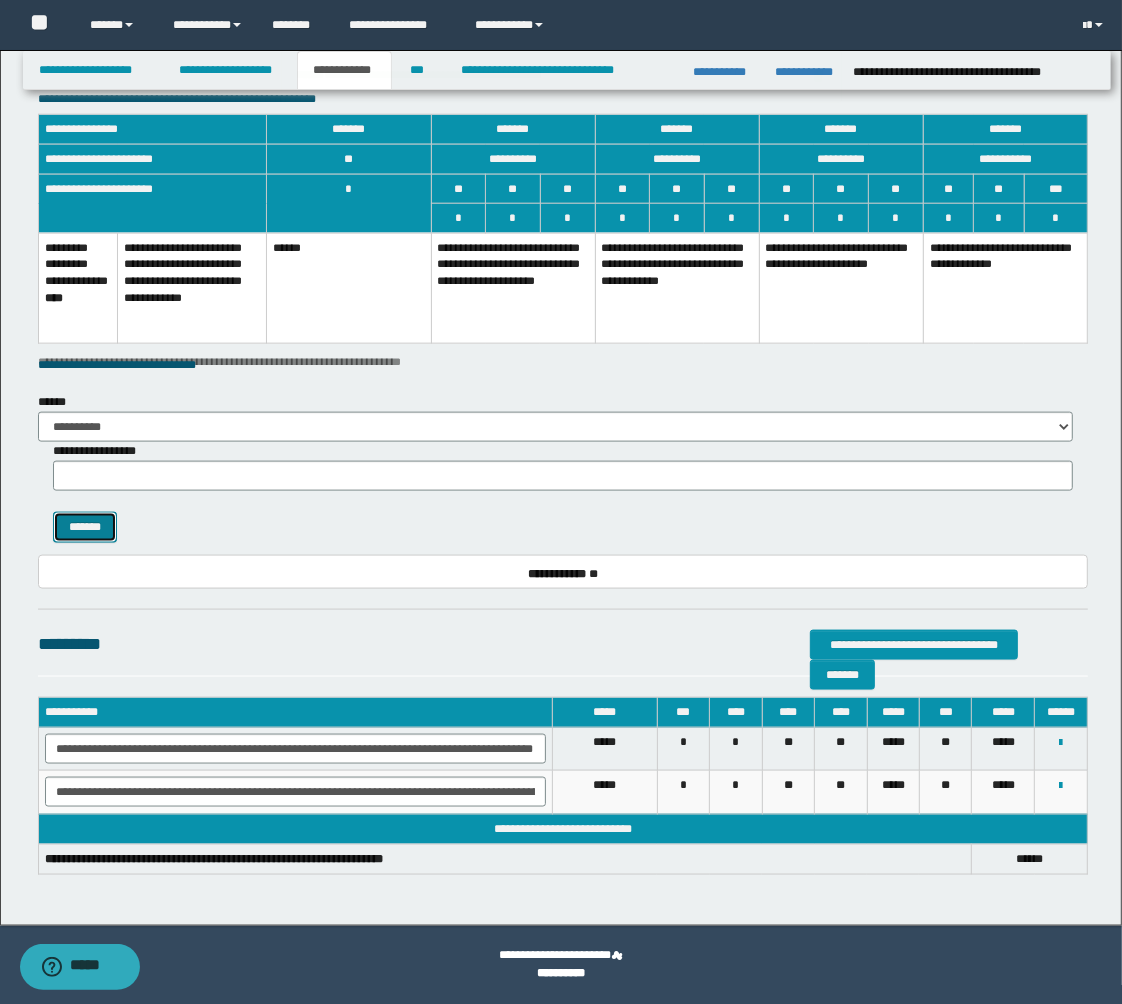 scroll, scrollTop: 1555, scrollLeft: 0, axis: vertical 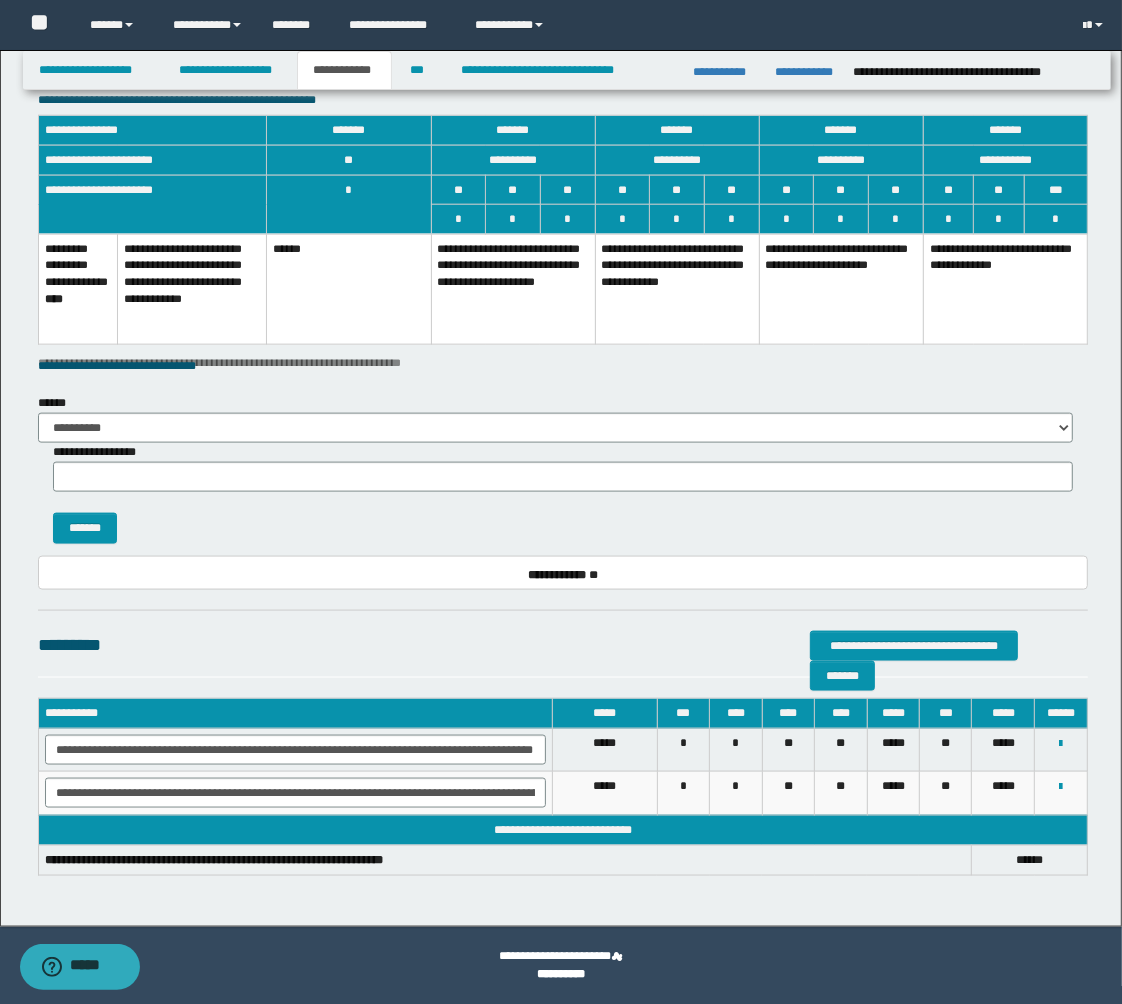 click on "**********" at bounding box center (563, 366) 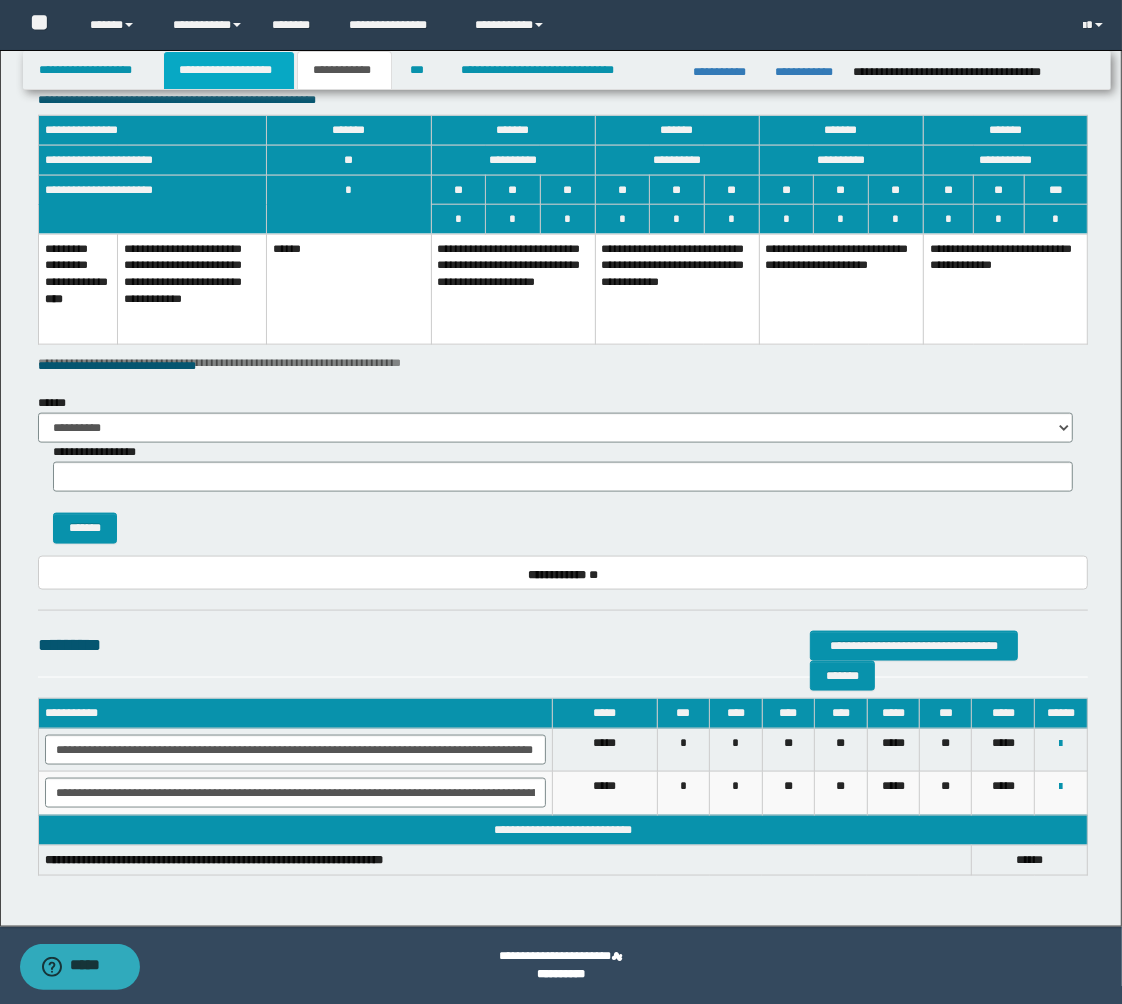 click on "**********" at bounding box center [229, 70] 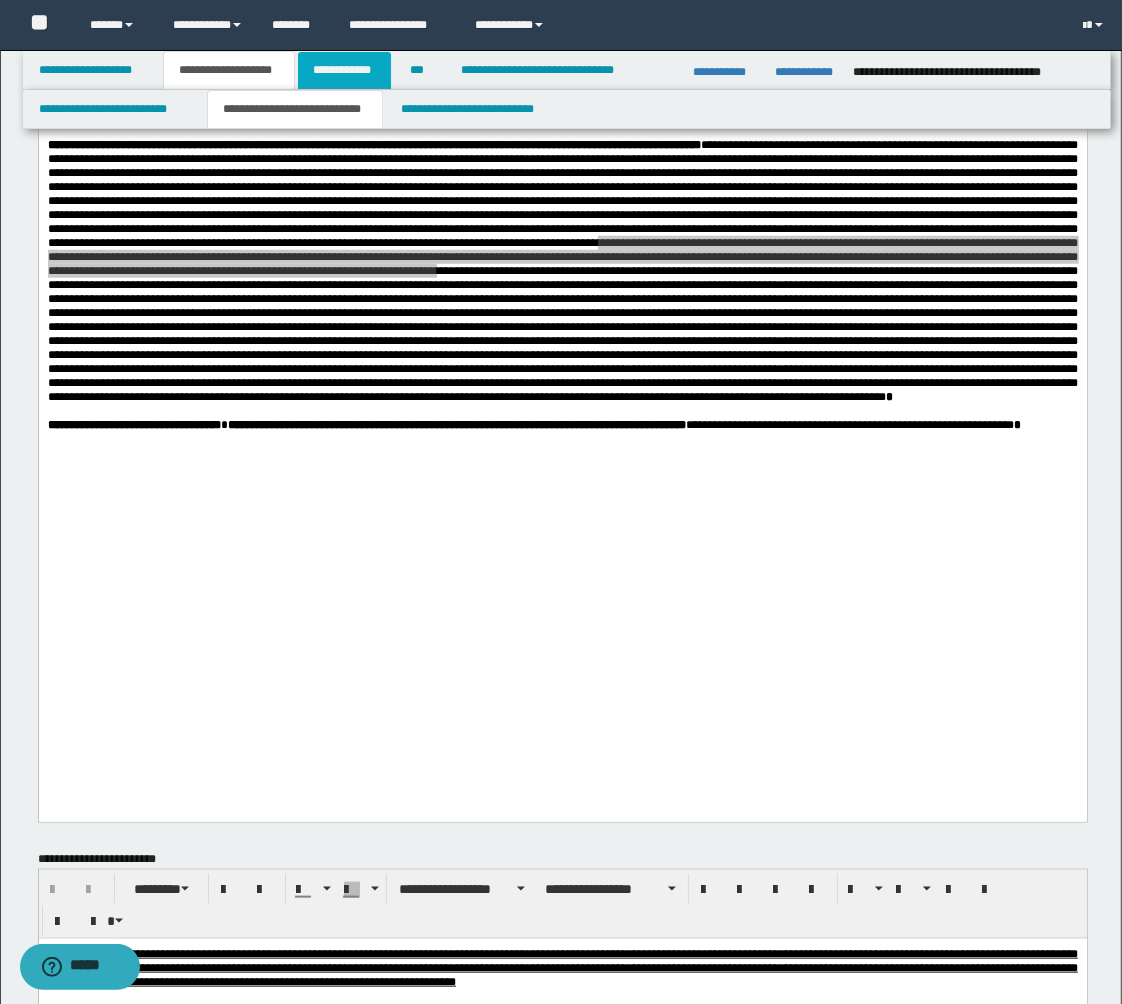 click on "**********" at bounding box center (344, 70) 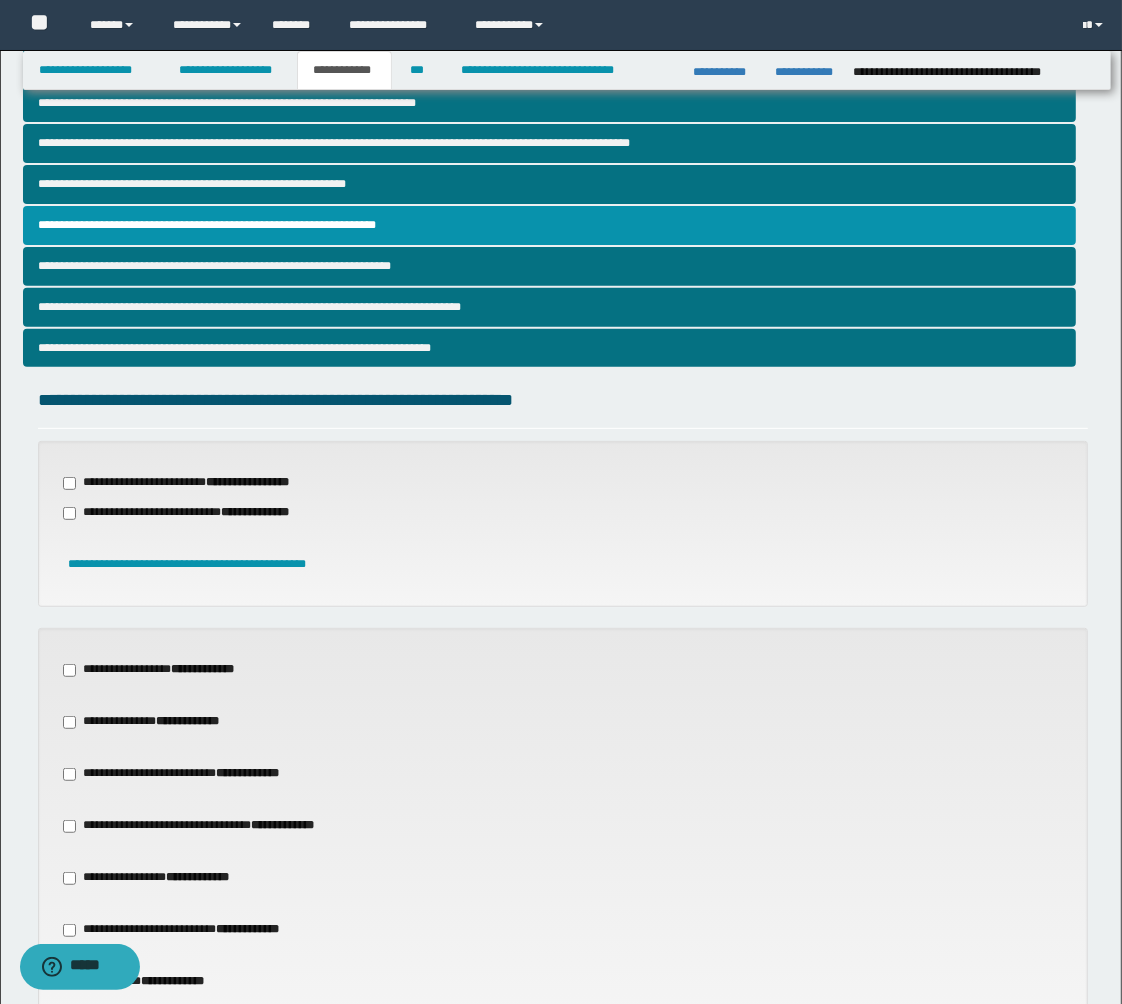 scroll, scrollTop: 333, scrollLeft: 0, axis: vertical 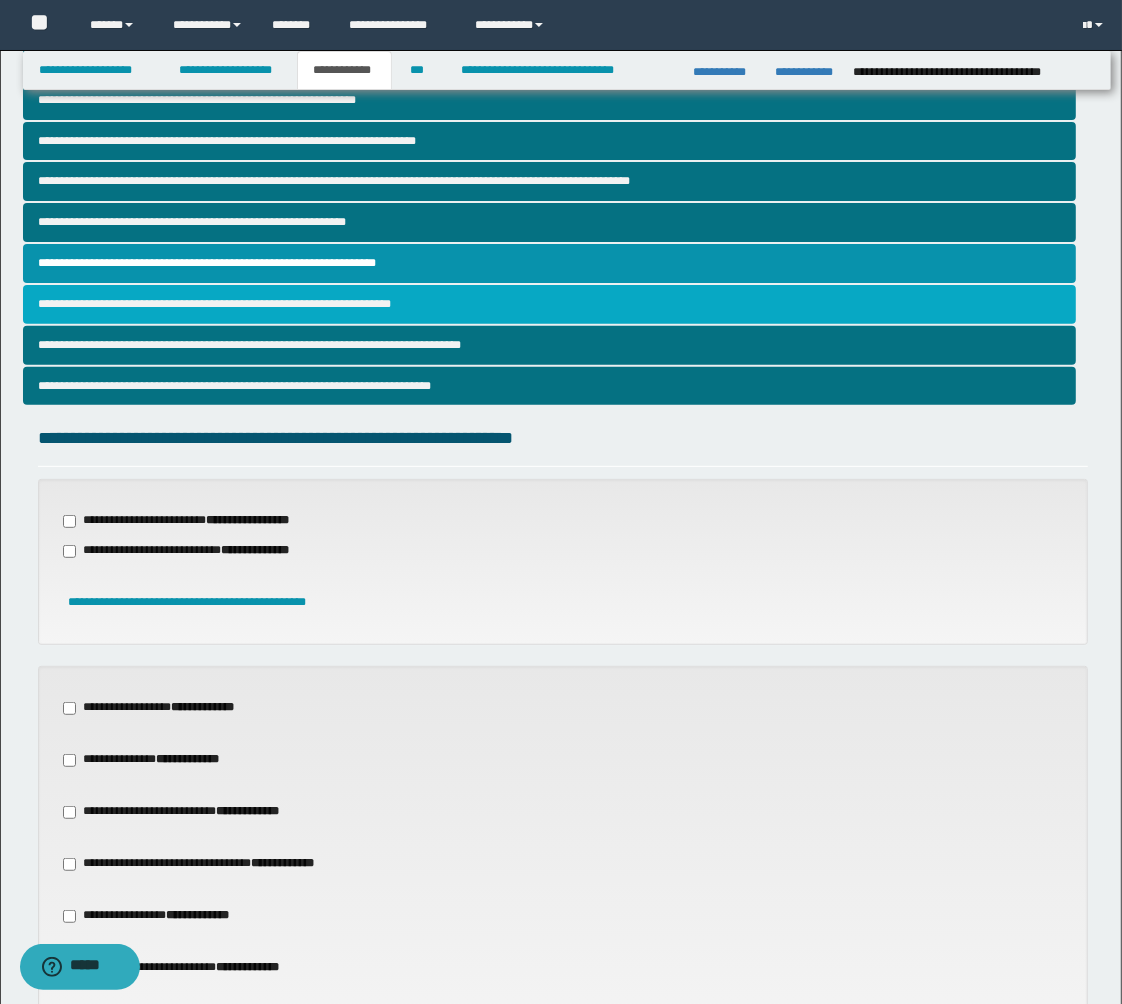click on "**********" at bounding box center (549, 304) 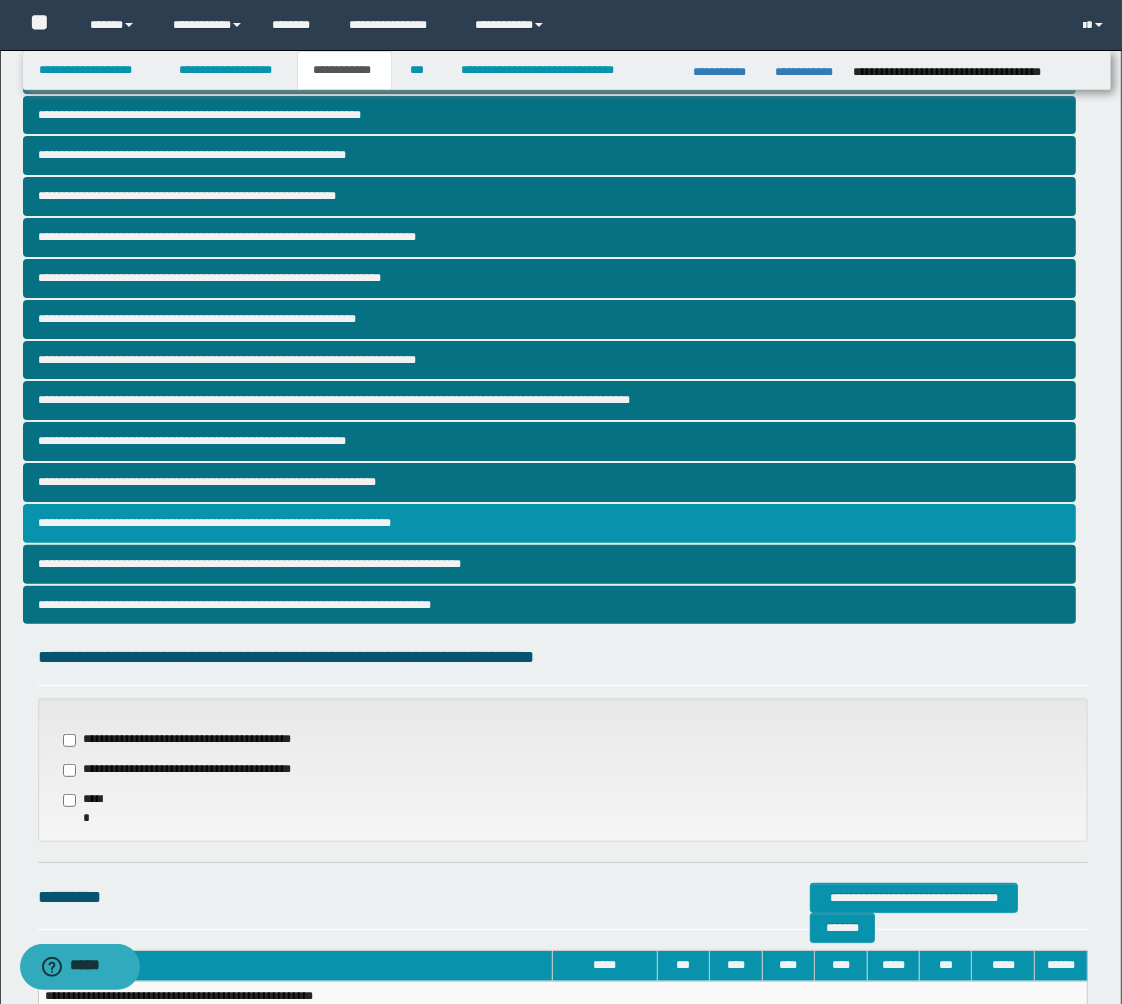 scroll, scrollTop: 311, scrollLeft: 0, axis: vertical 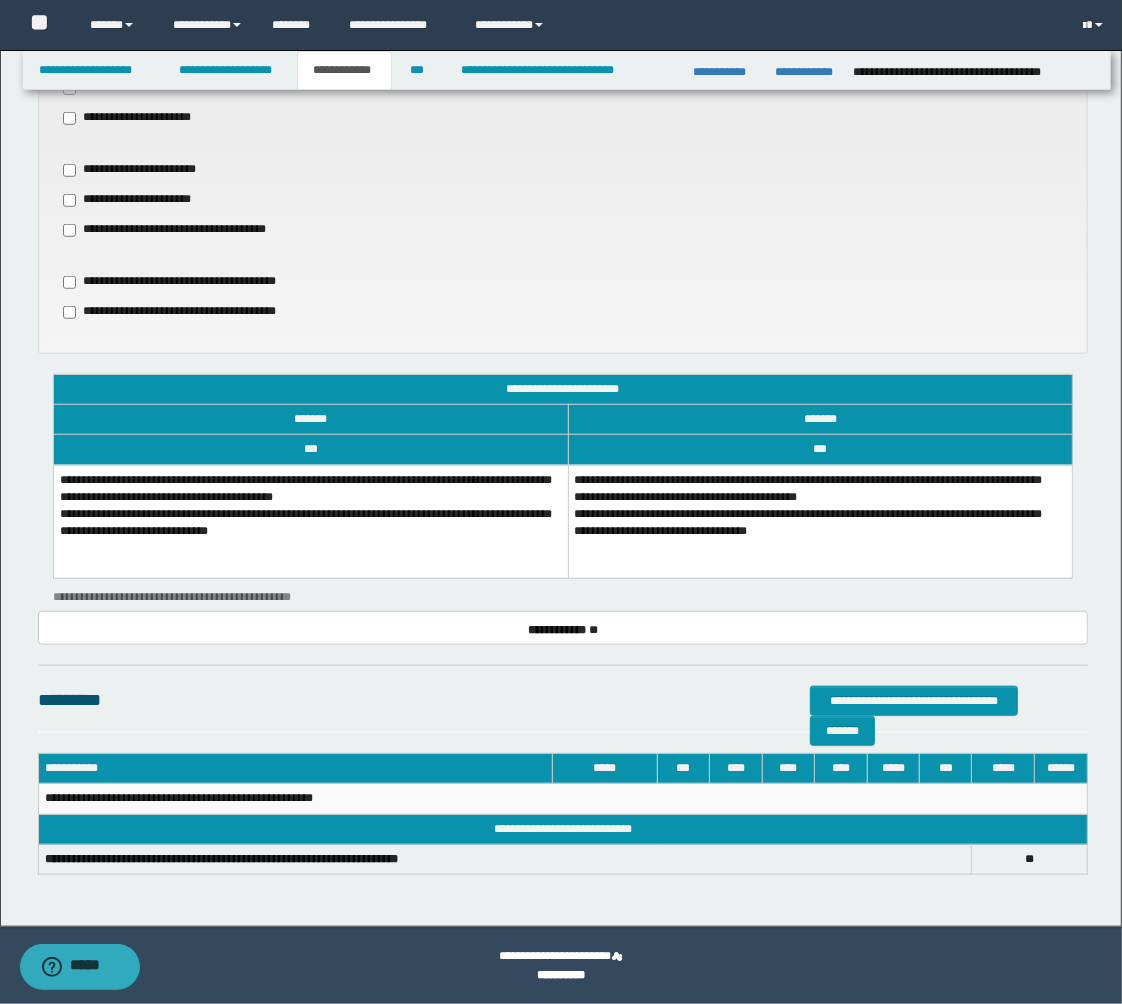 click on "**********" at bounding box center [310, 521] 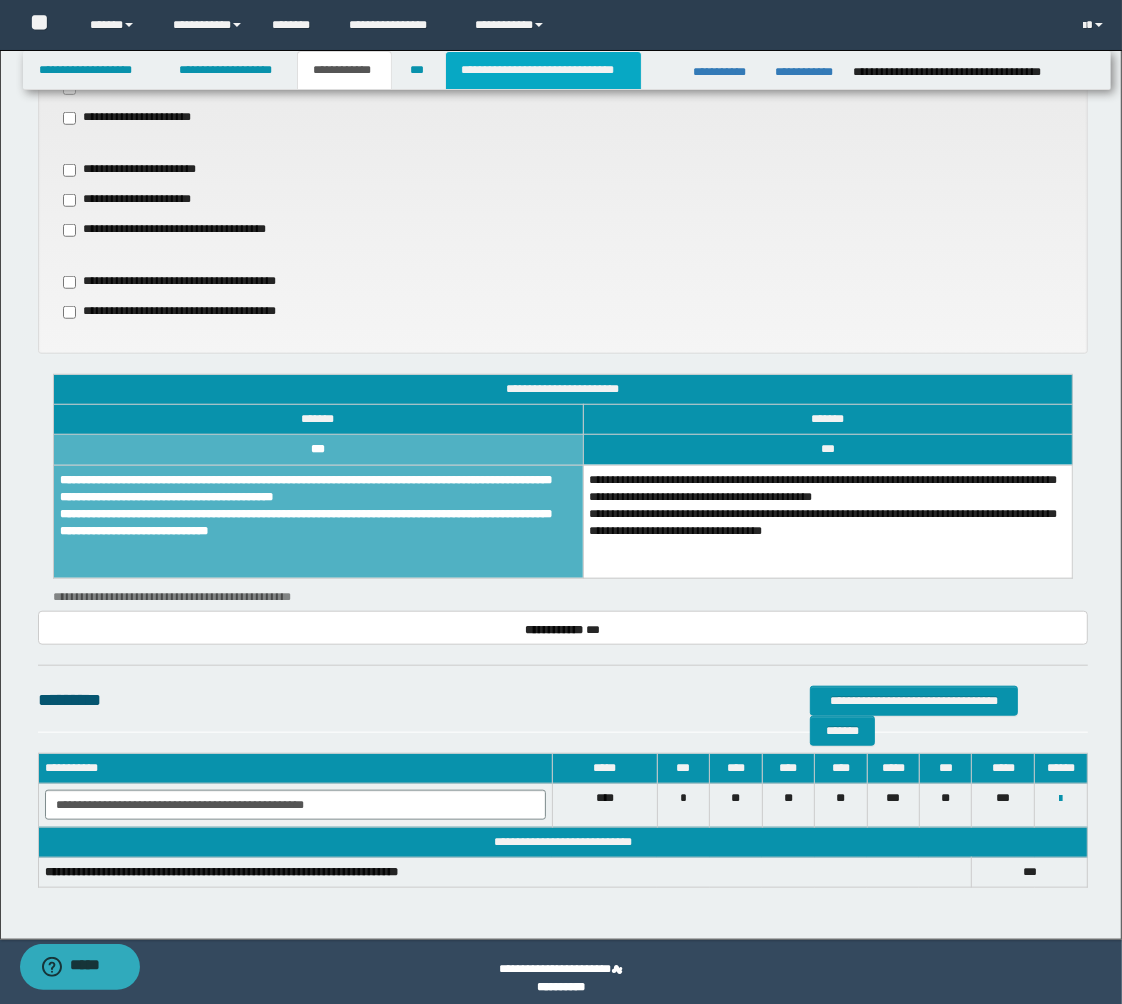 click on "**********" at bounding box center [543, 70] 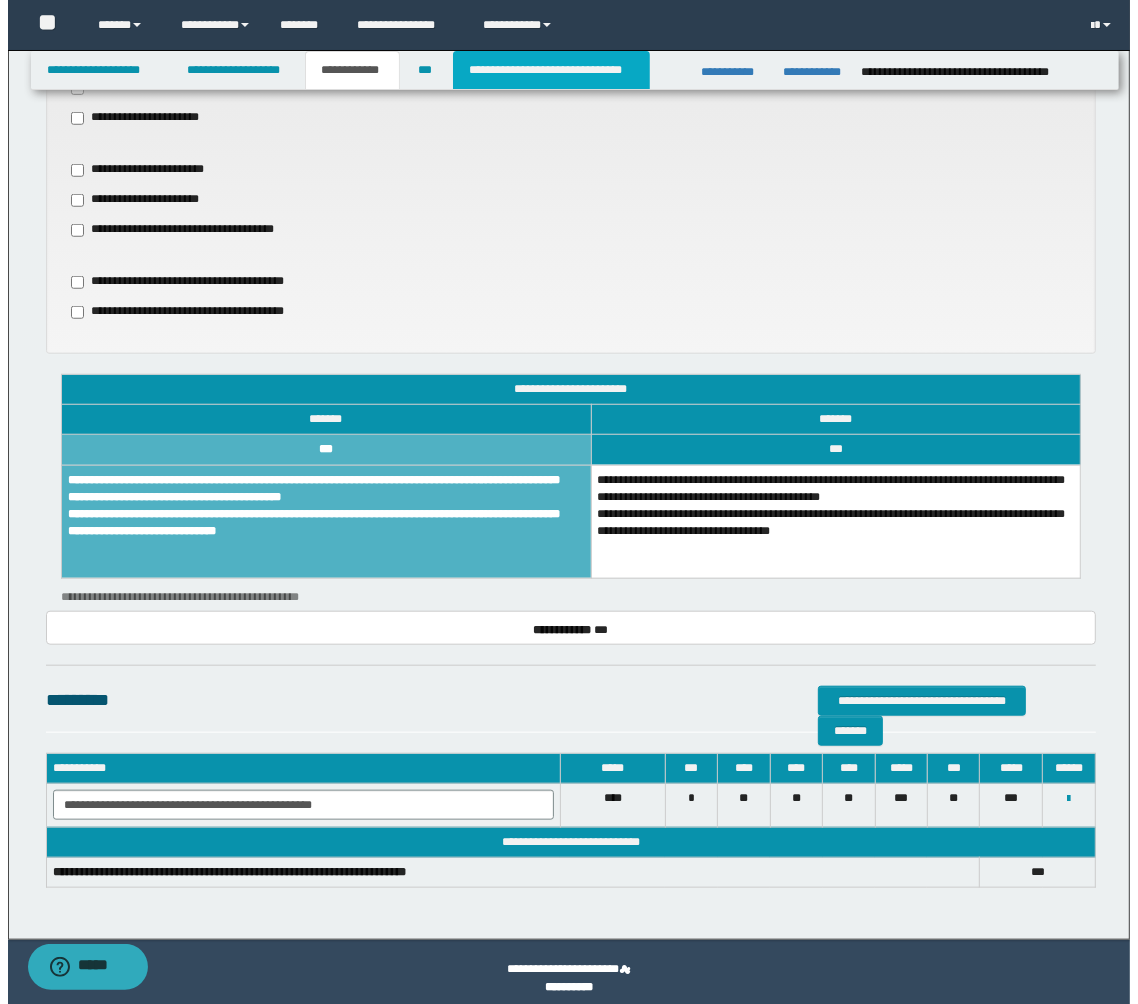 scroll, scrollTop: 0, scrollLeft: 0, axis: both 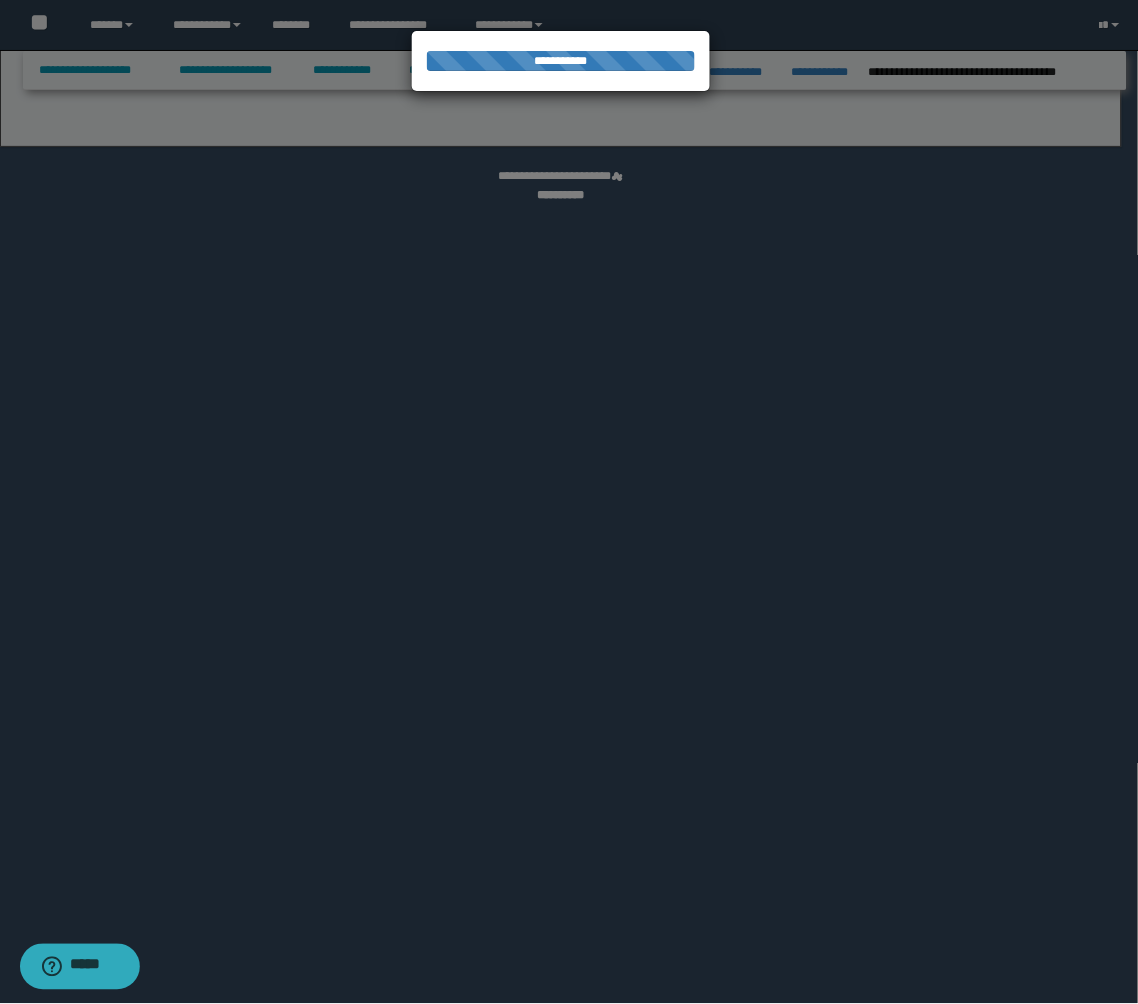 select on "*" 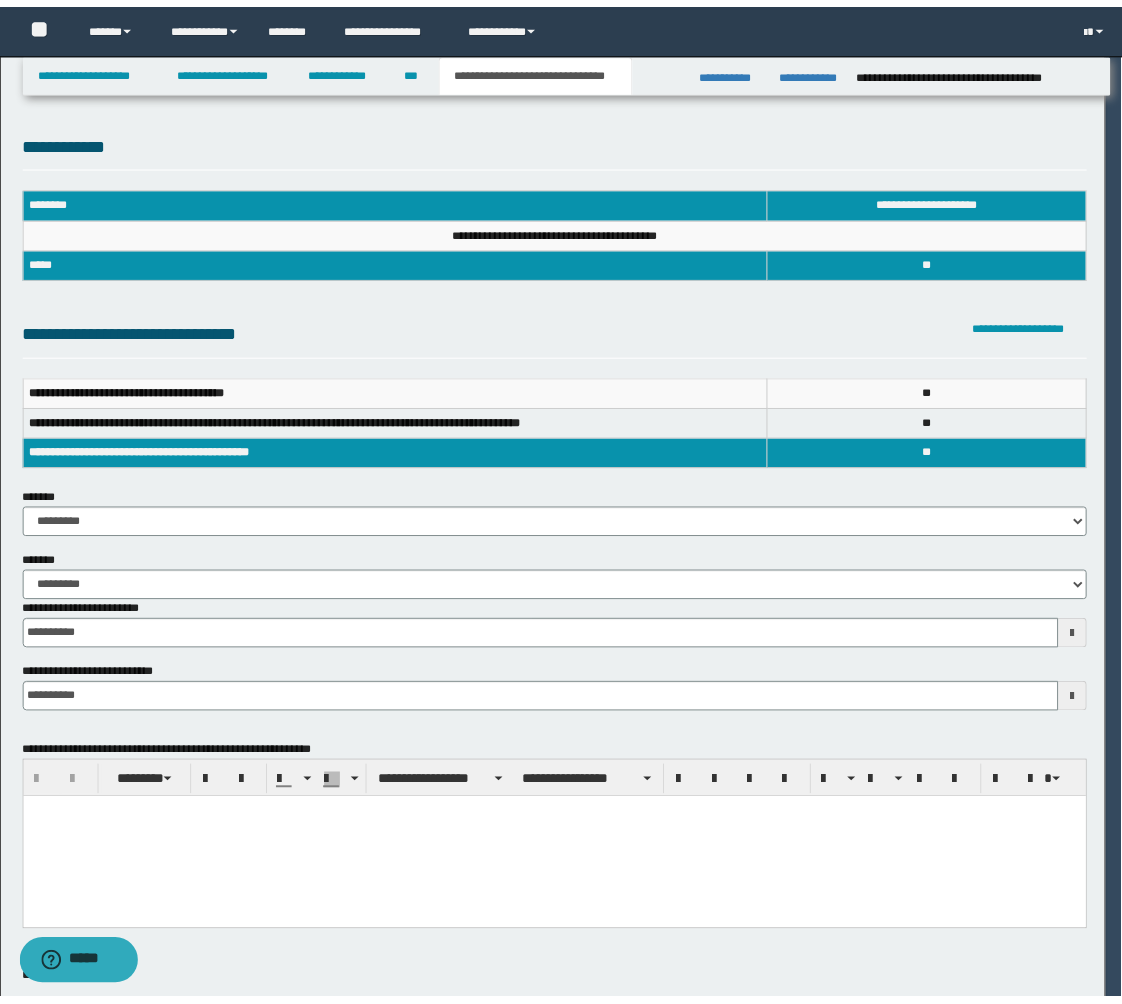 scroll, scrollTop: 0, scrollLeft: 0, axis: both 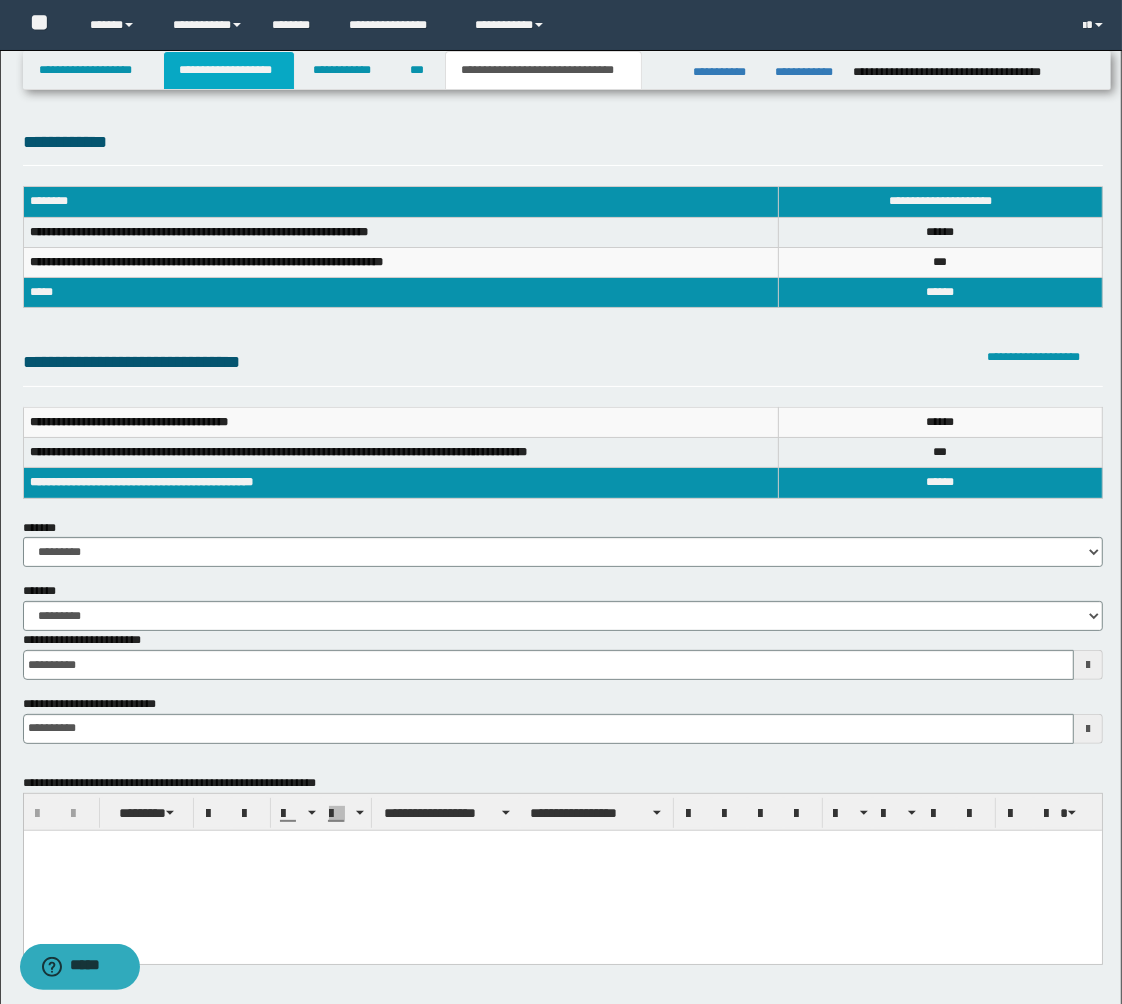click on "**********" at bounding box center (229, 70) 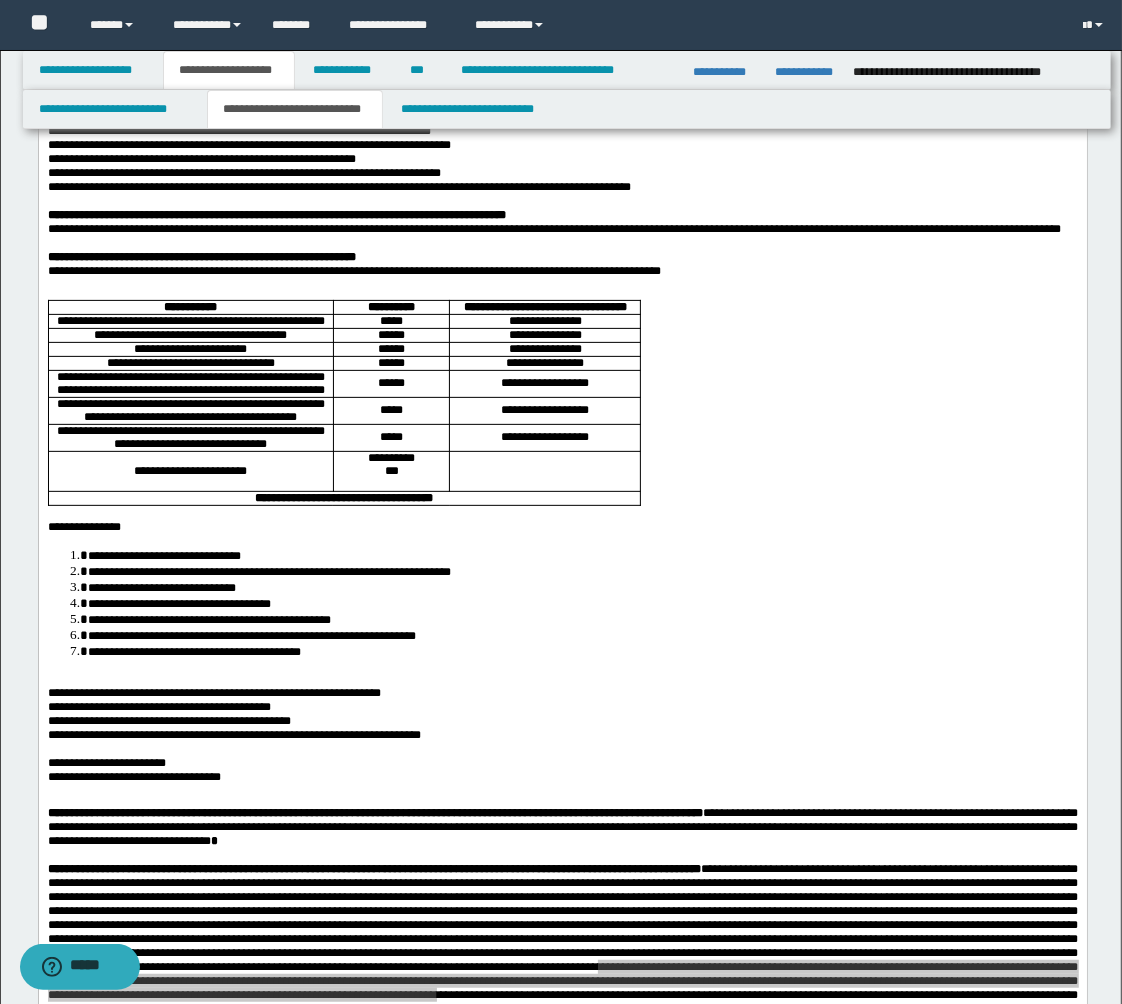scroll, scrollTop: 333, scrollLeft: 0, axis: vertical 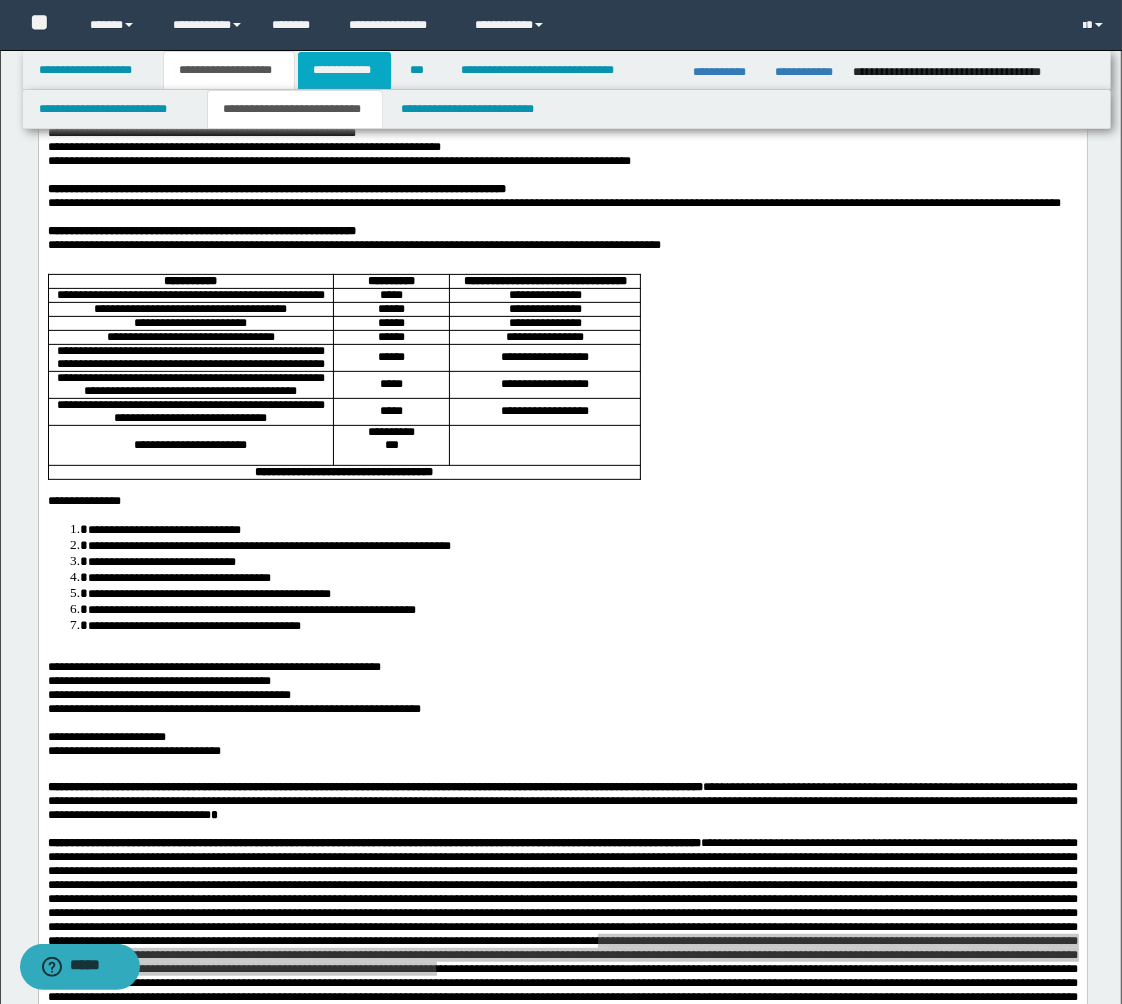 click on "**********" at bounding box center [344, 70] 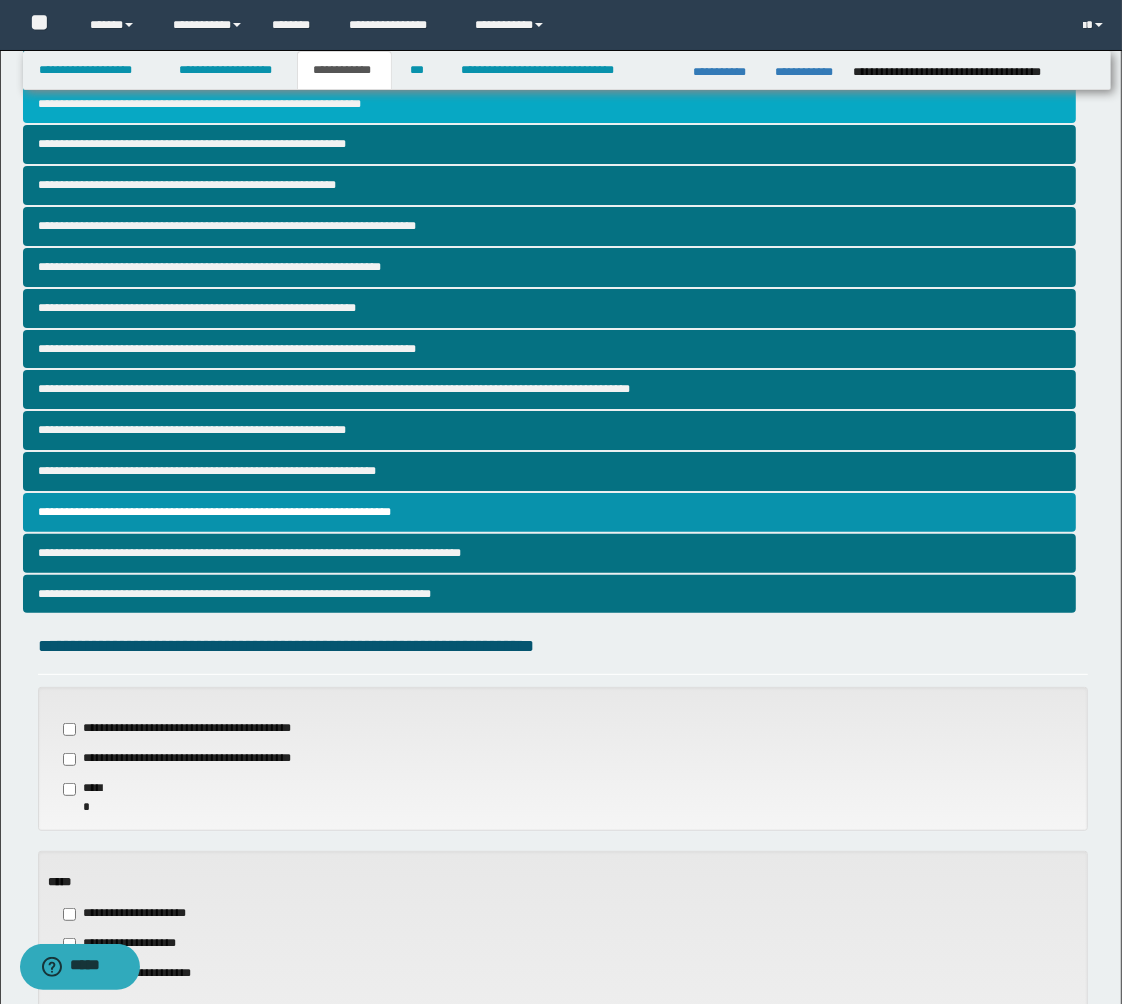 scroll, scrollTop: 0, scrollLeft: 0, axis: both 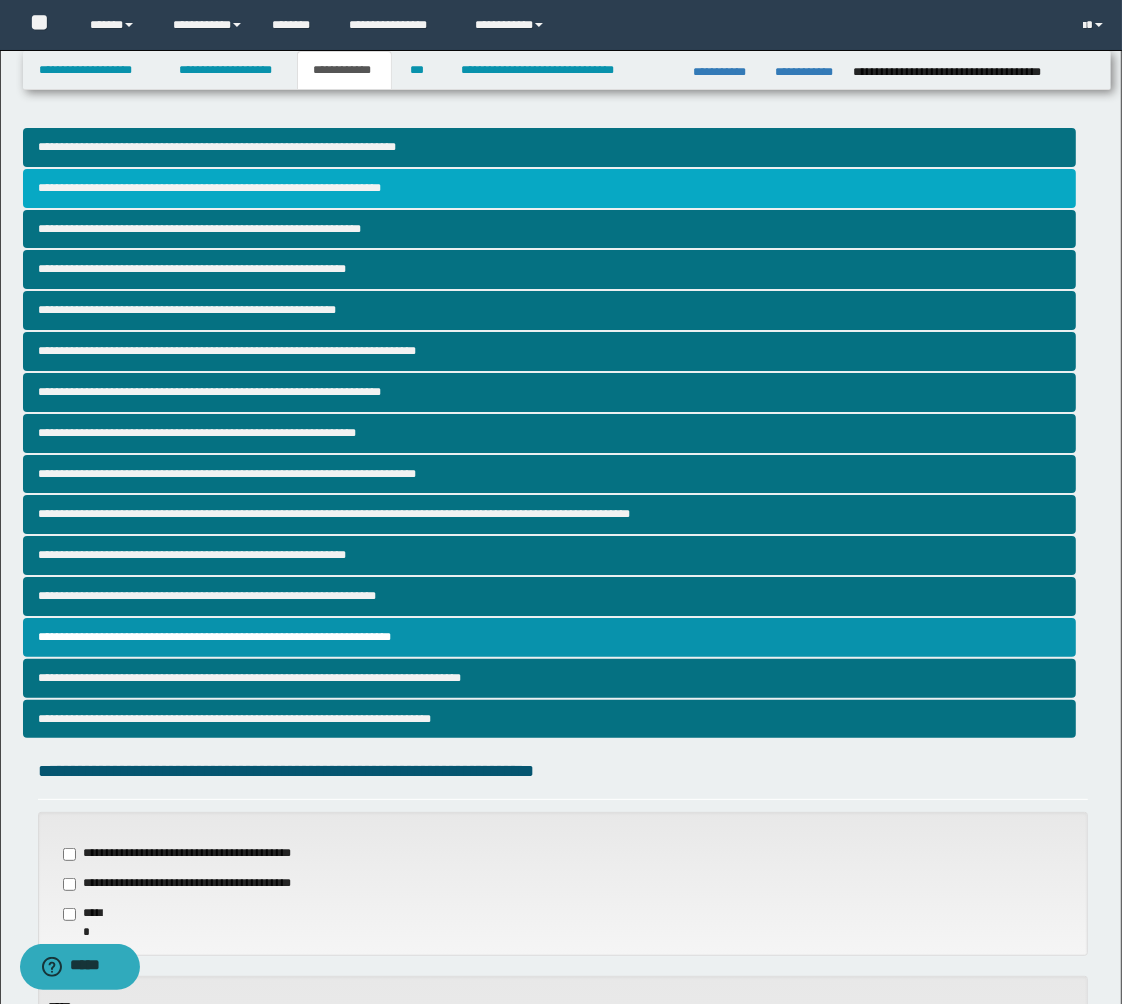 click on "**********" at bounding box center (549, 188) 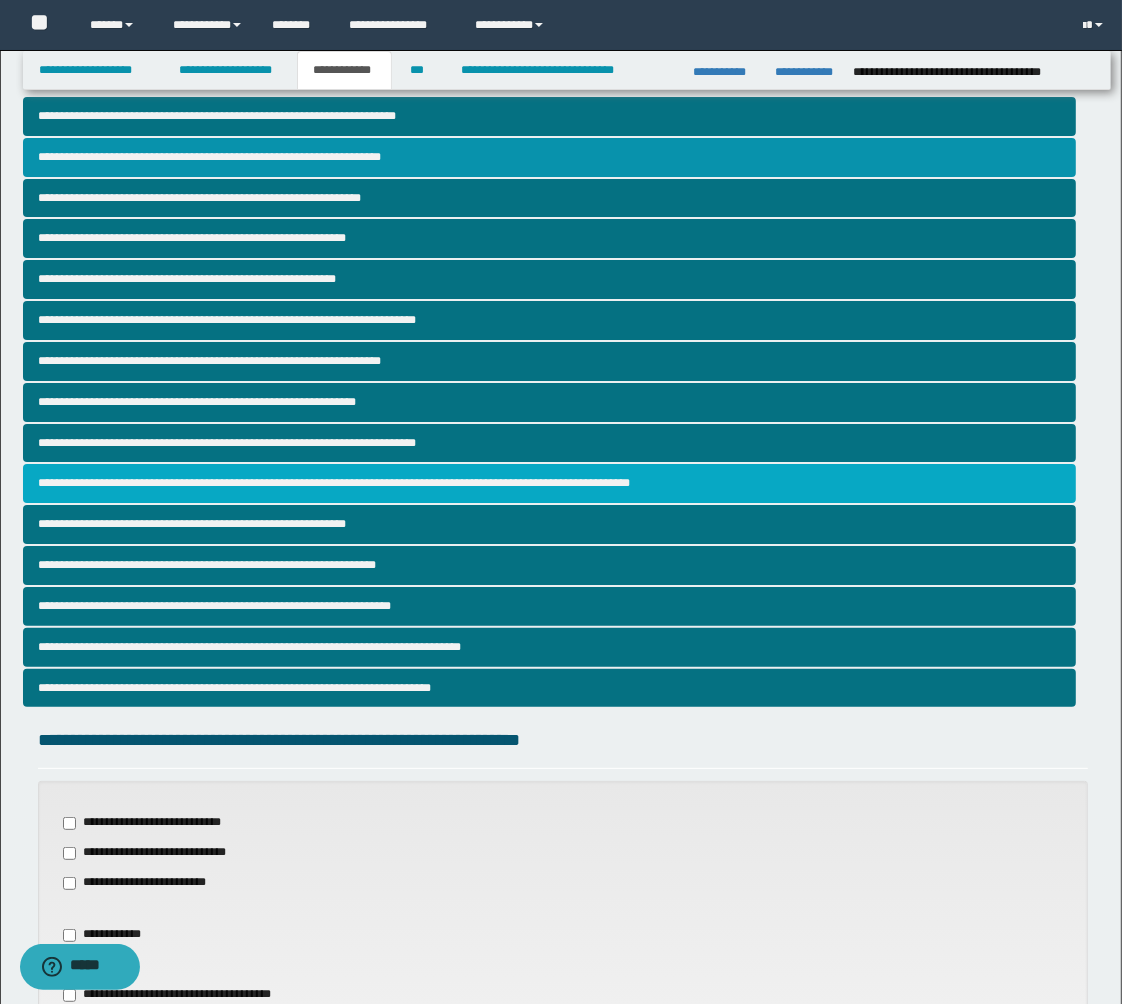 scroll, scrollTop: 444, scrollLeft: 0, axis: vertical 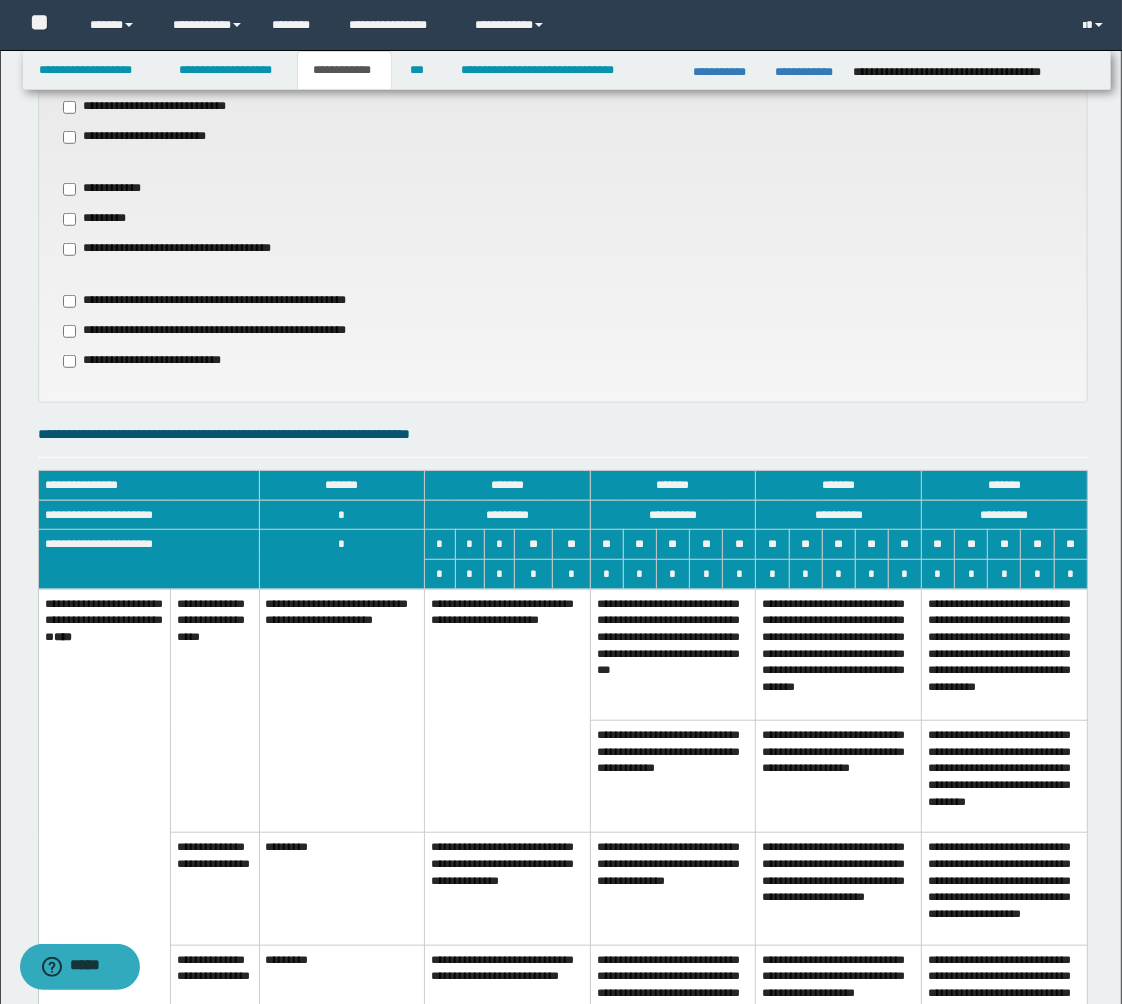 click on "**********" at bounding box center [508, 889] 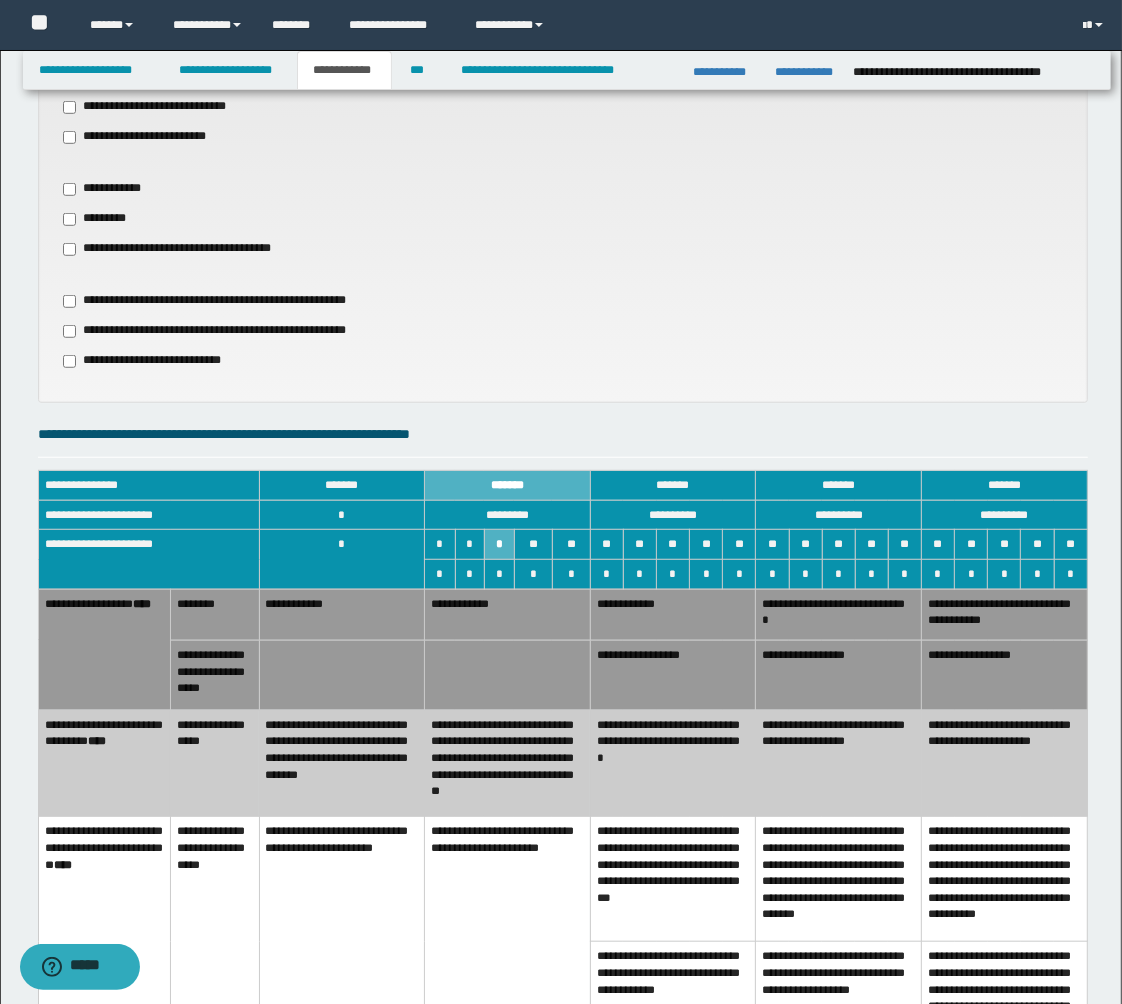 click on "**********" at bounding box center [508, 614] 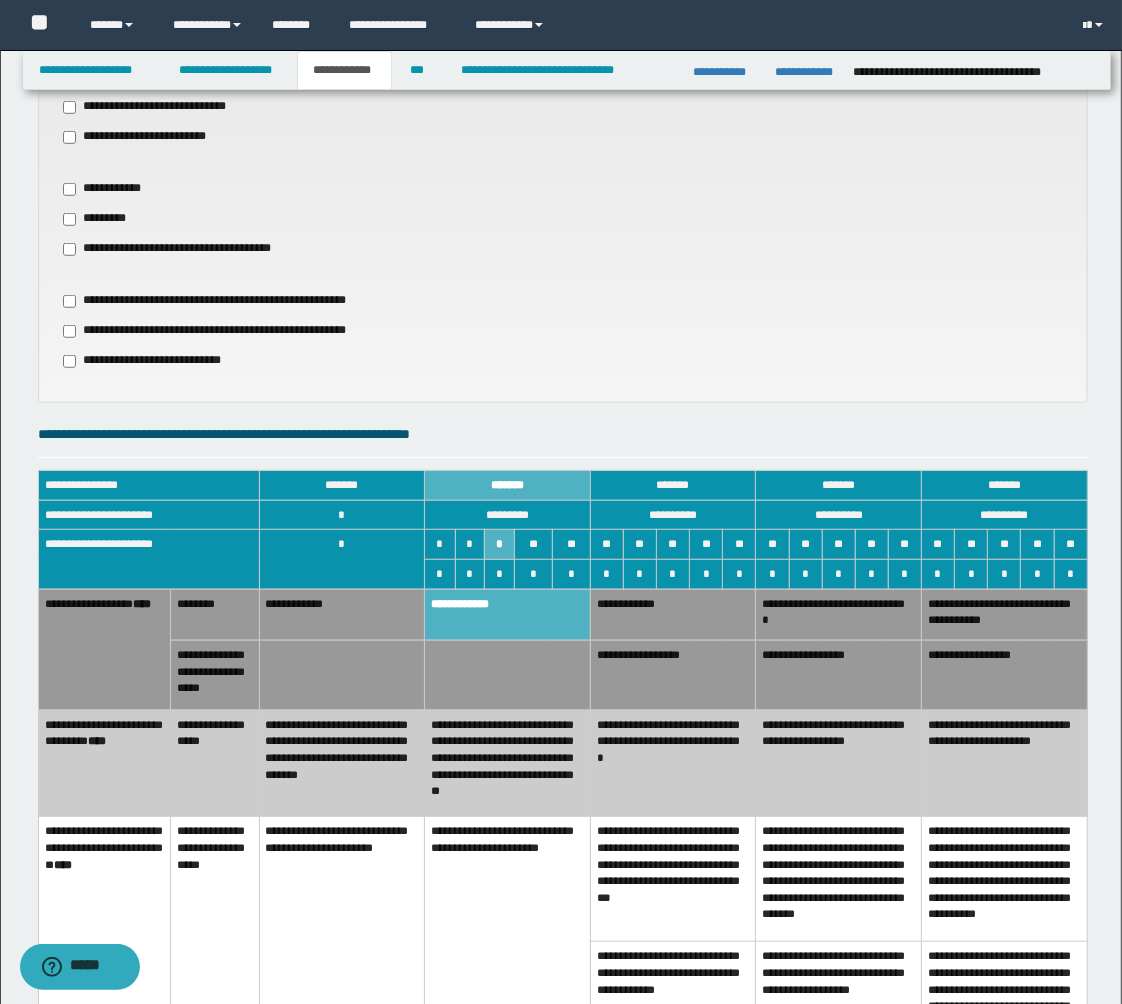click on "**********" at bounding box center [508, 763] 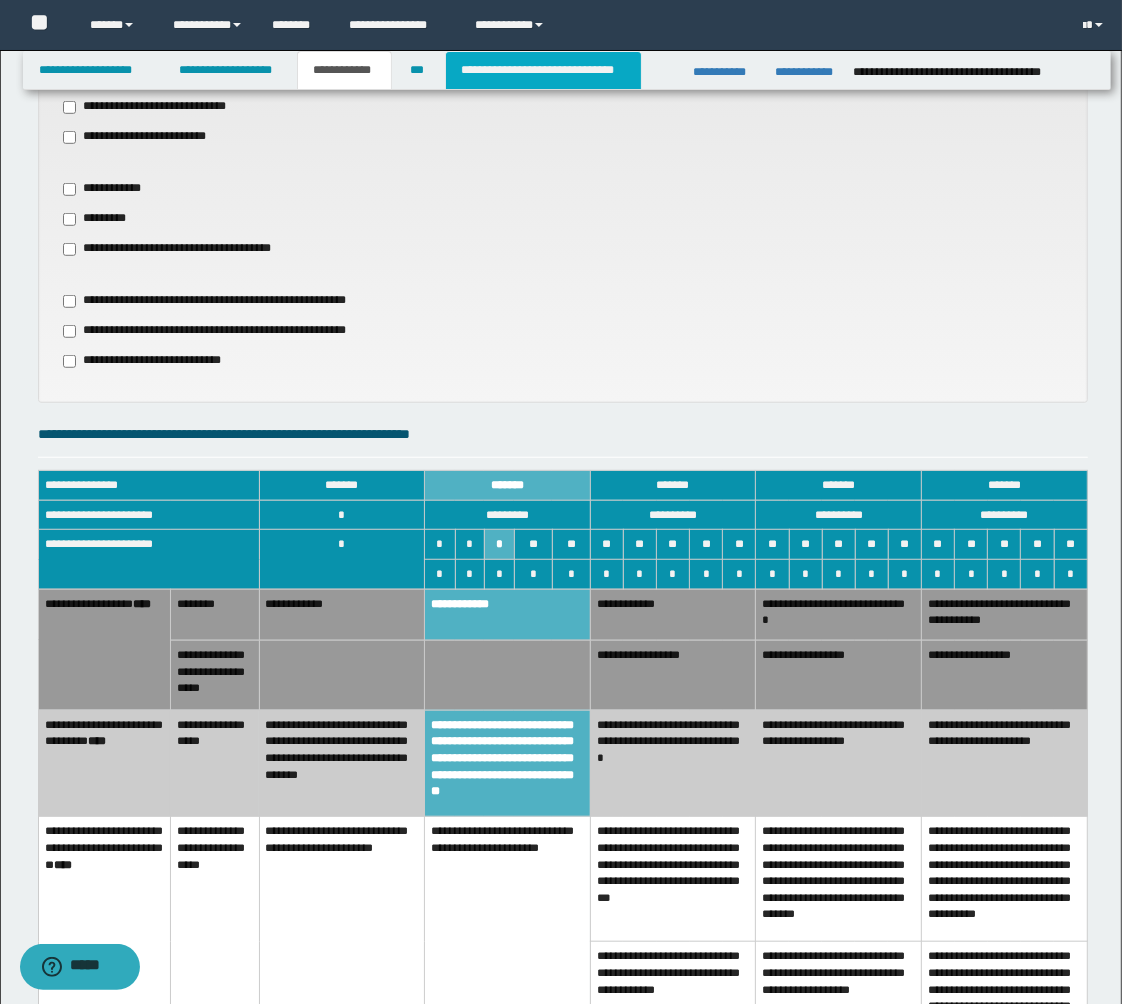 drag, startPoint x: 524, startPoint y: 77, endPoint x: 535, endPoint y: 50, distance: 29.15476 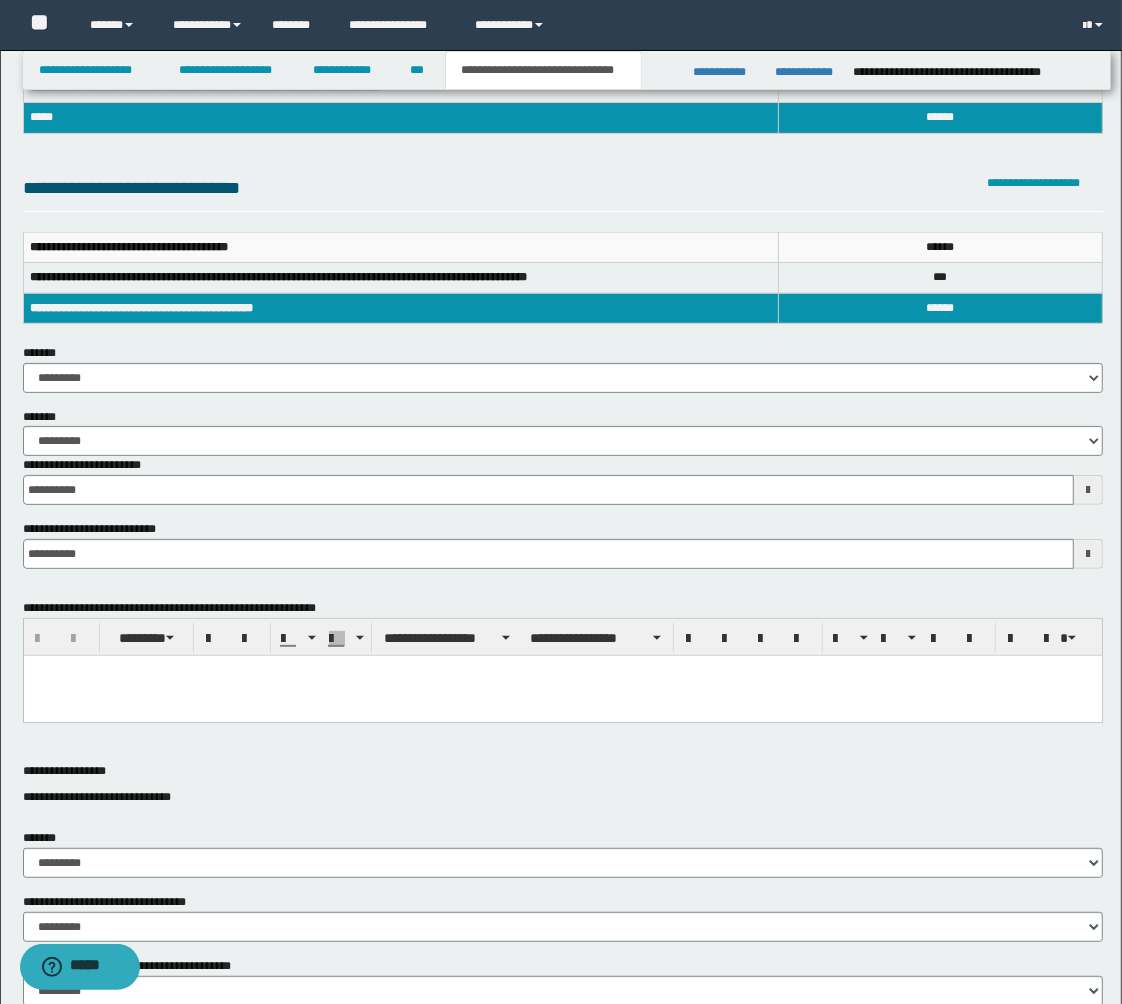 scroll, scrollTop: 0, scrollLeft: 0, axis: both 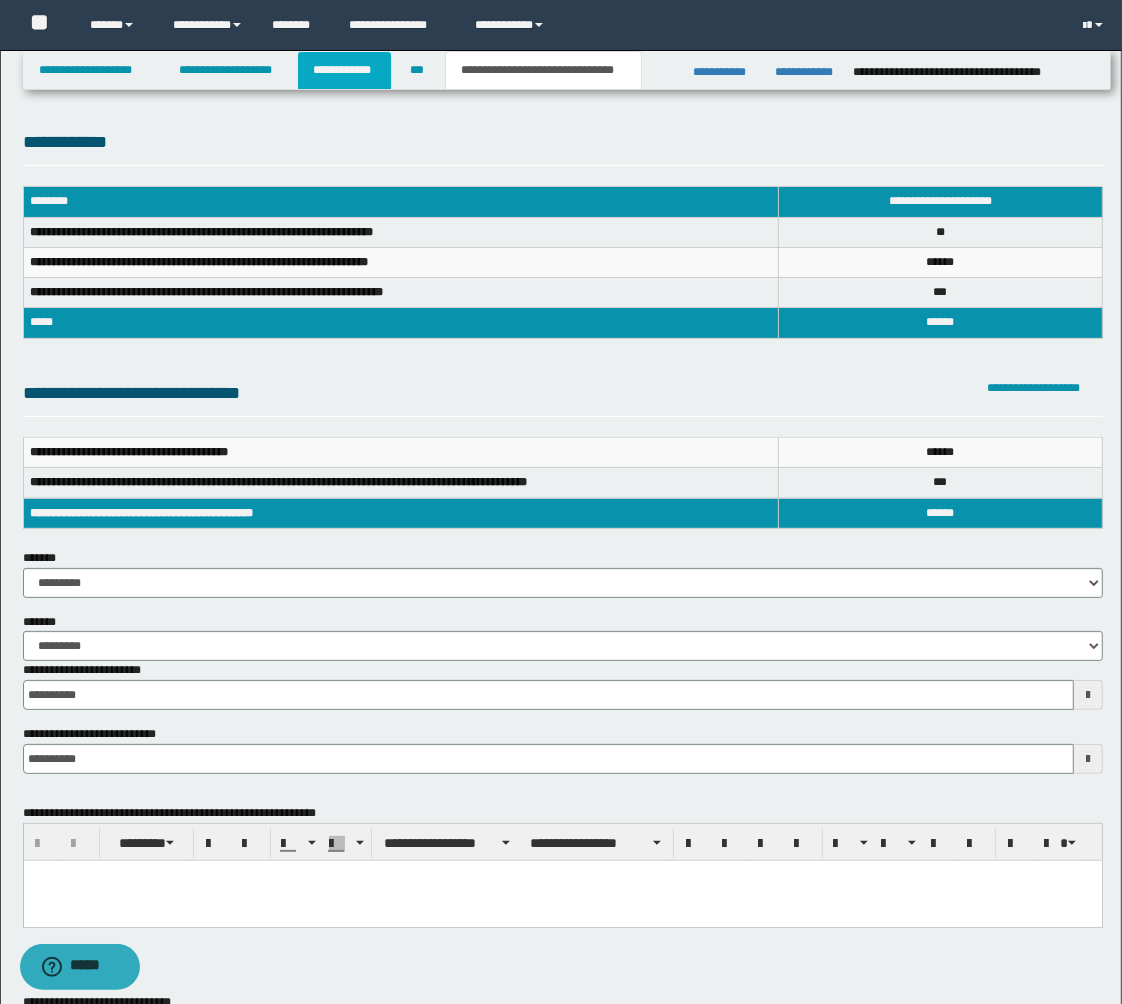 click on "**********" at bounding box center [344, 70] 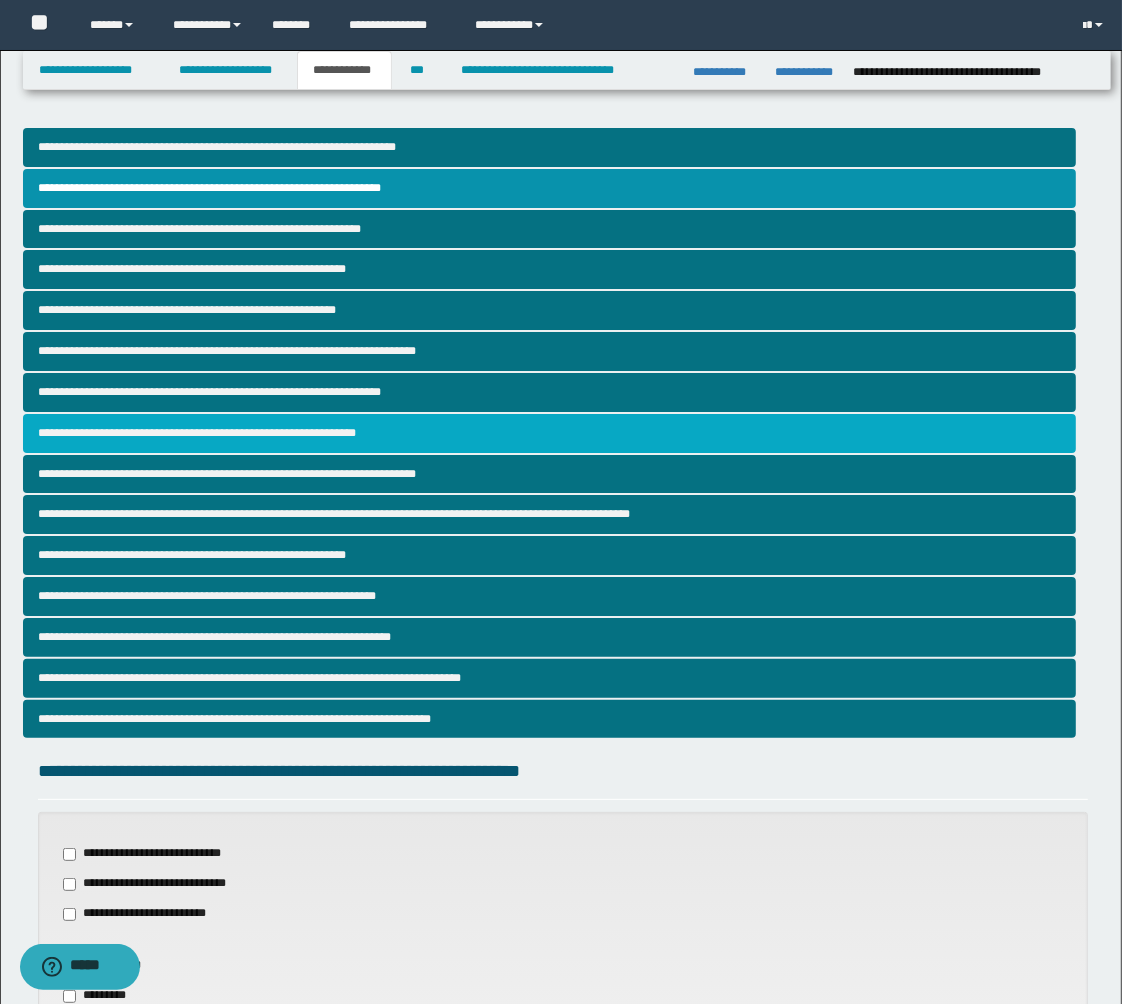 click on "**********" at bounding box center (549, 433) 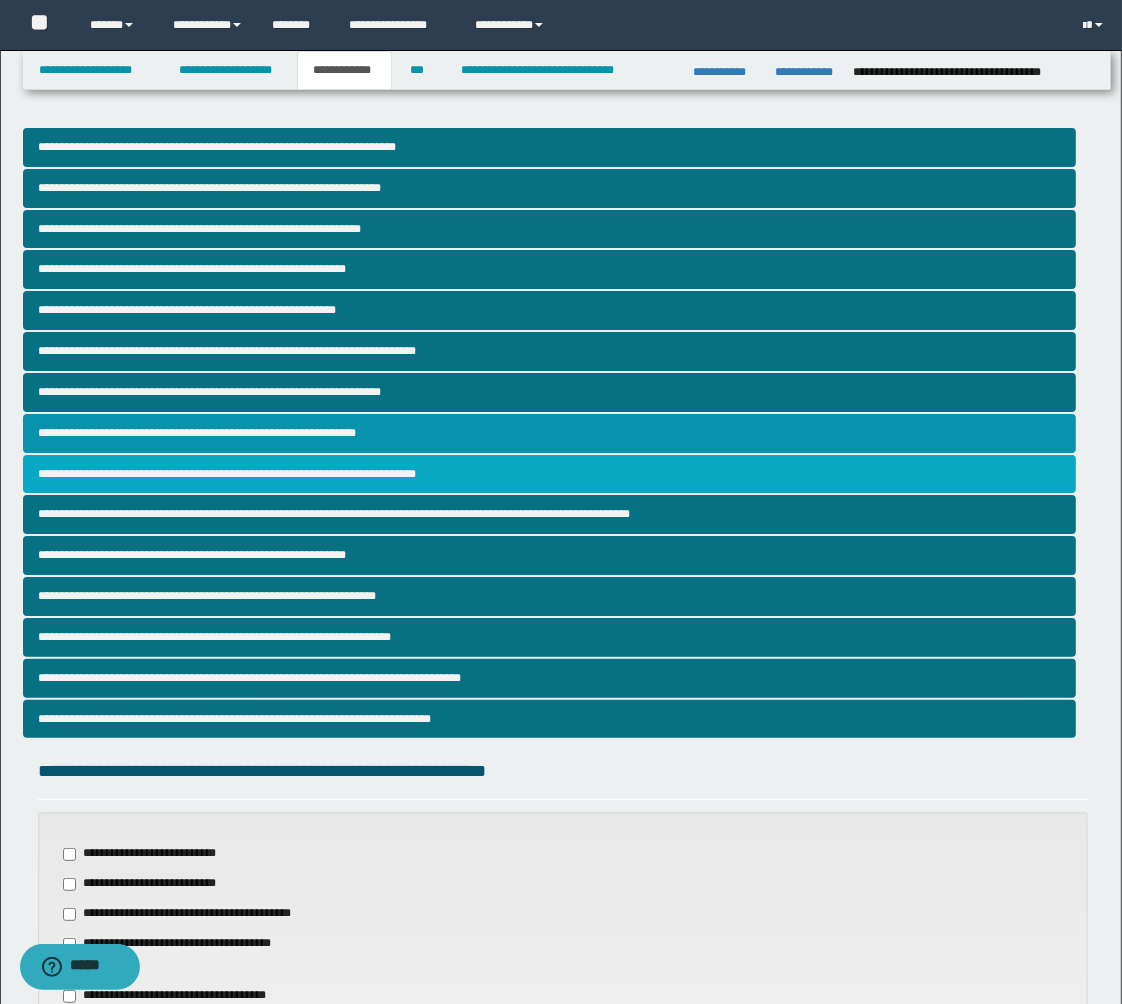 scroll, scrollTop: 444, scrollLeft: 0, axis: vertical 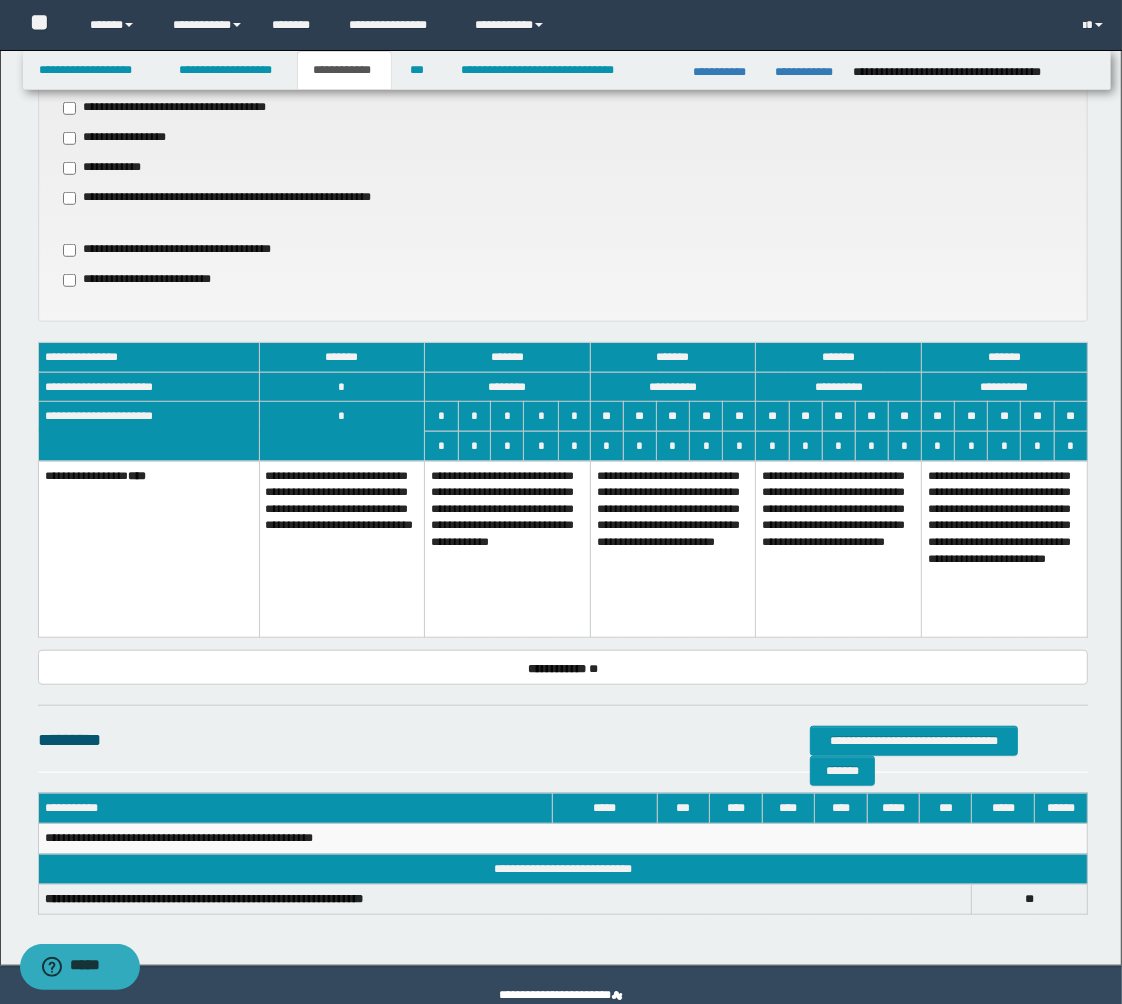click on "**********" at bounding box center (673, 549) 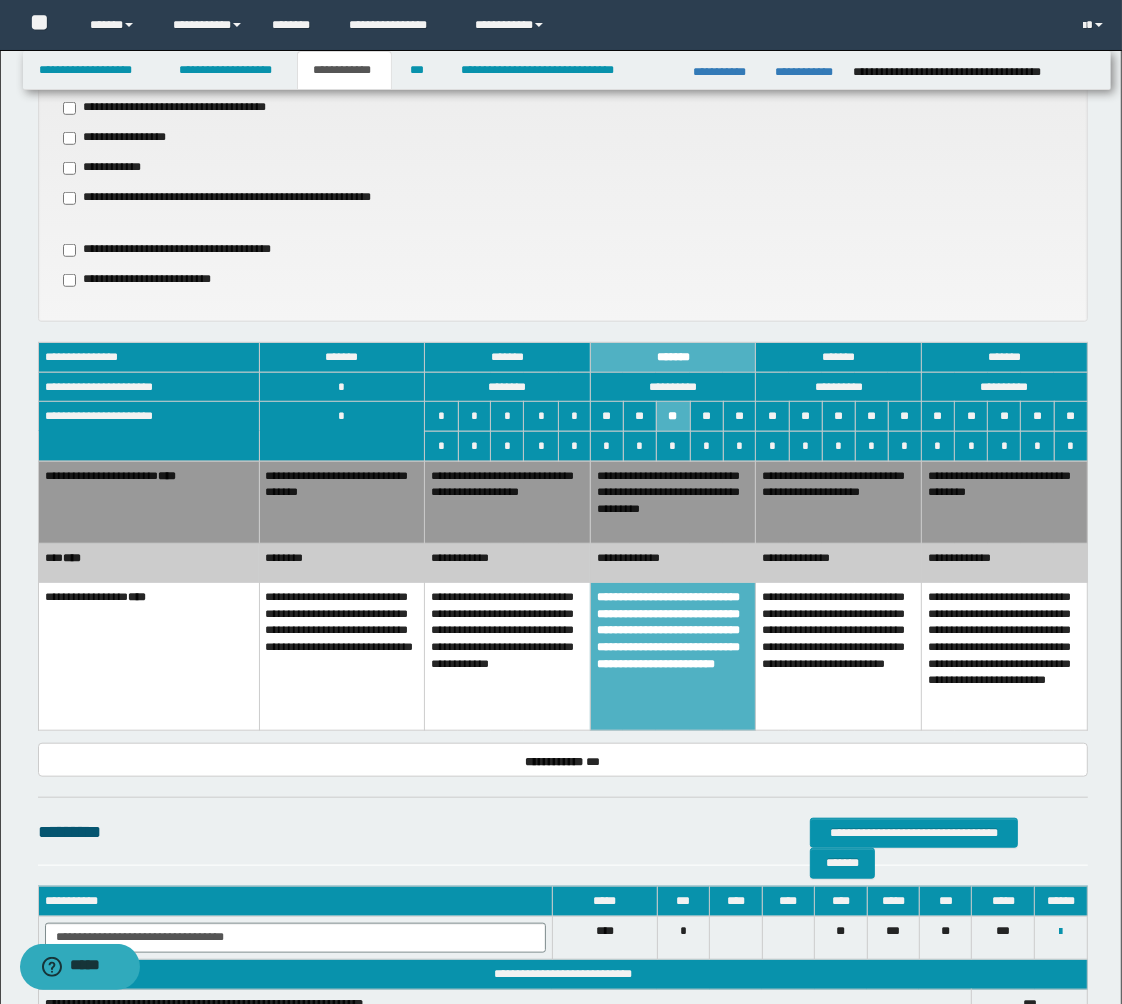 click on "**********" at bounding box center [508, 563] 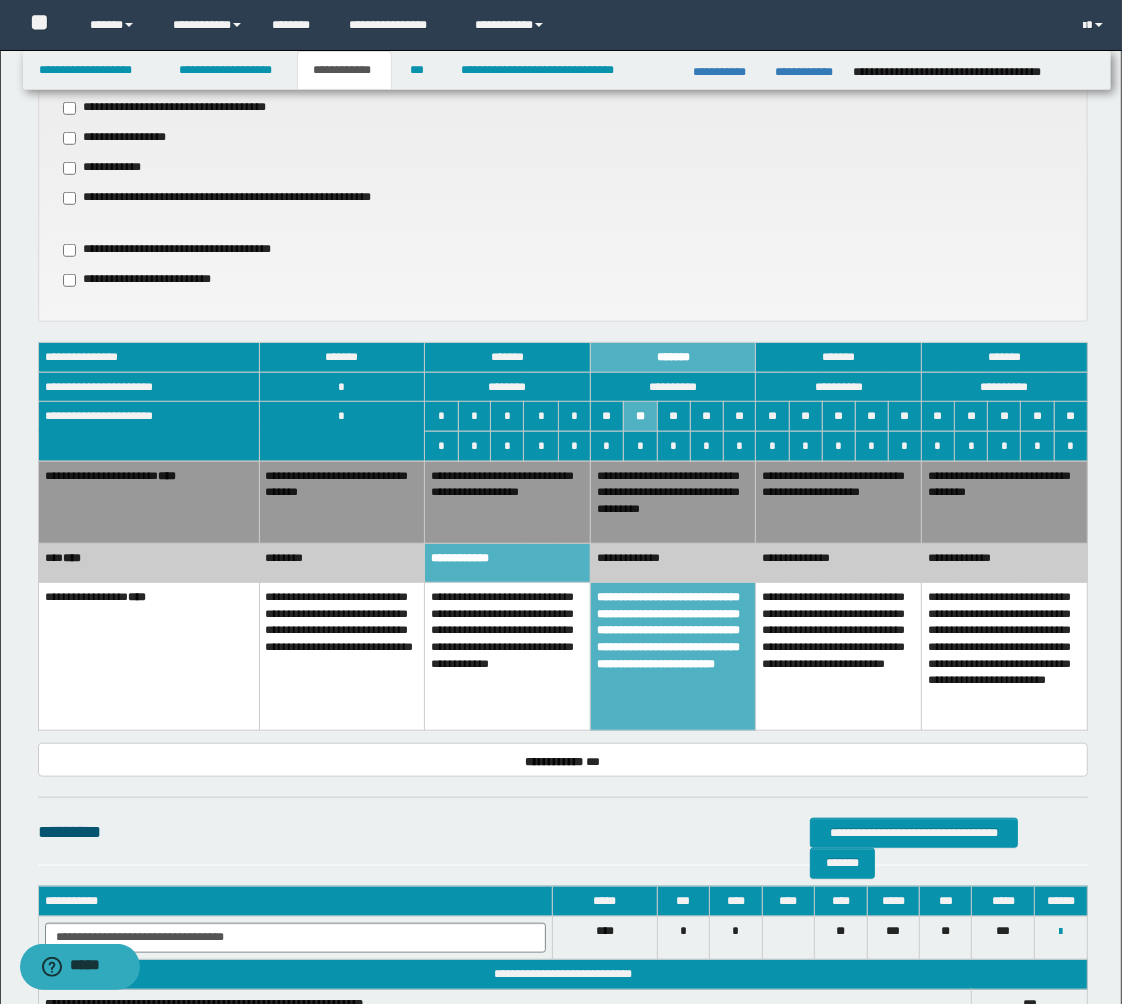 click on "**********" at bounding box center [508, 502] 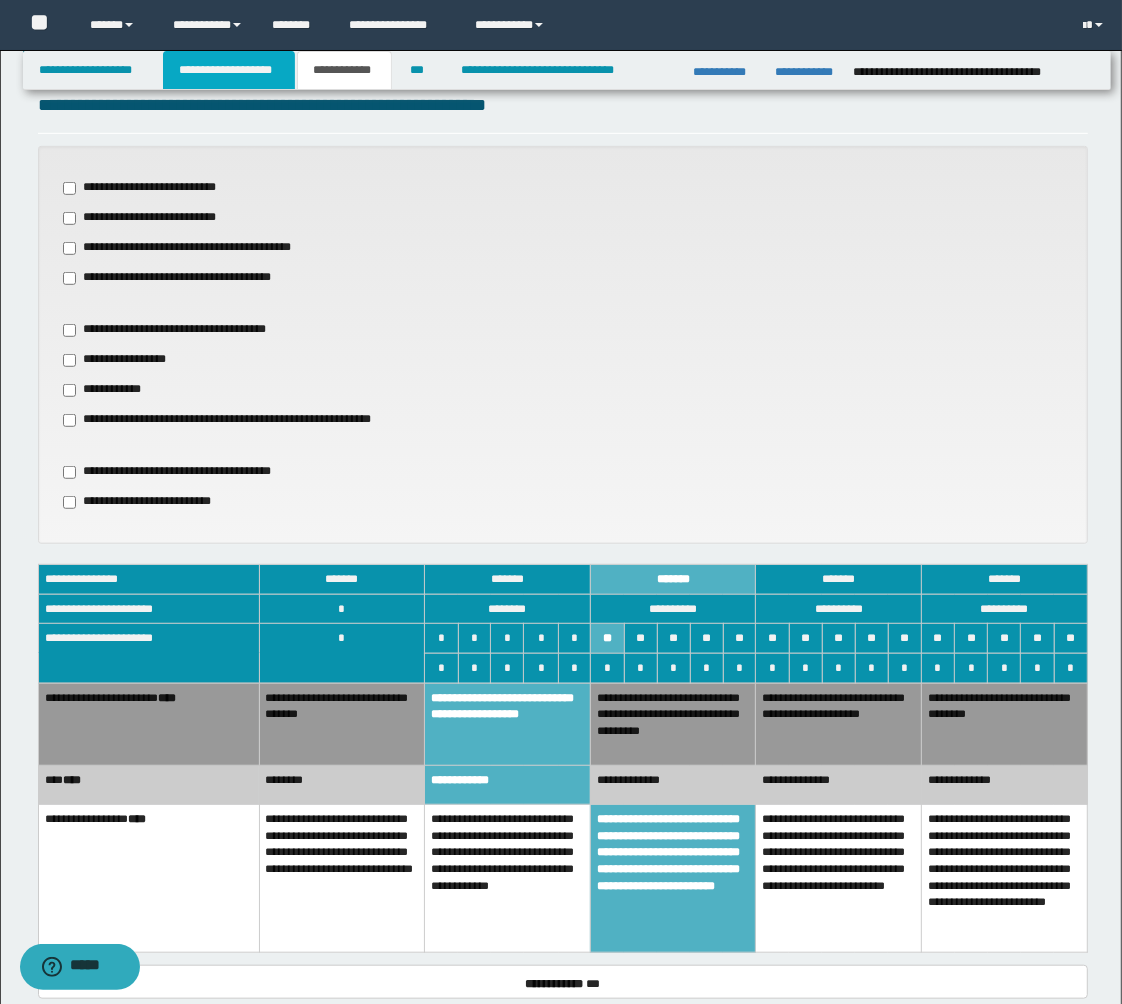 drag, startPoint x: 251, startPoint y: 72, endPoint x: 310, endPoint y: 128, distance: 81.34495 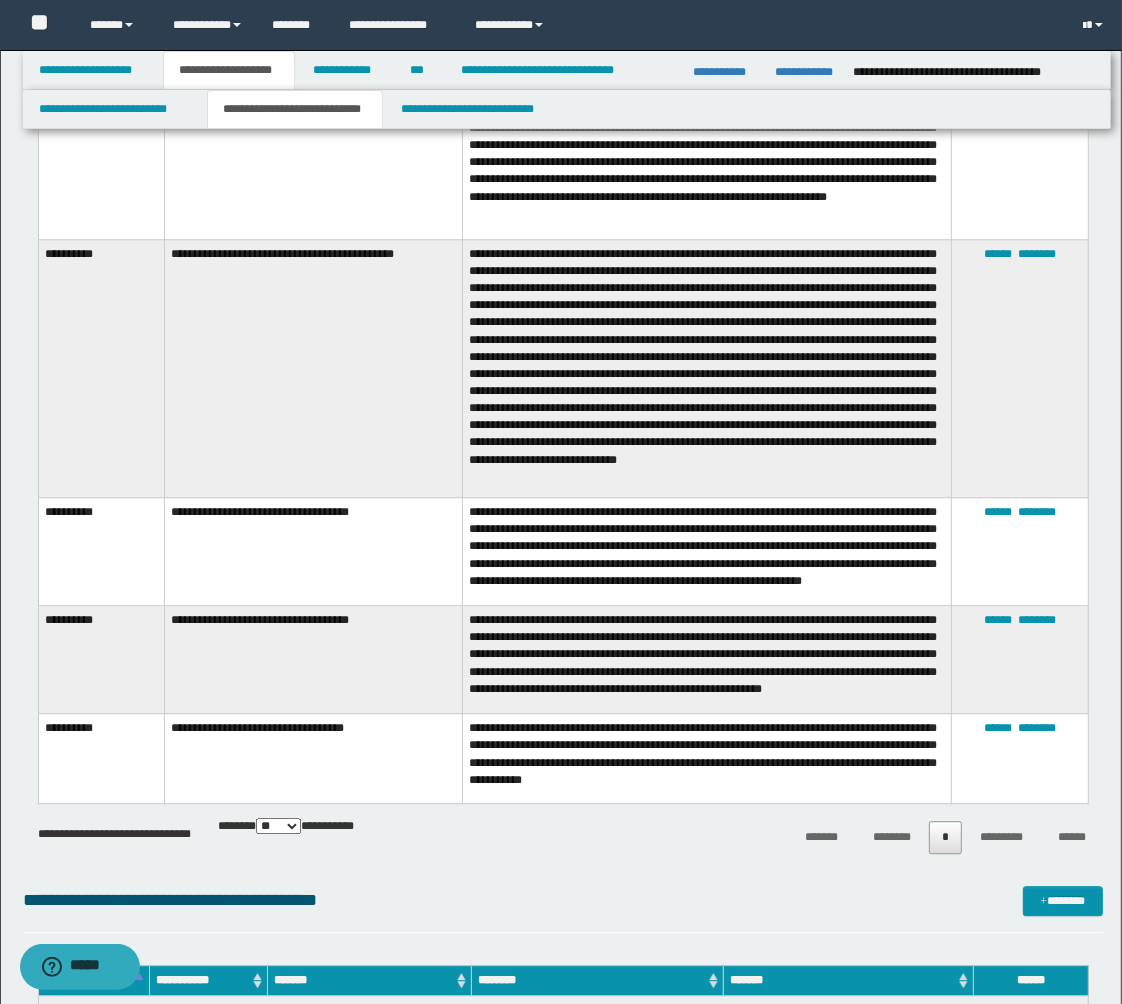 scroll, scrollTop: 3444, scrollLeft: 0, axis: vertical 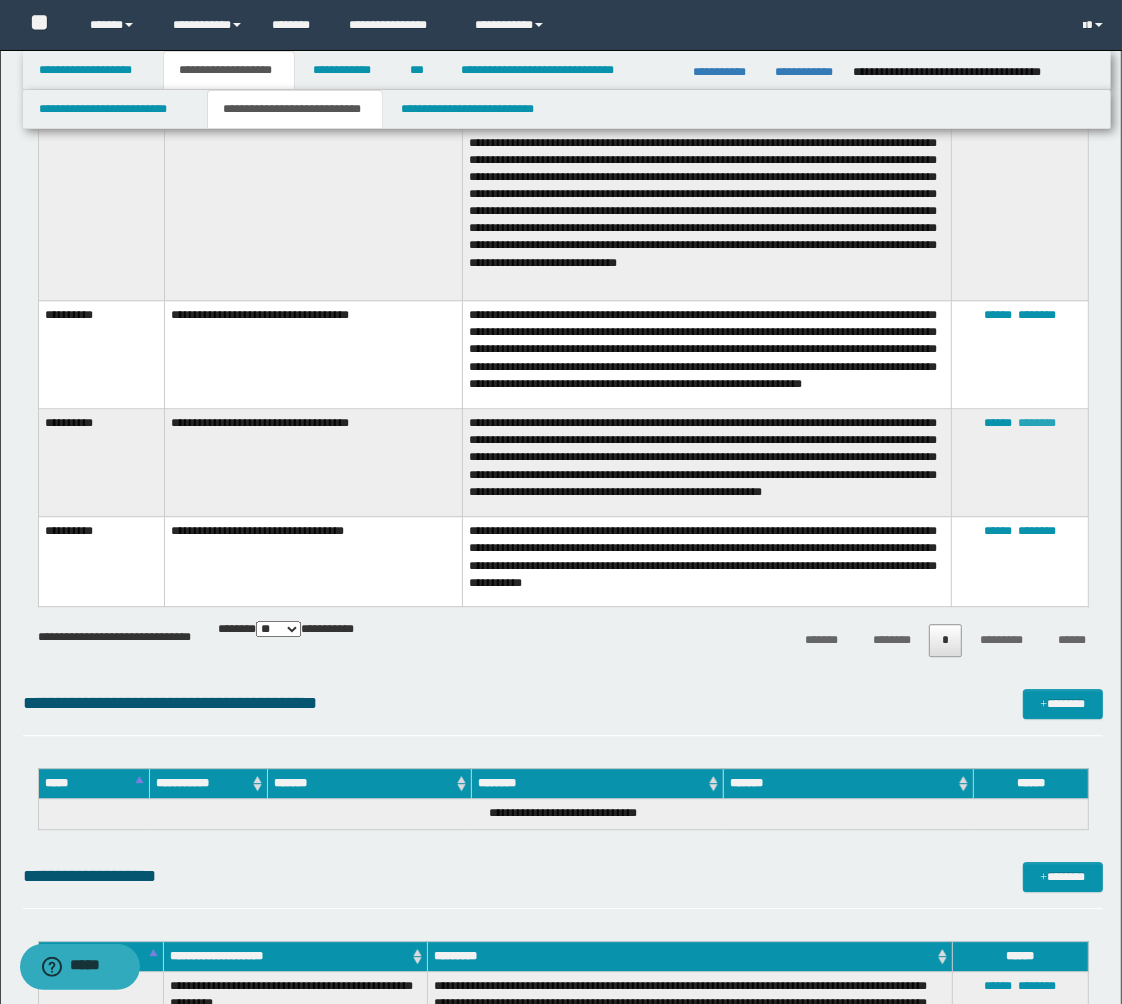 click on "********" at bounding box center (1037, 423) 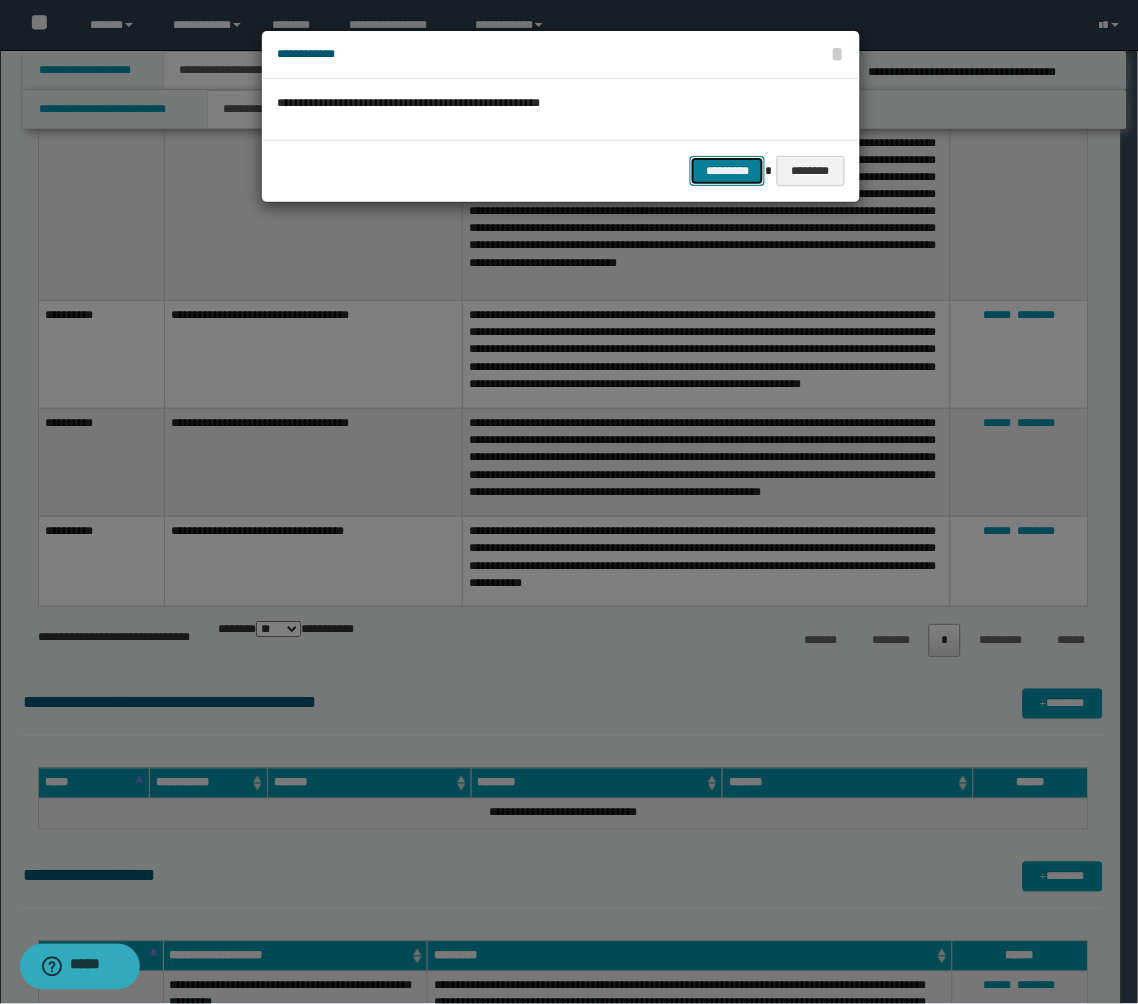 click on "*********" at bounding box center (727, 171) 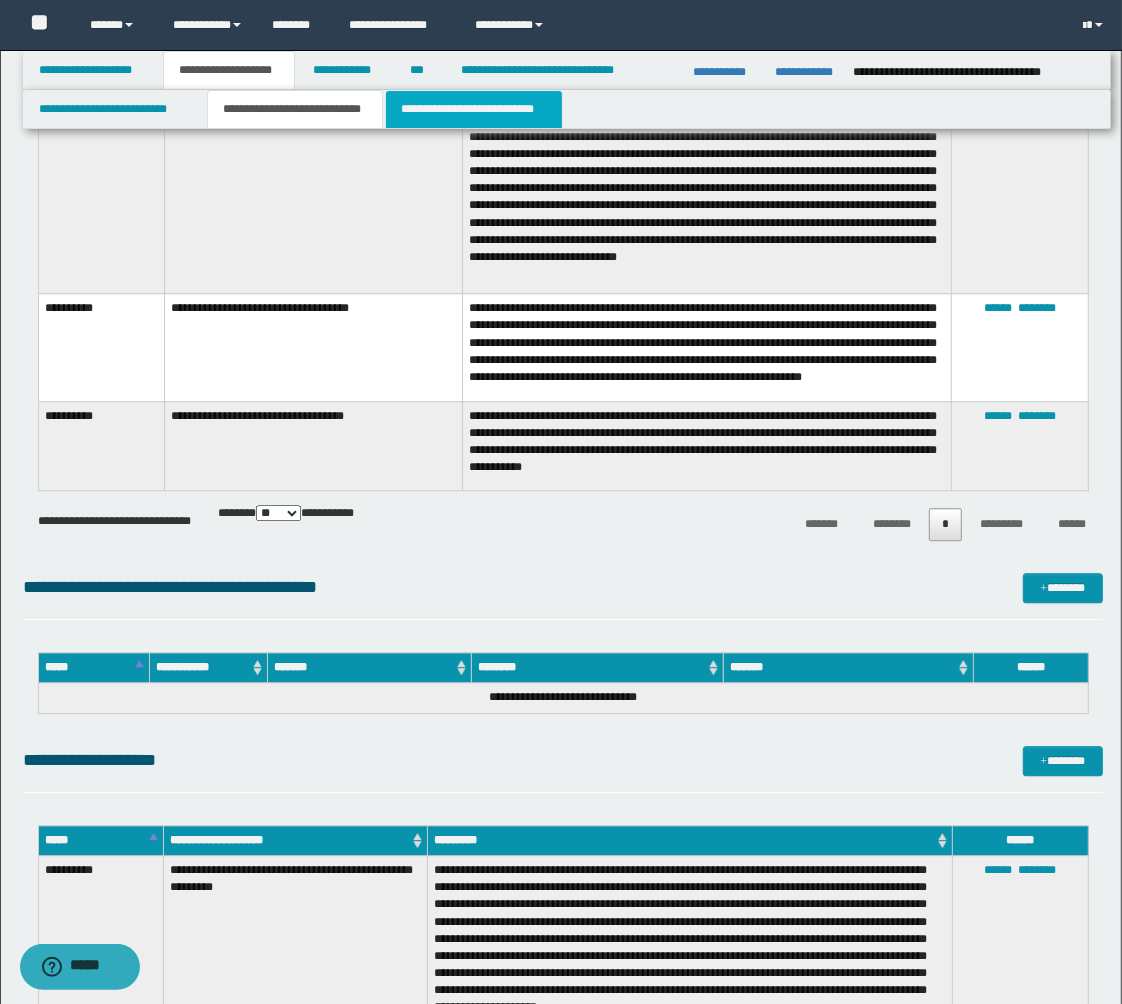 click on "**********" at bounding box center (474, 109) 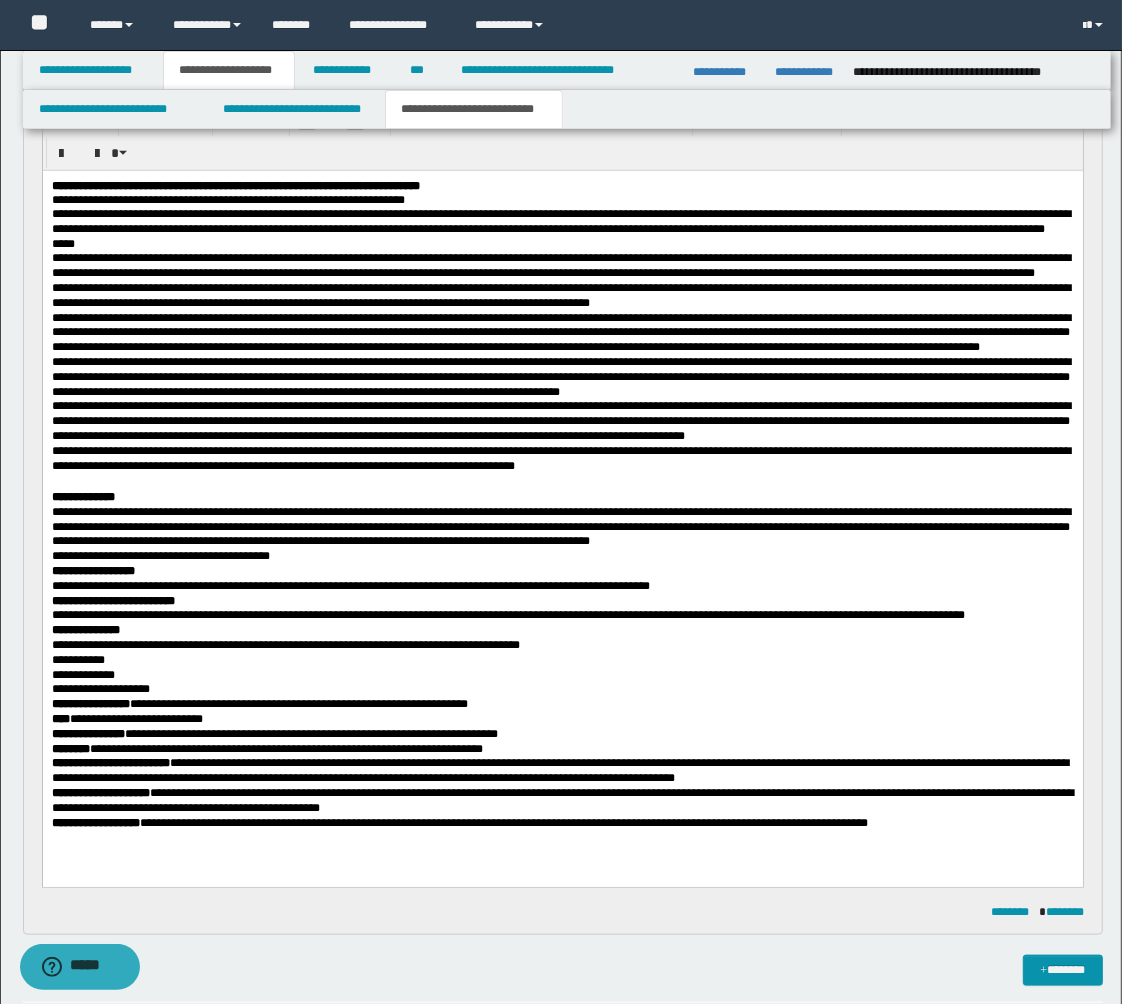 scroll, scrollTop: 952, scrollLeft: 0, axis: vertical 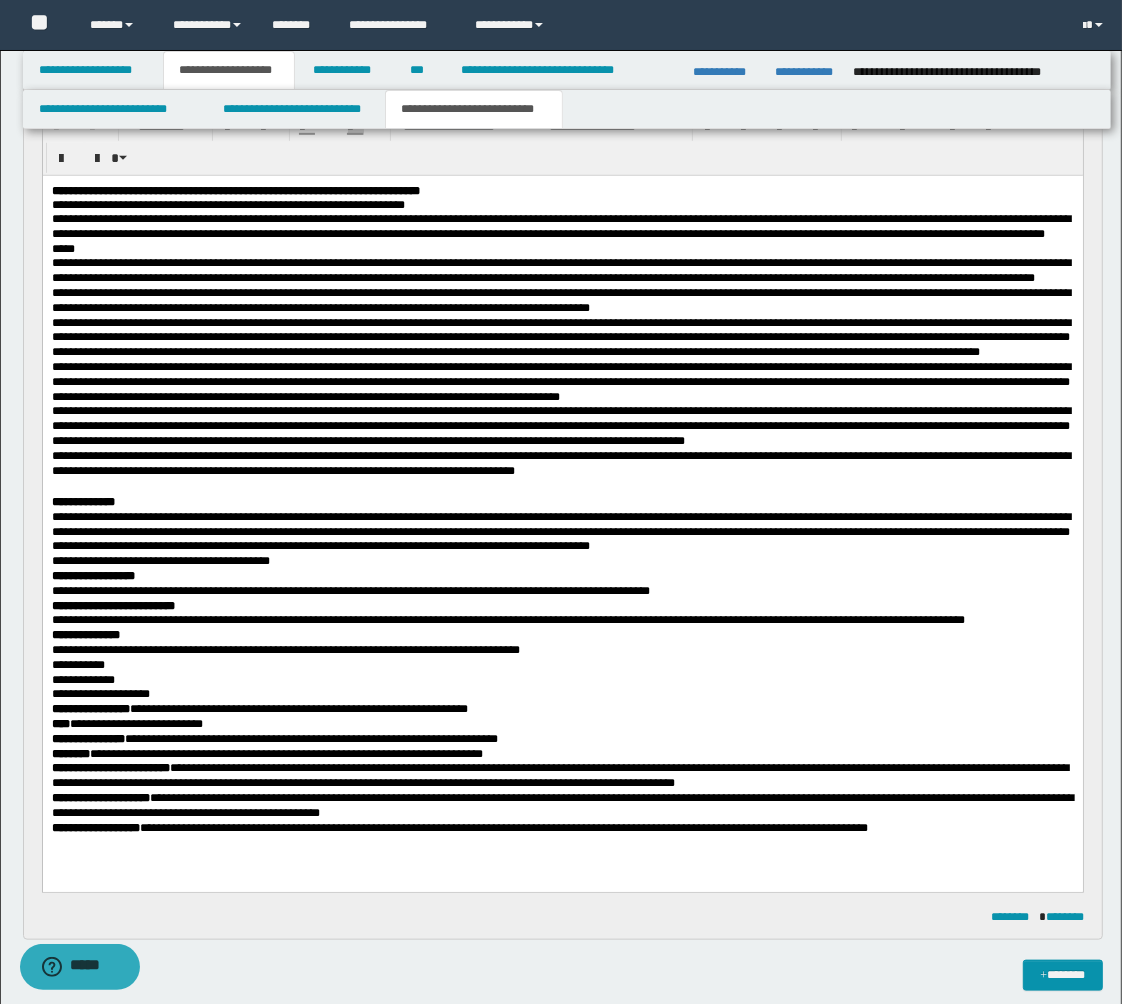 click on "**********" at bounding box center (560, 381) 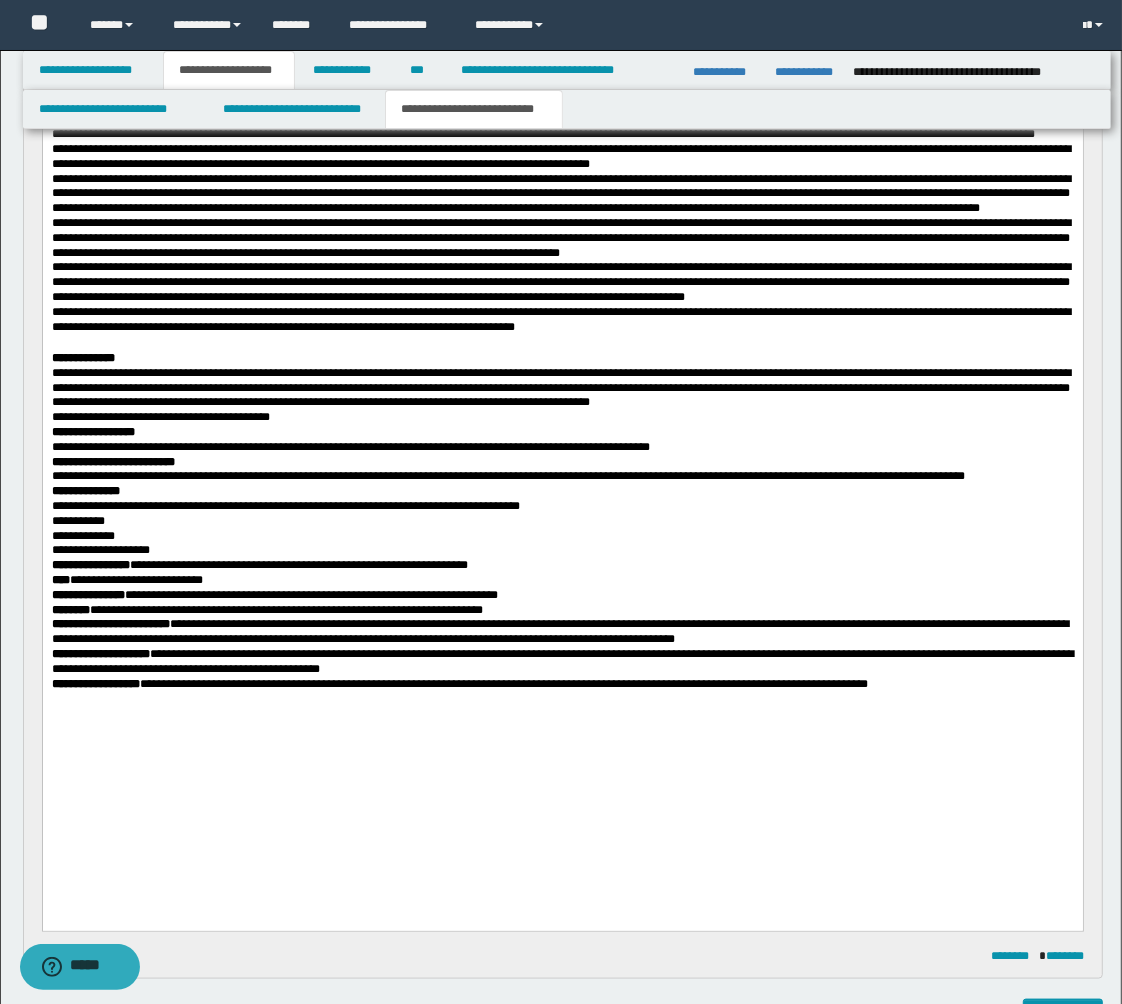 scroll, scrollTop: 1174, scrollLeft: 0, axis: vertical 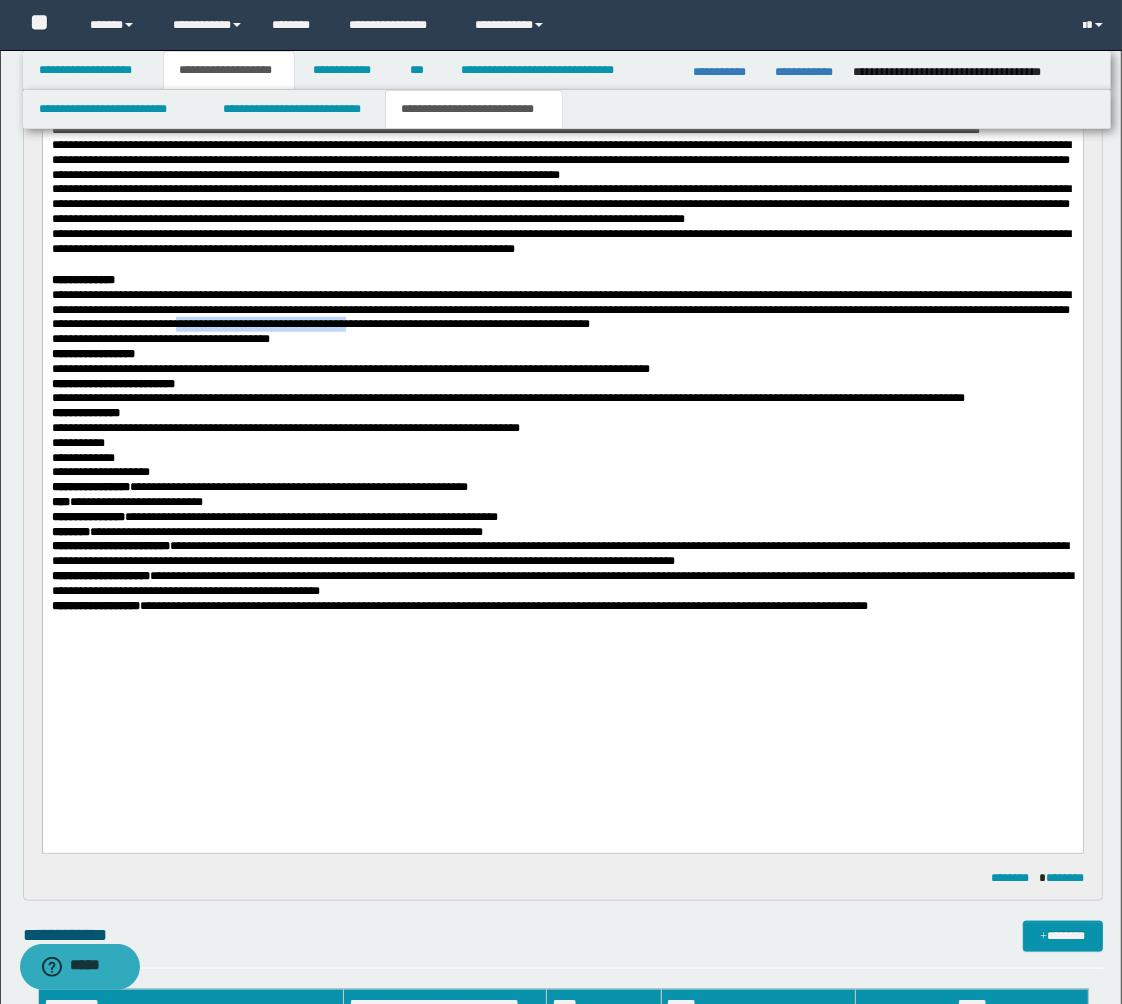 drag, startPoint x: 422, startPoint y: 403, endPoint x: 611, endPoint y: 403, distance: 189 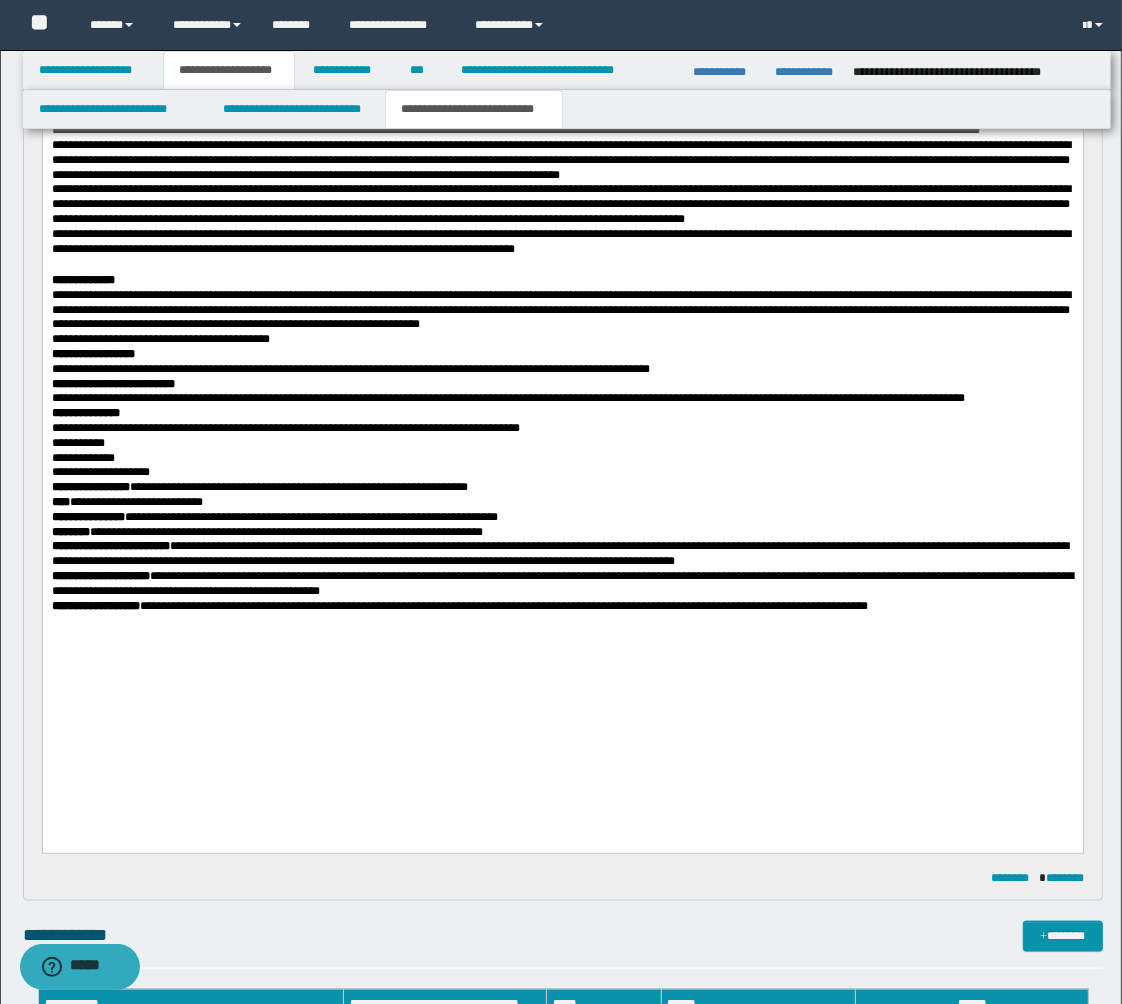 click on "**********" at bounding box center [562, 458] 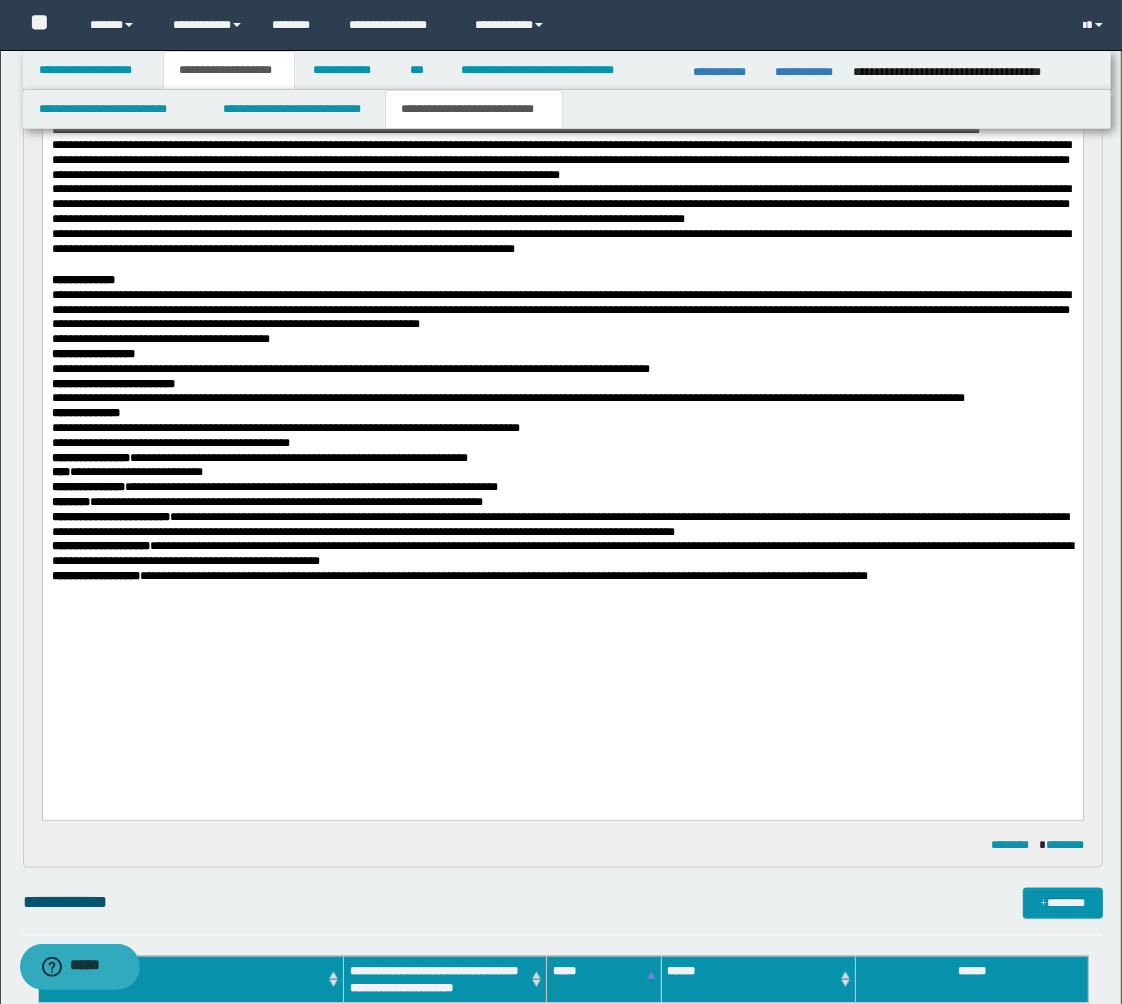 click on "**********" at bounding box center (562, 517) 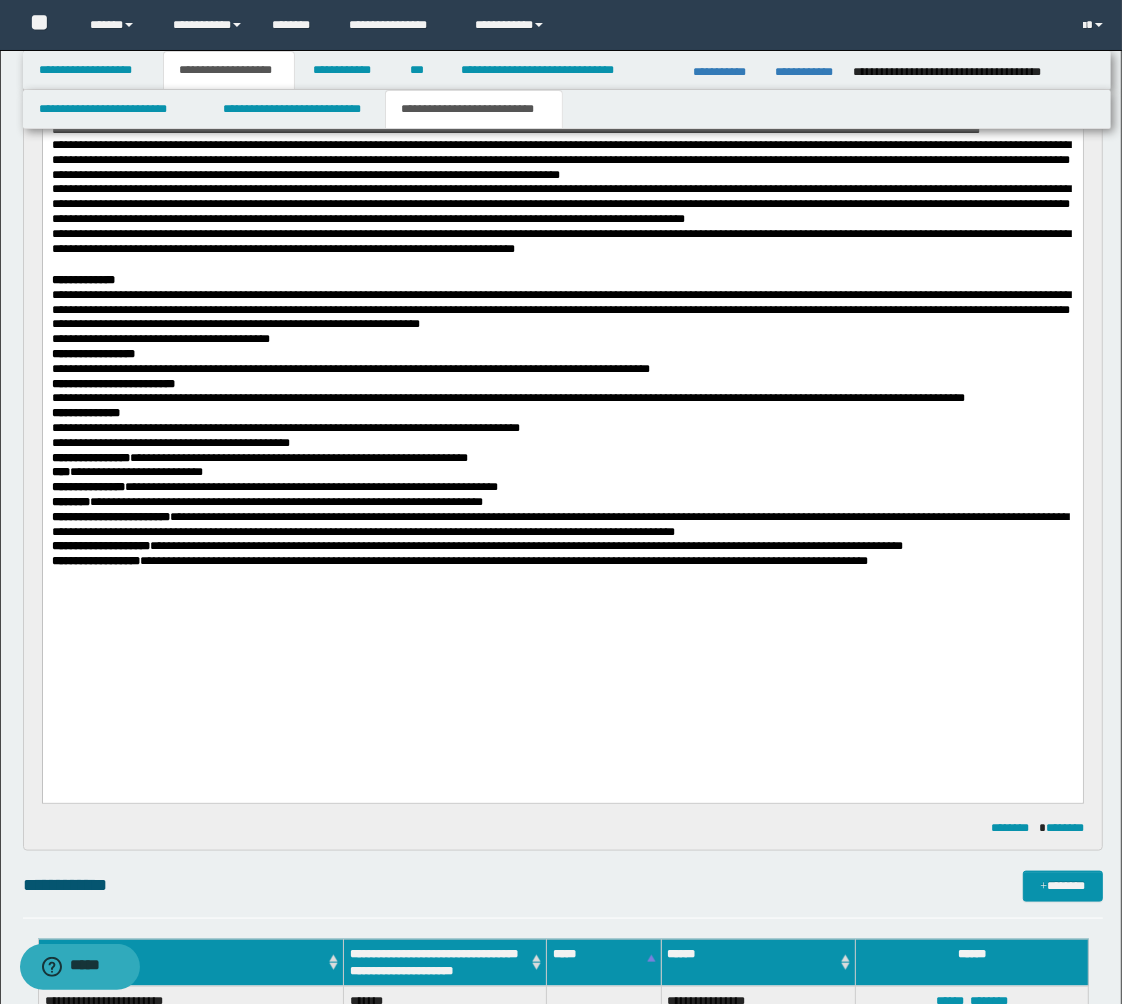 click on "Some text here" at bounding box center (559, 510) 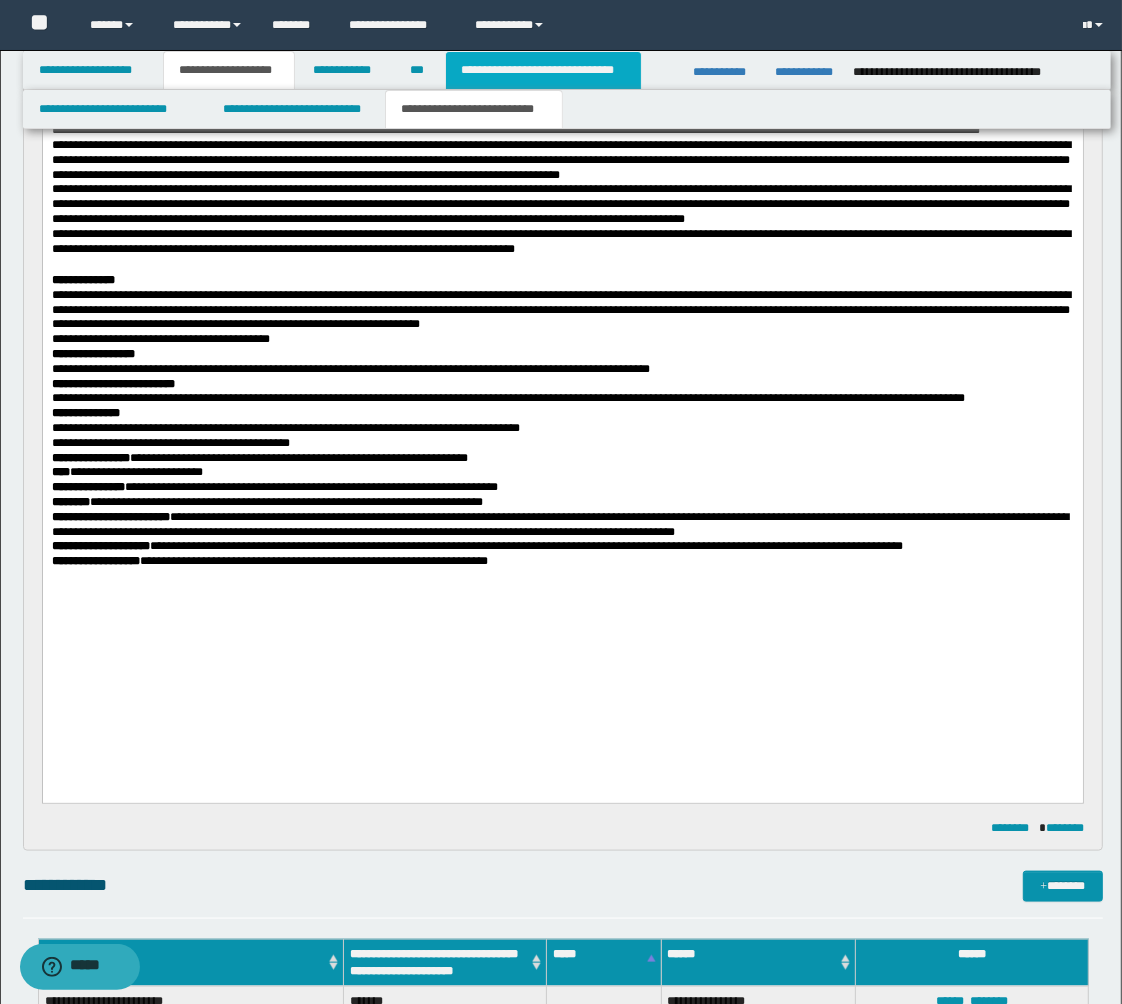 click on "**********" at bounding box center [543, 70] 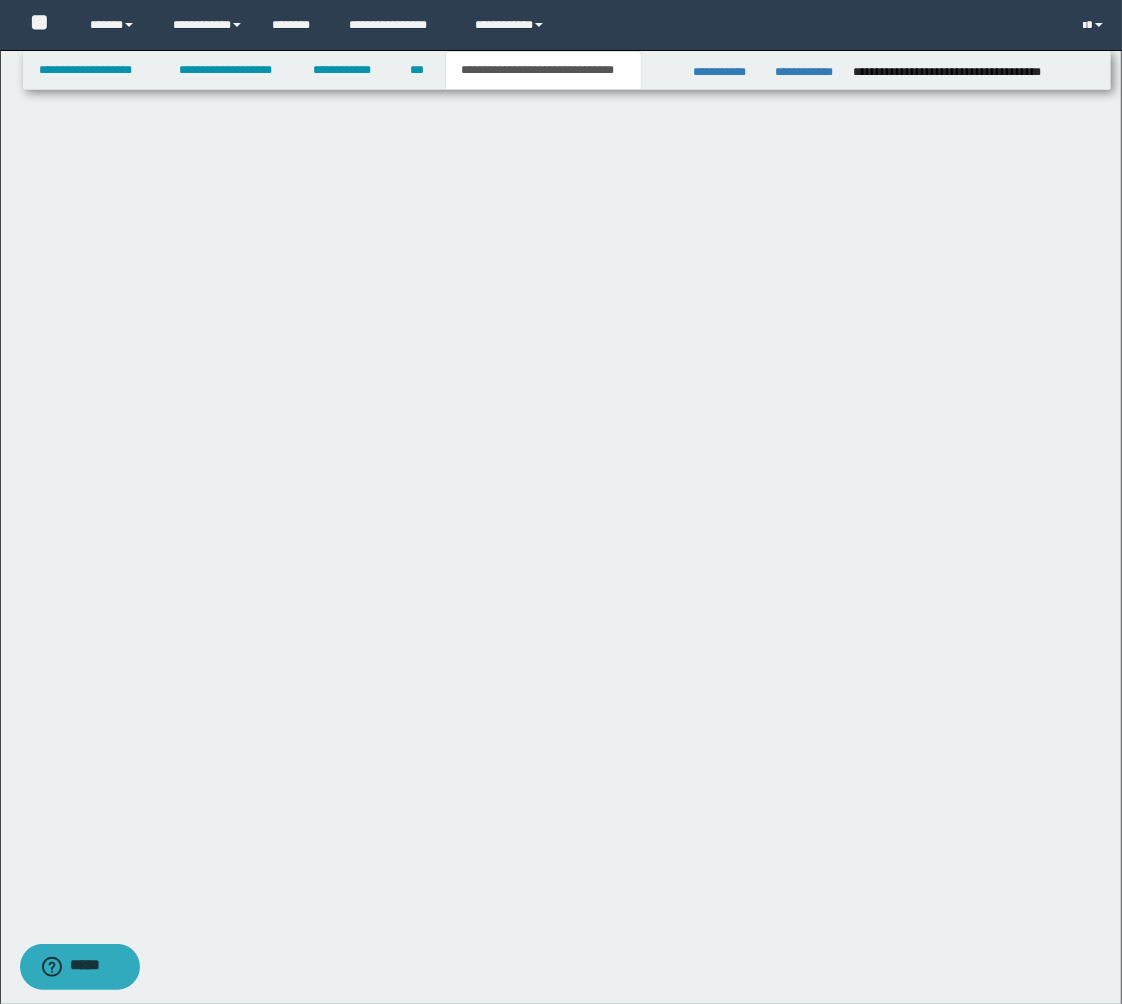 type on "**********" 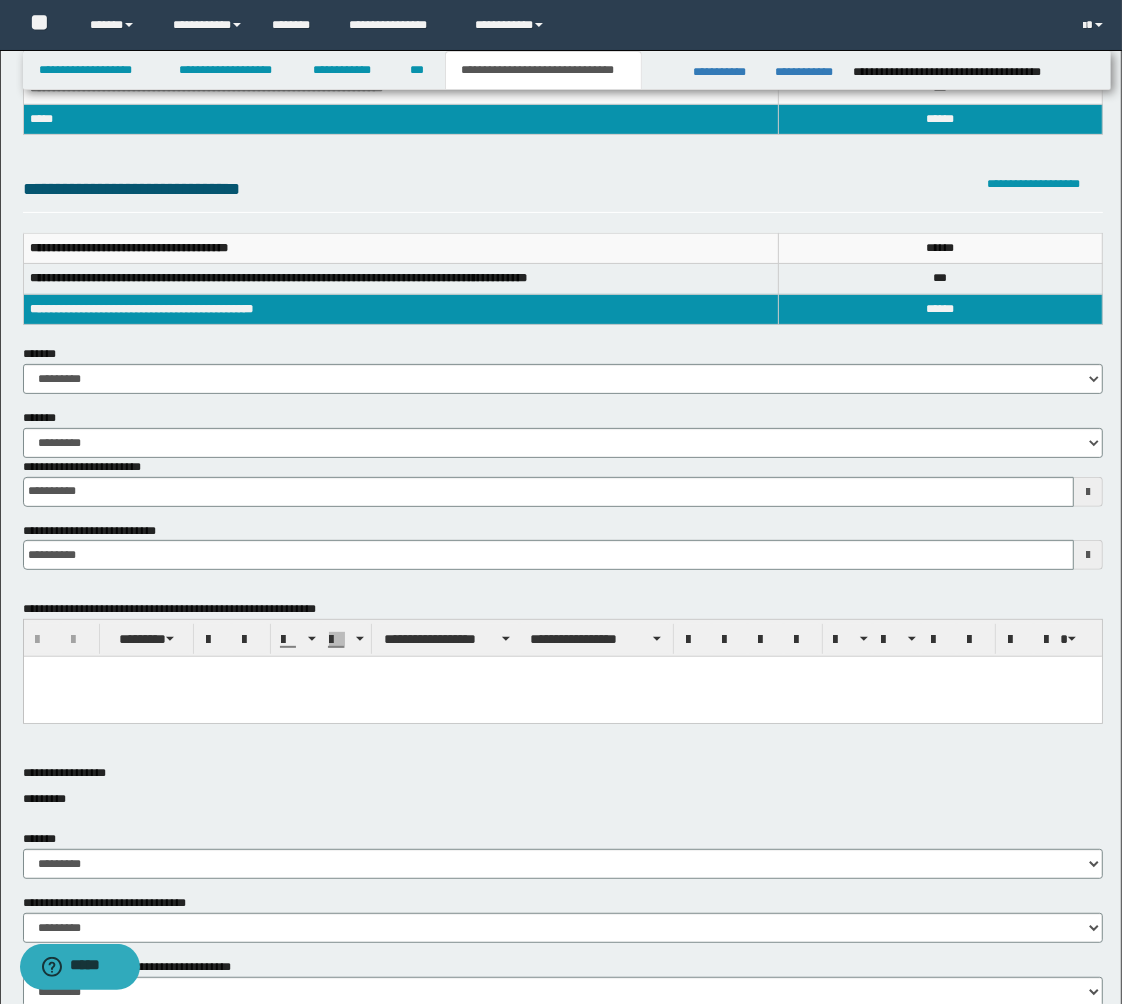 scroll, scrollTop: 217, scrollLeft: 0, axis: vertical 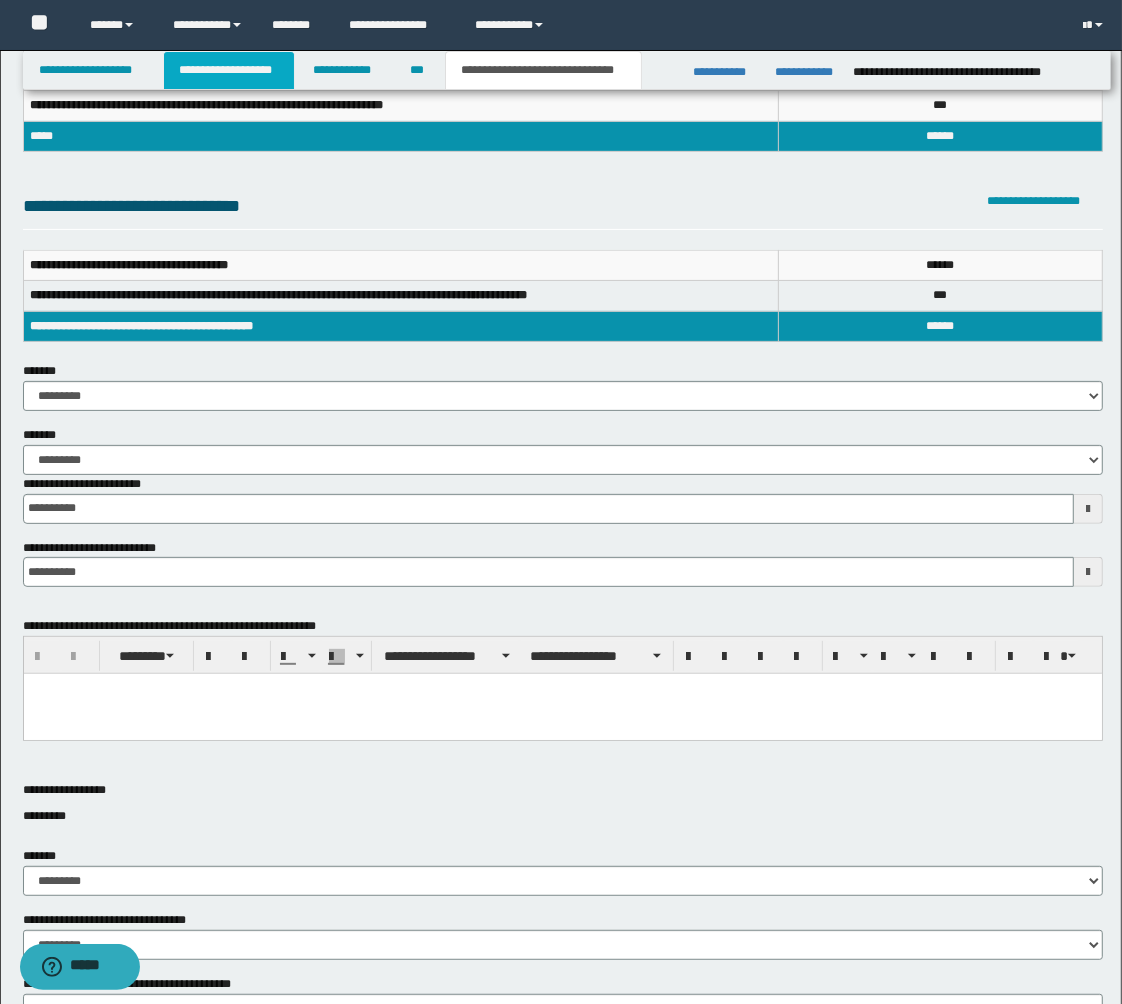click on "**********" at bounding box center (229, 70) 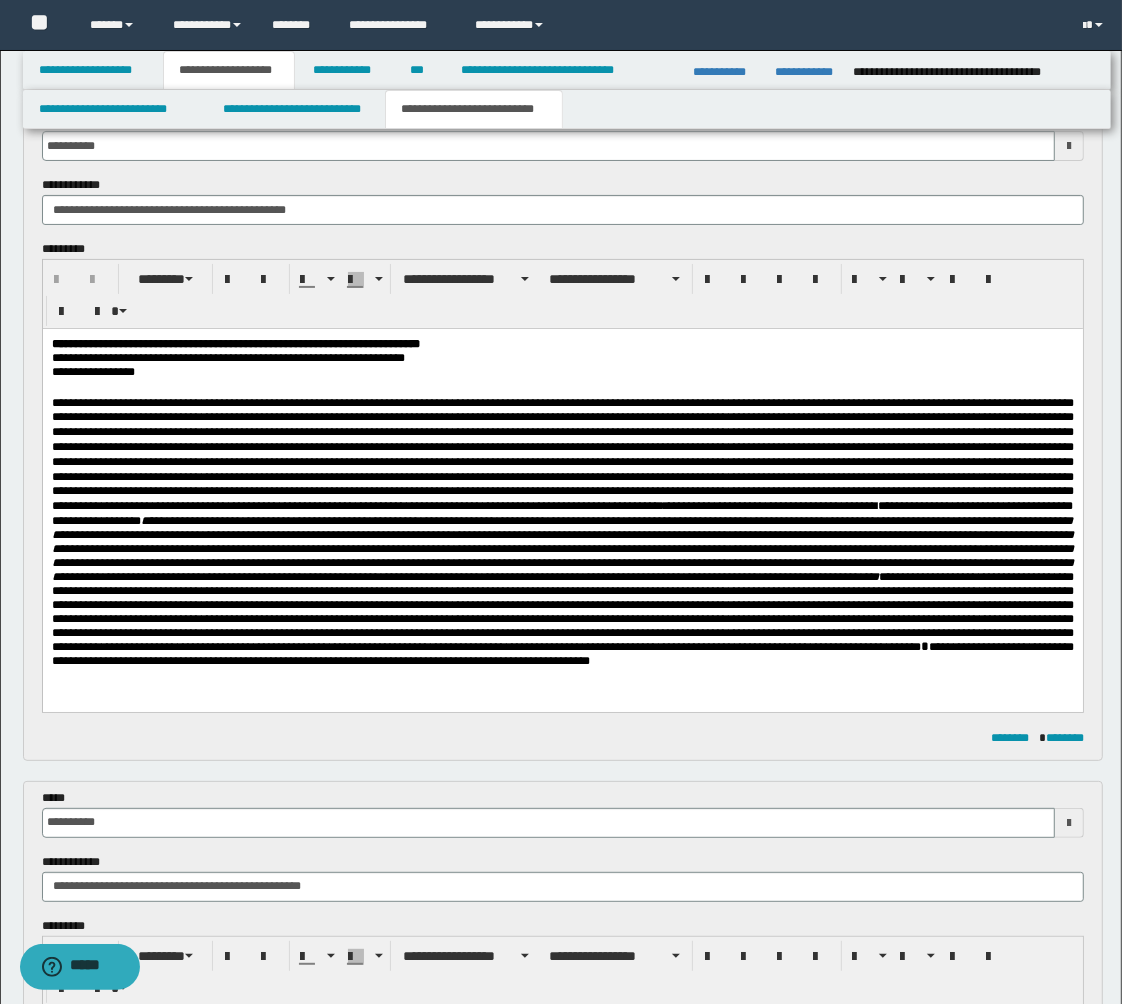 scroll, scrollTop: 0, scrollLeft: 0, axis: both 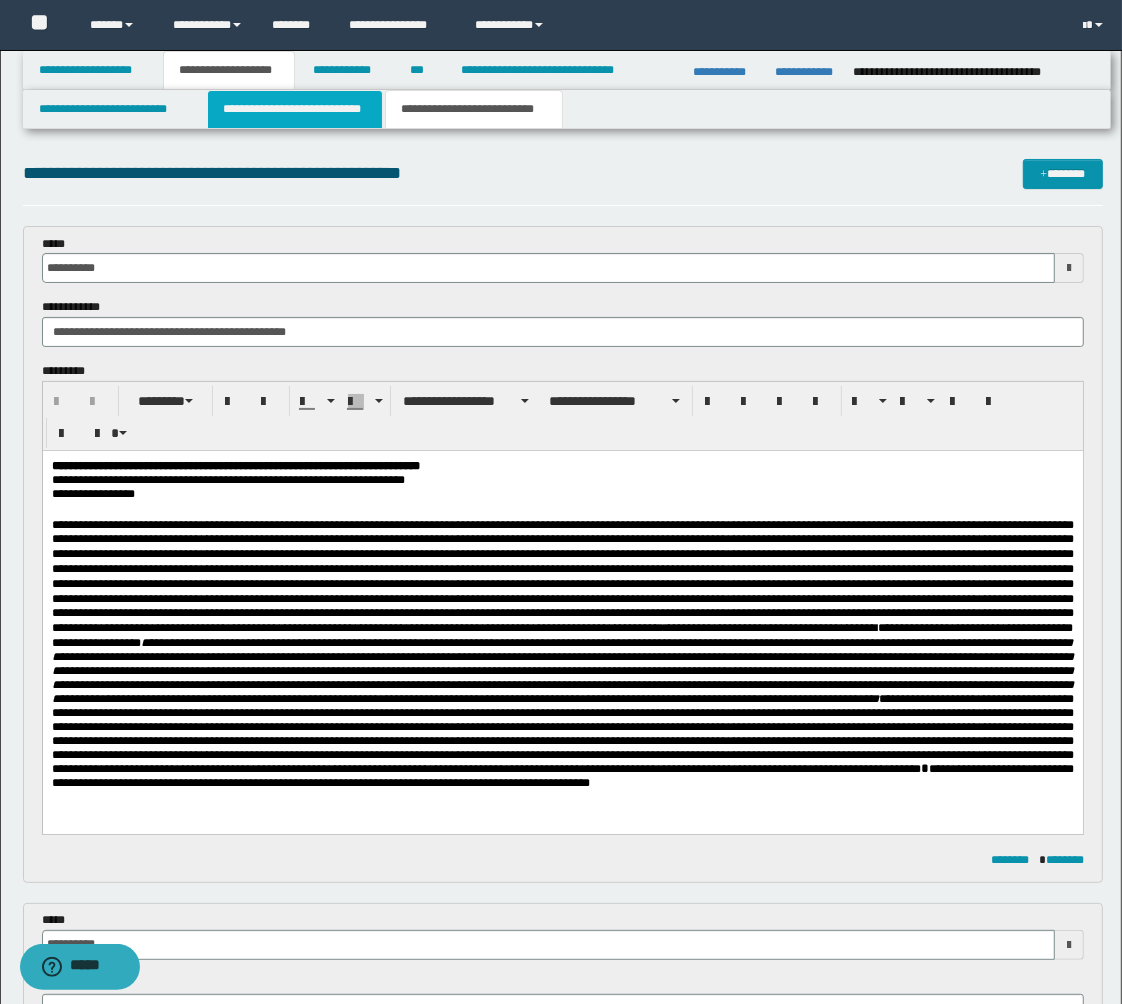 click on "**********" at bounding box center (295, 109) 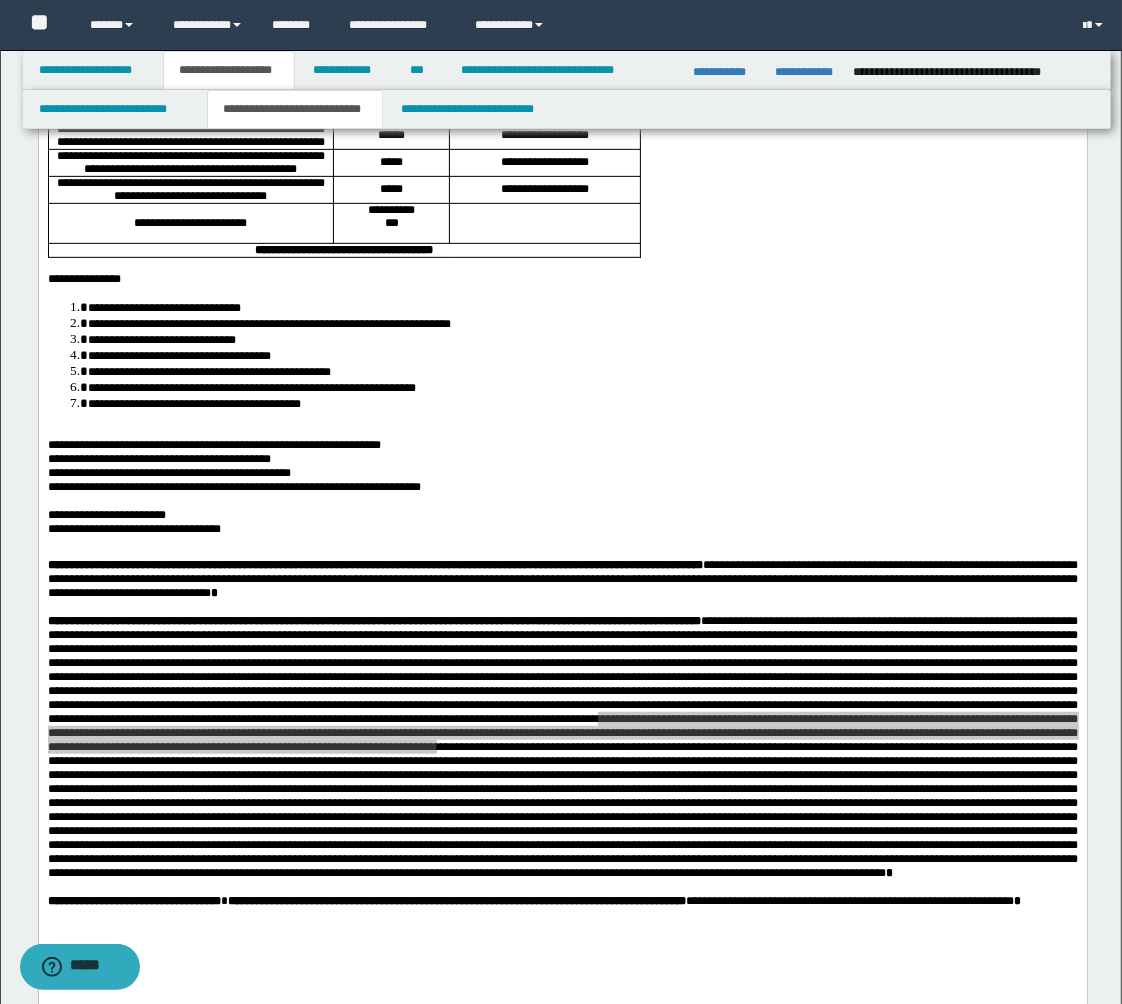 scroll, scrollTop: 666, scrollLeft: 0, axis: vertical 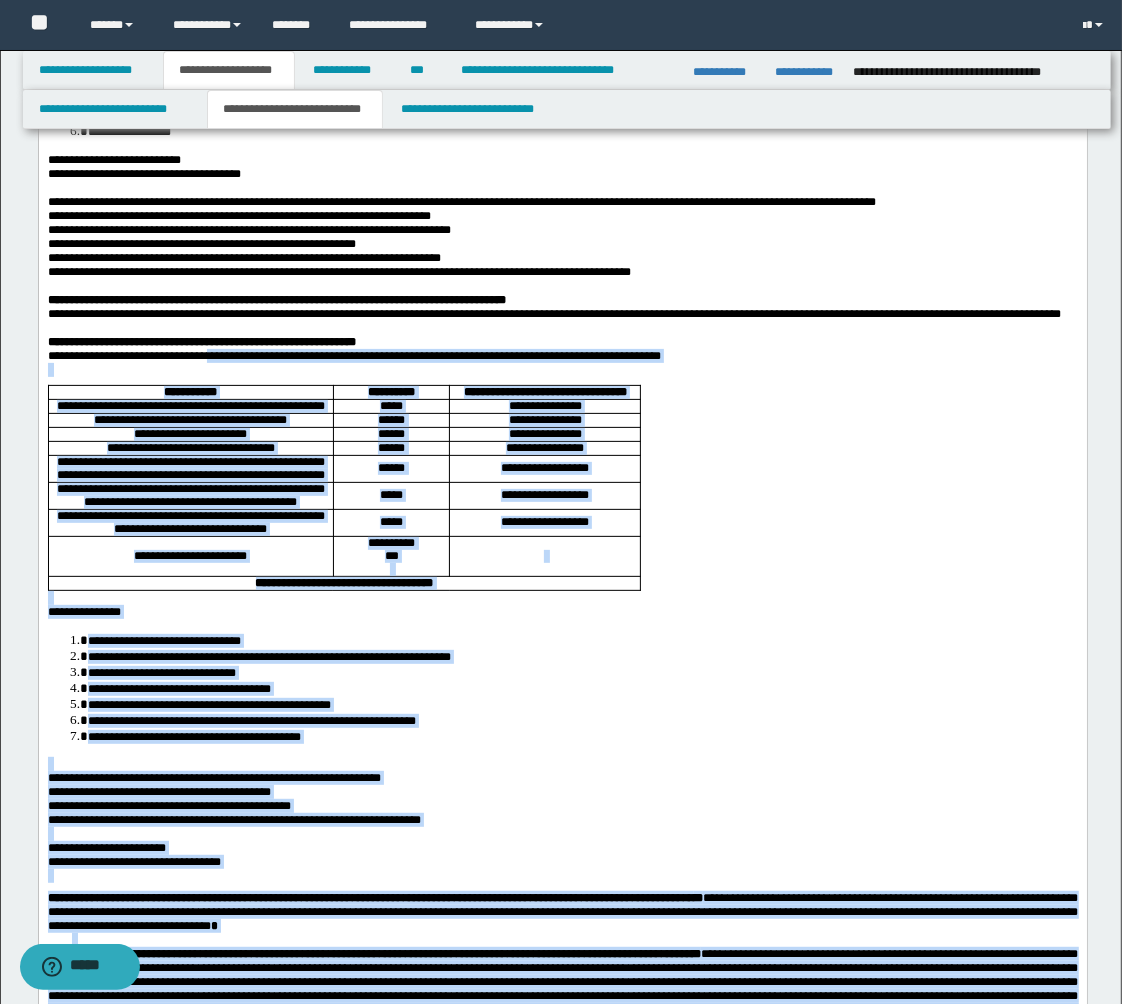 drag, startPoint x: 46, startPoint y: 399, endPoint x: 214, endPoint y: 415, distance: 168.76018 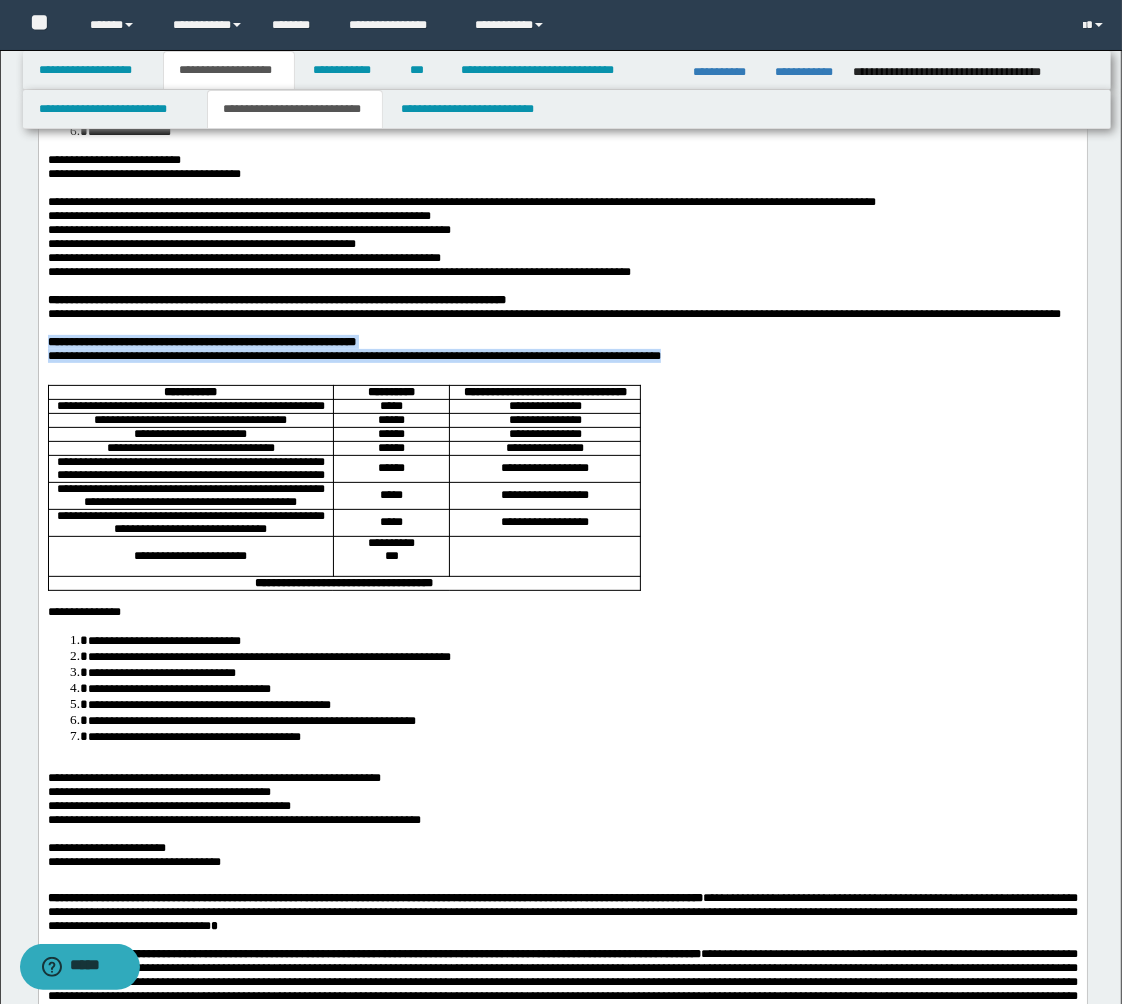 drag, startPoint x: 49, startPoint y: 402, endPoint x: 741, endPoint y: 417, distance: 692.16254 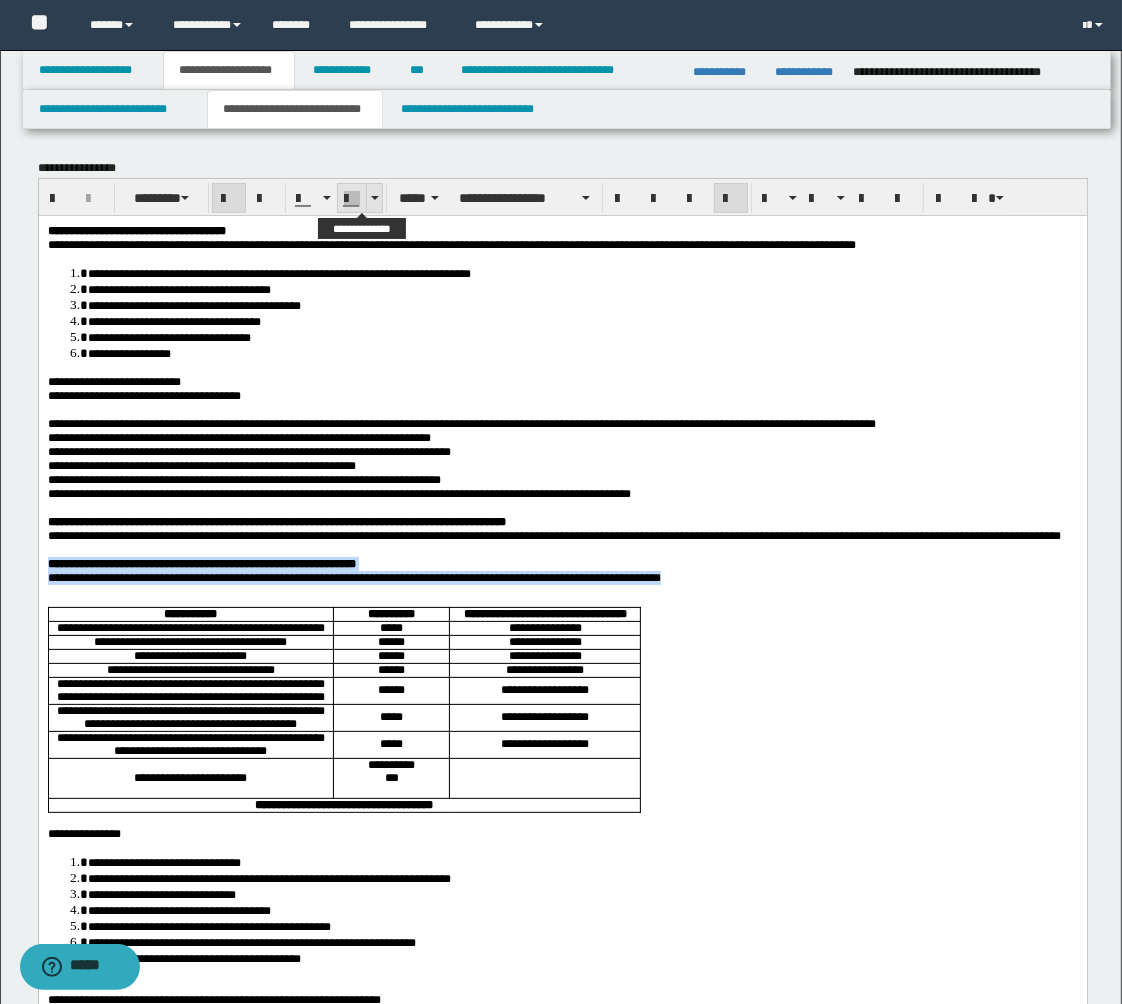 click at bounding box center (374, 198) 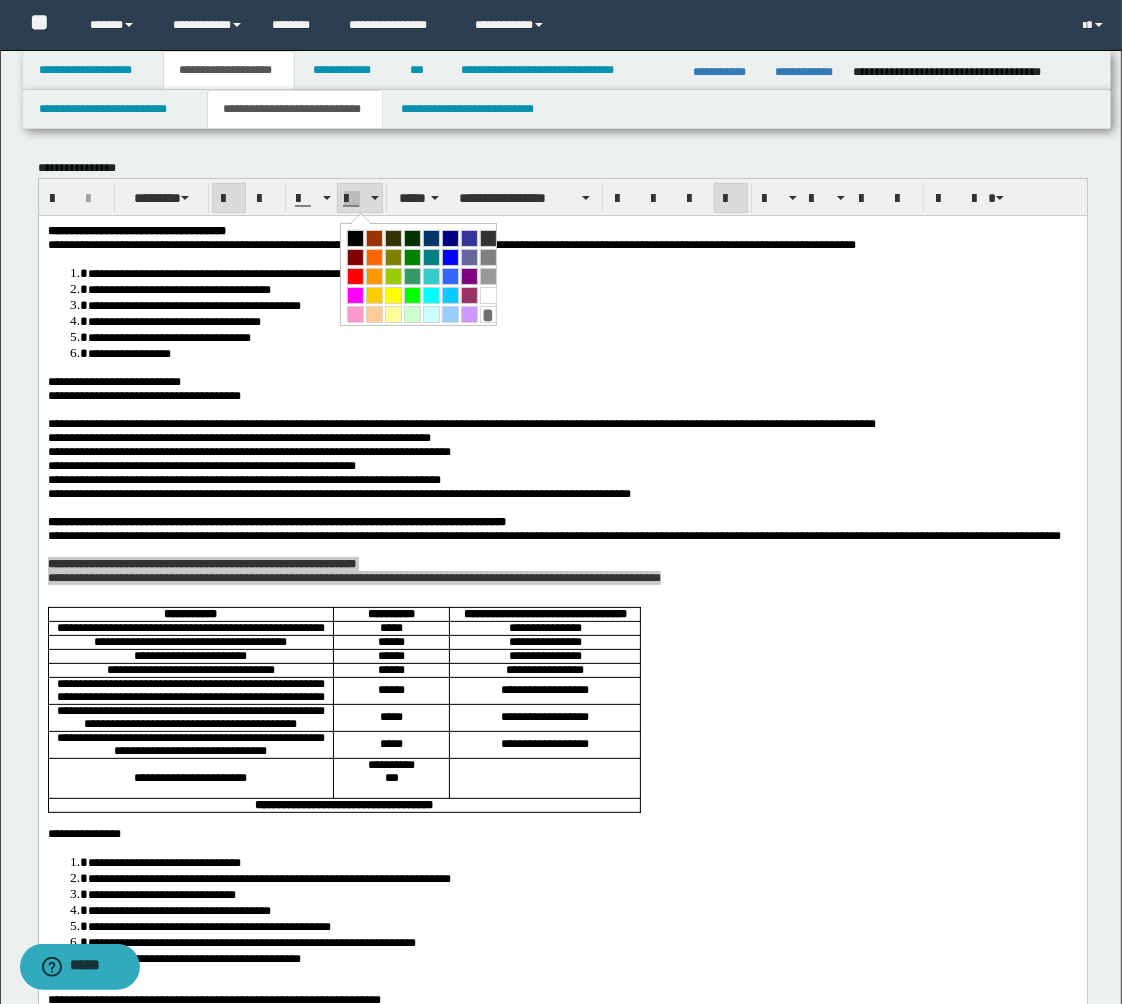 drag, startPoint x: 354, startPoint y: 277, endPoint x: 315, endPoint y: 66, distance: 214.57399 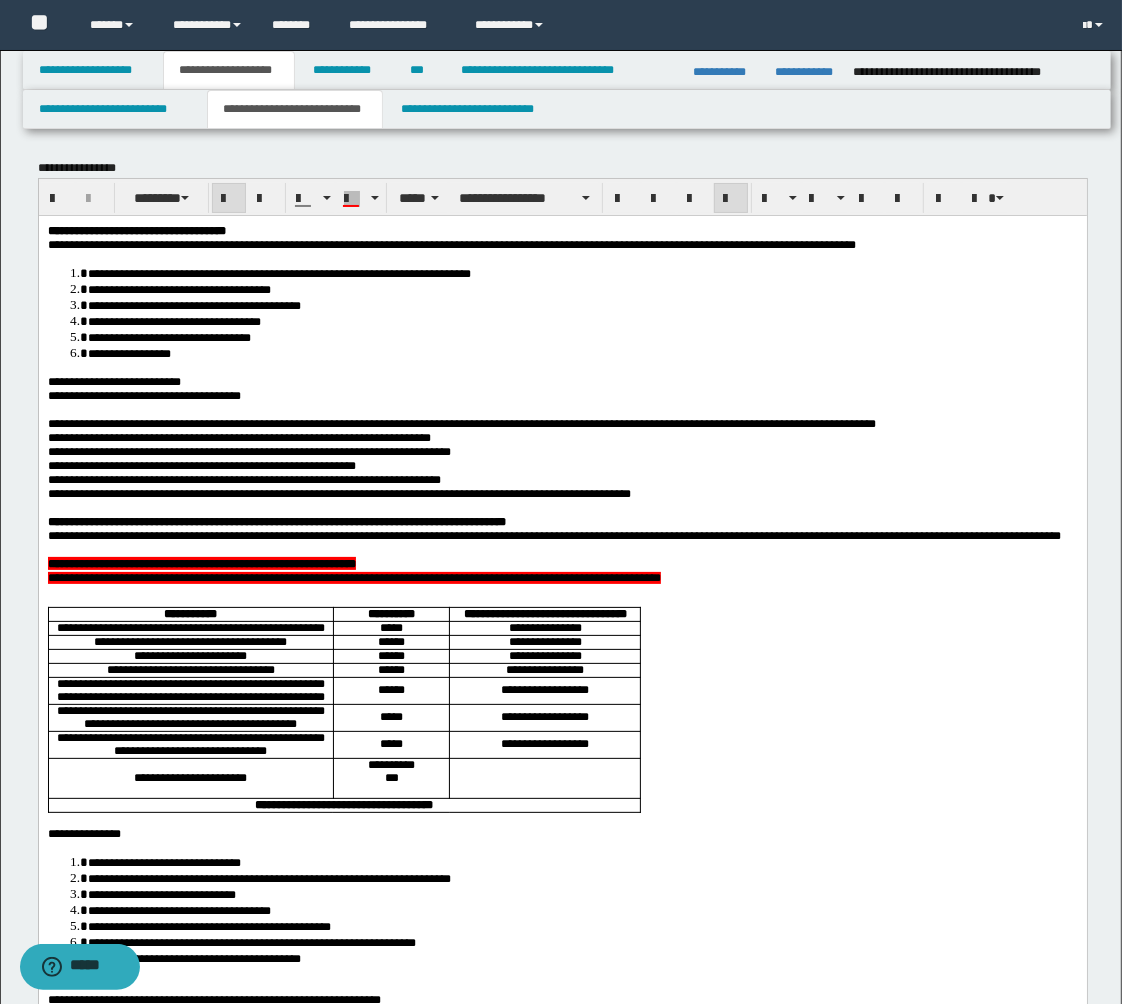 click on "**********" at bounding box center [562, 867] 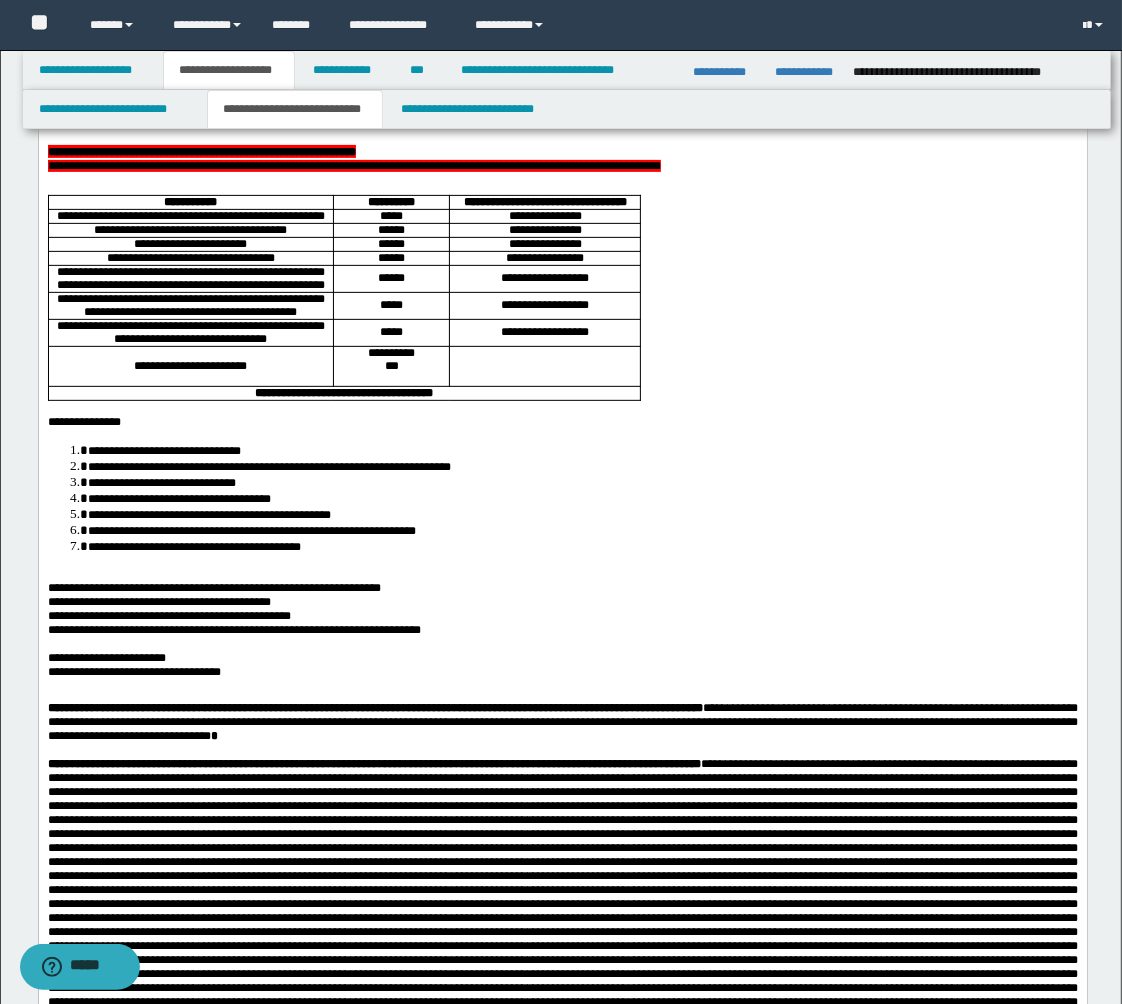 scroll, scrollTop: 888, scrollLeft: 0, axis: vertical 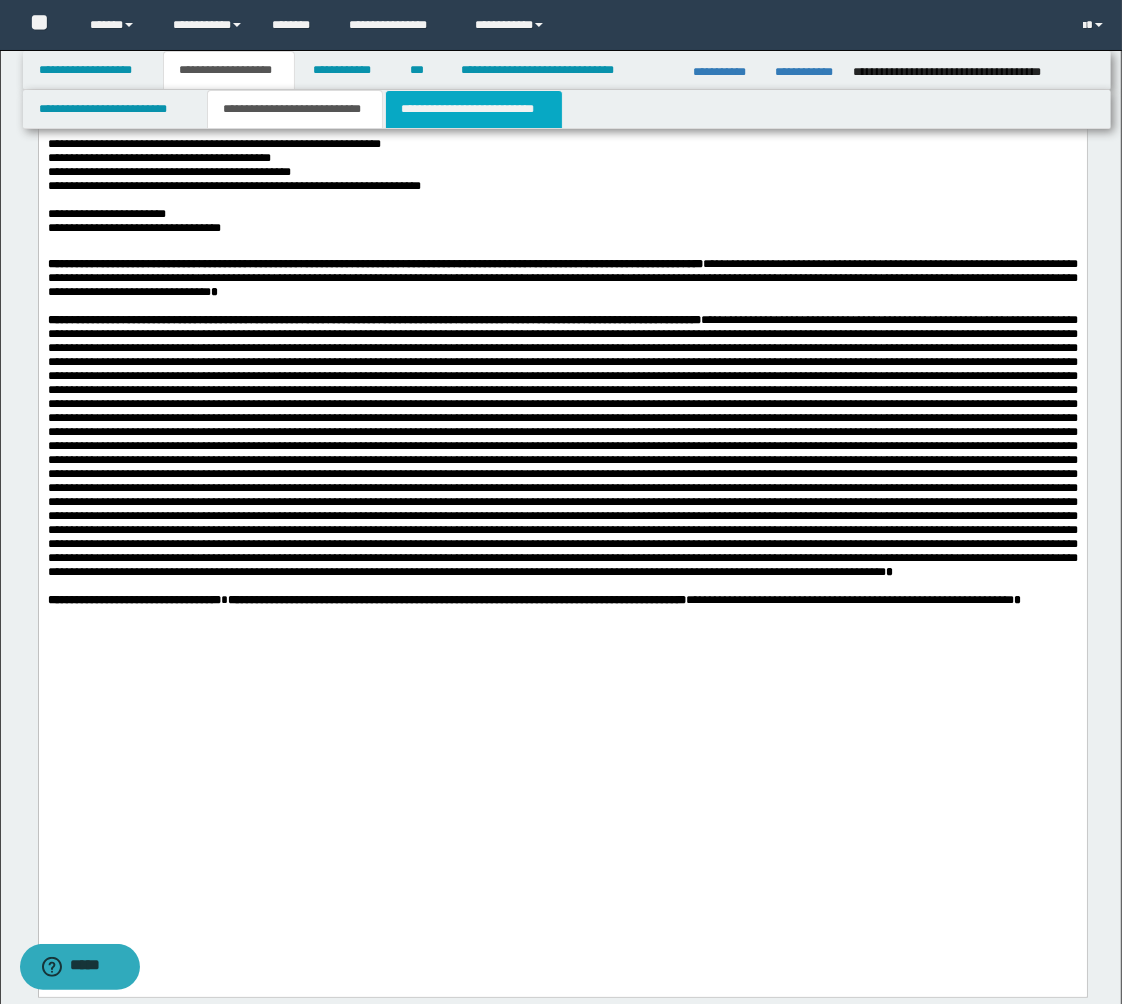 click on "**********" at bounding box center [474, 109] 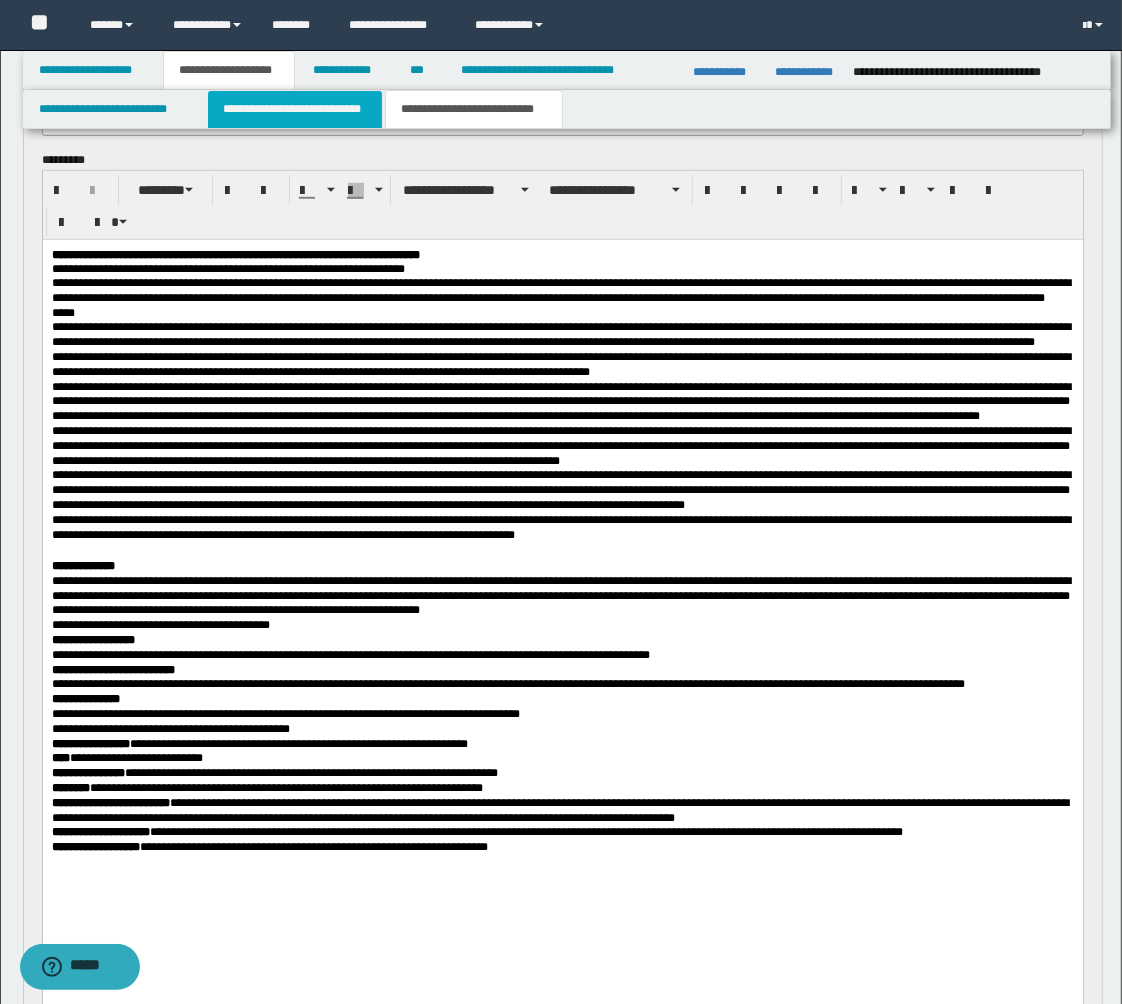 click on "**********" at bounding box center [295, 109] 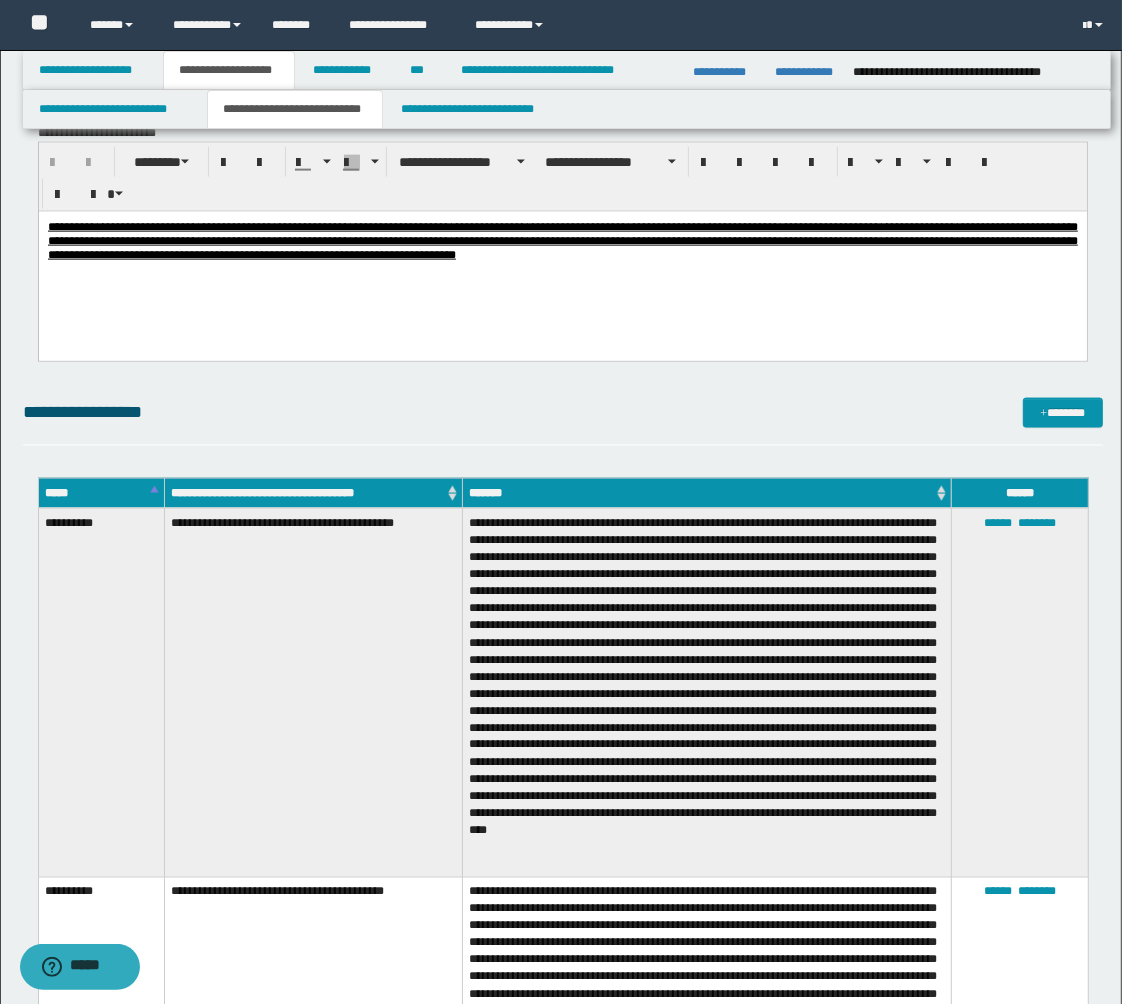 scroll, scrollTop: 1888, scrollLeft: 0, axis: vertical 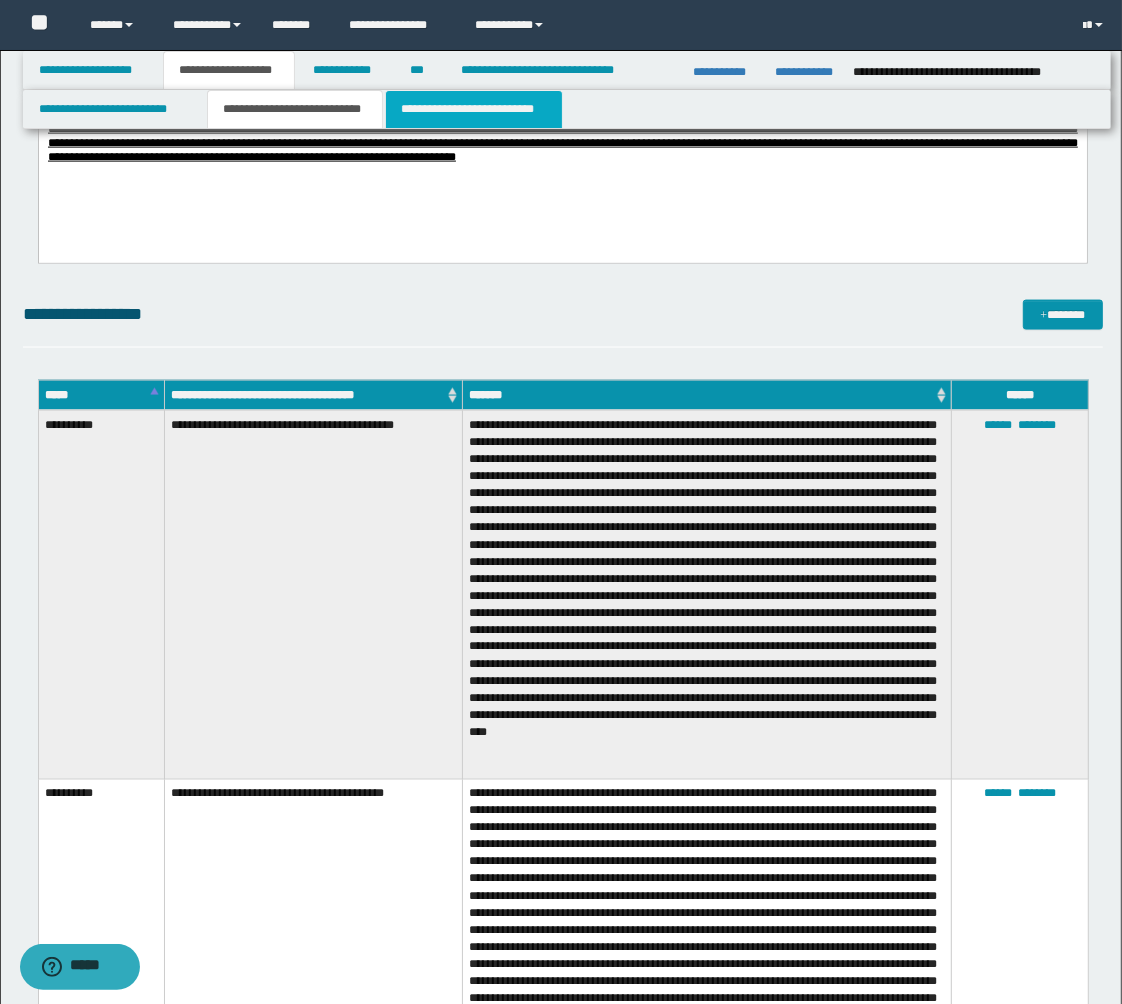 click on "**********" at bounding box center (474, 109) 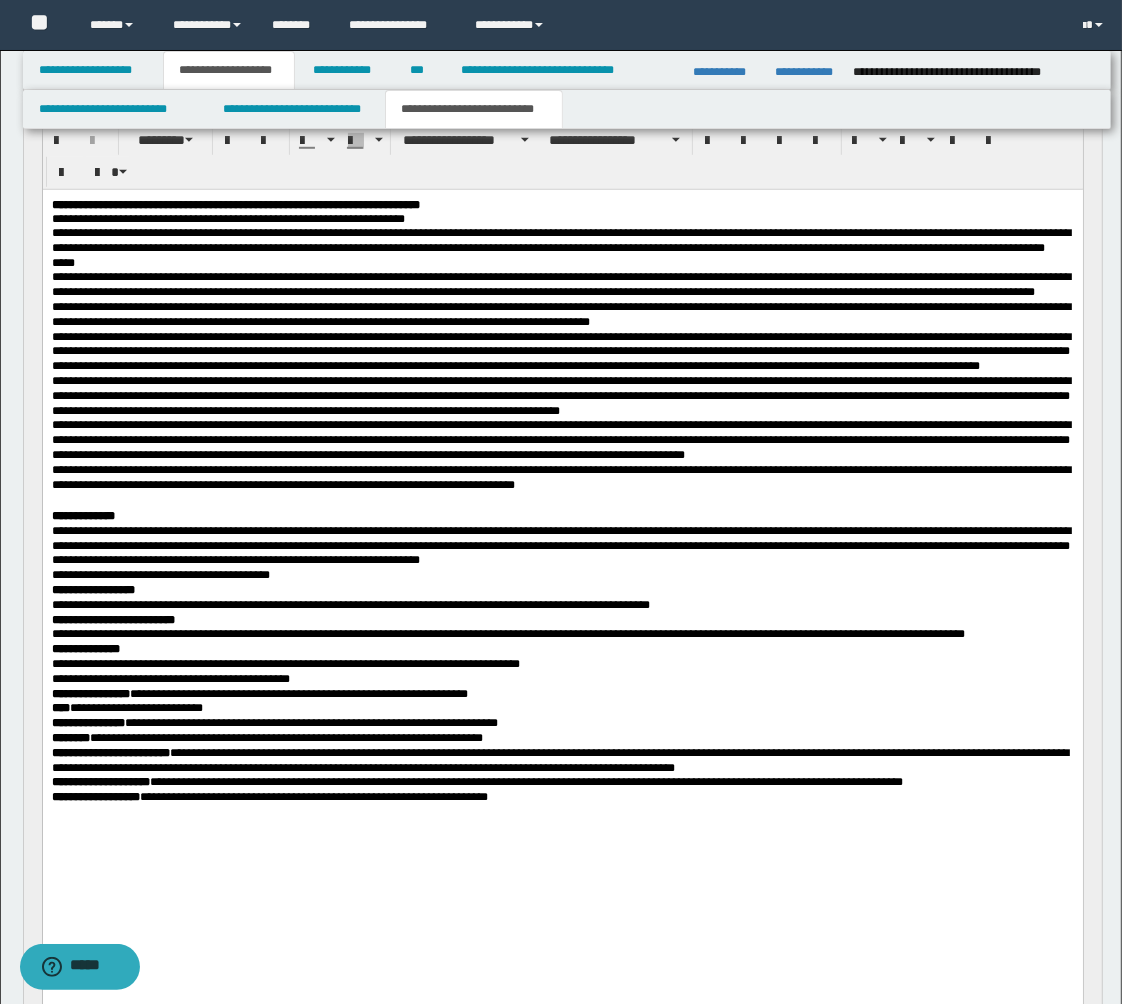 scroll, scrollTop: 888, scrollLeft: 0, axis: vertical 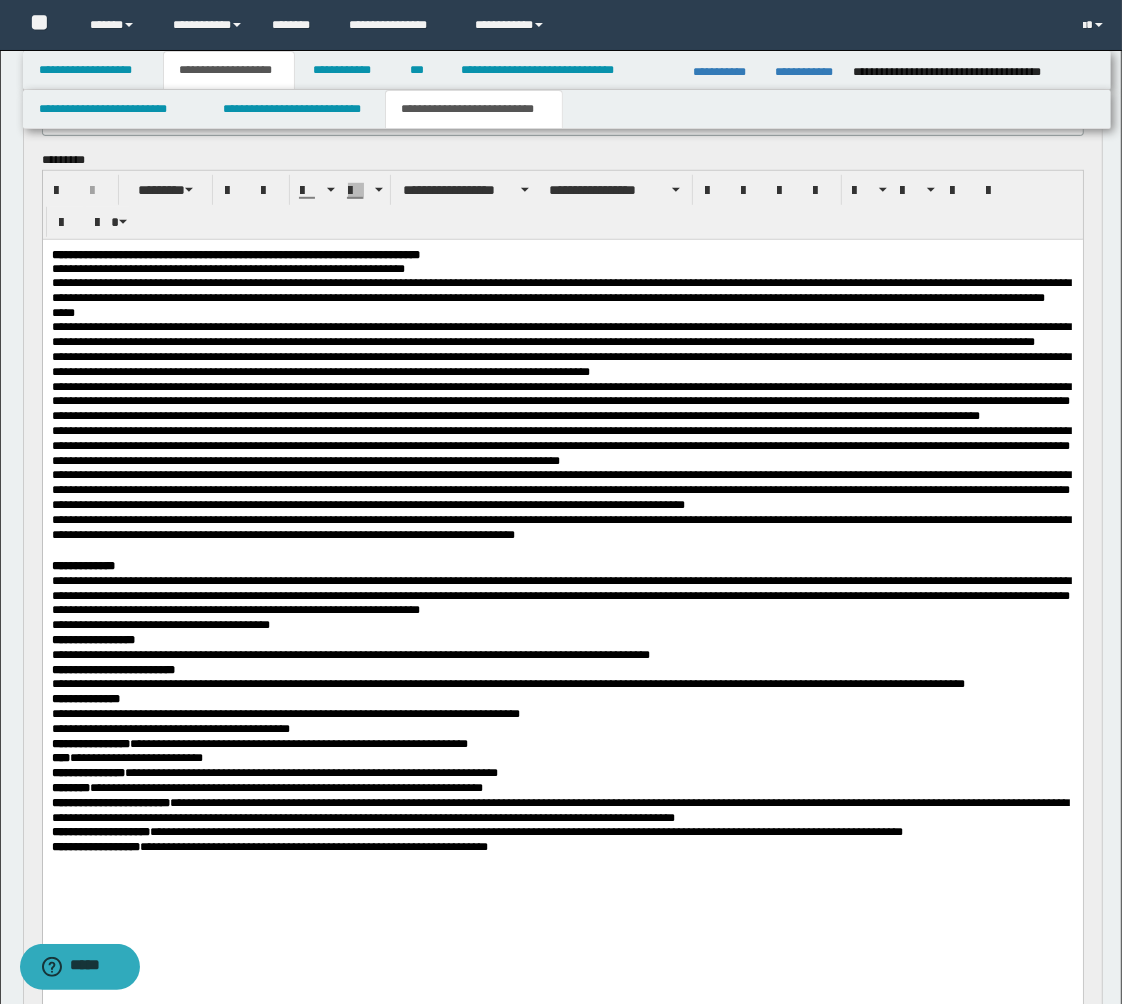 drag, startPoint x: 155, startPoint y: 348, endPoint x: 103, endPoint y: 319, distance: 59.5399 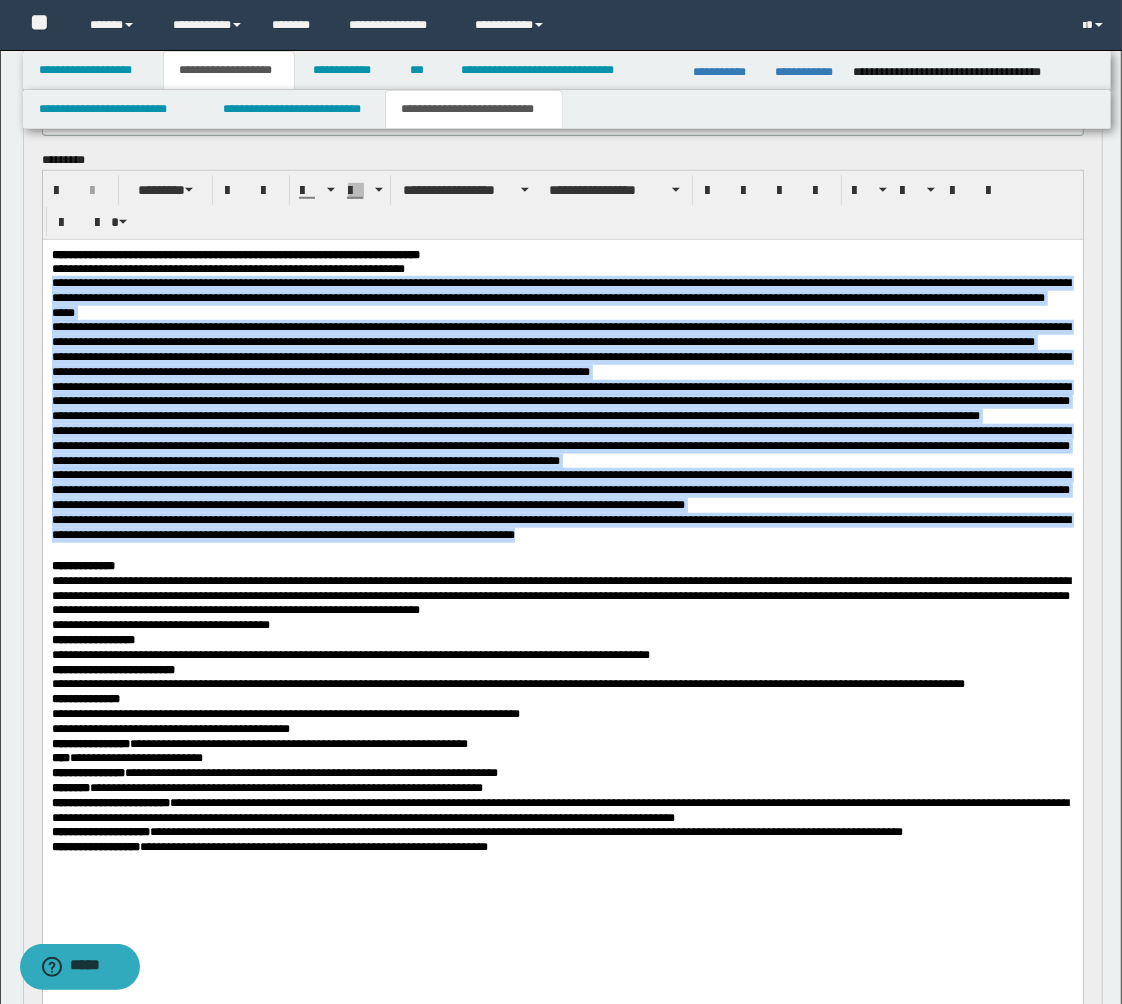 drag, startPoint x: 50, startPoint y: 290, endPoint x: 640, endPoint y: 558, distance: 648.01544 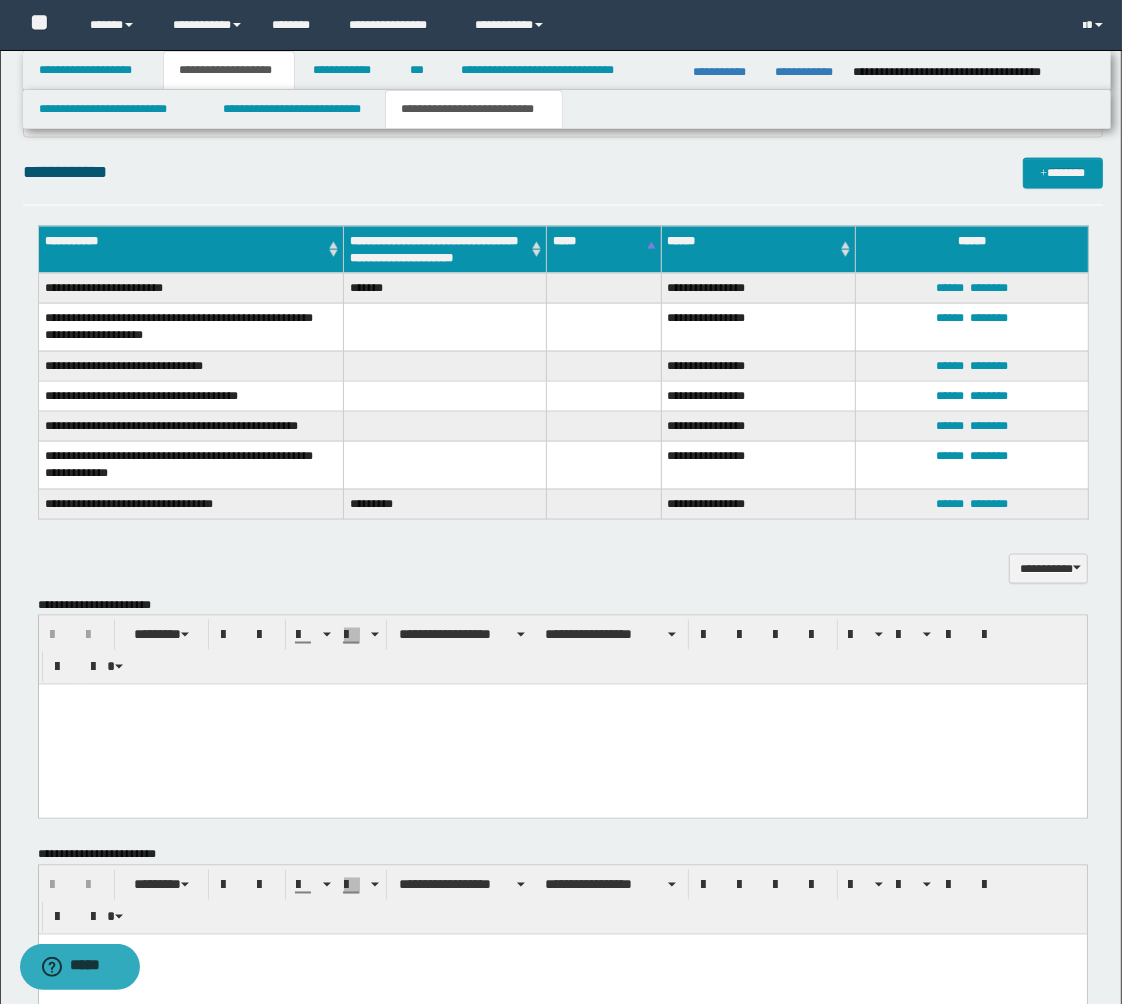 scroll, scrollTop: 1888, scrollLeft: 0, axis: vertical 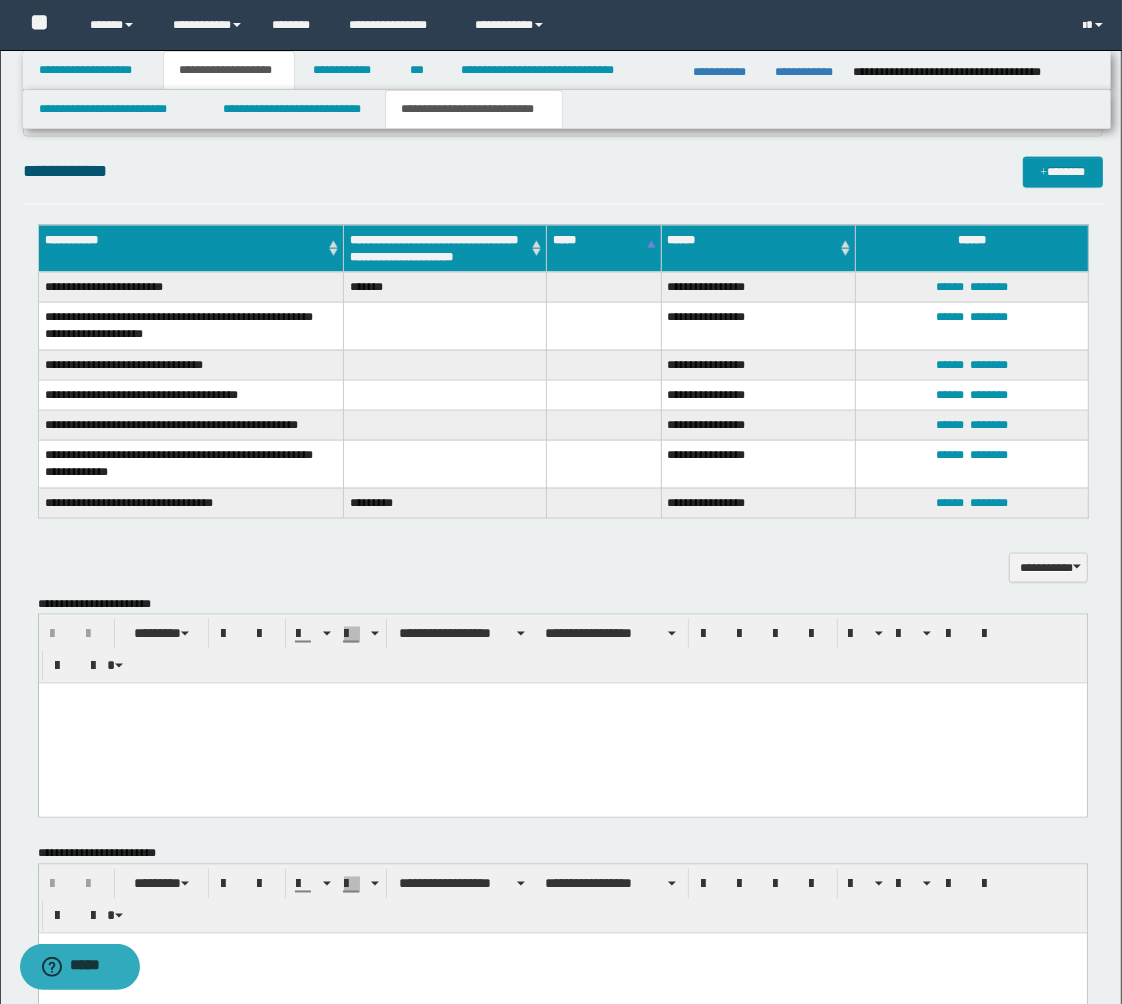 drag, startPoint x: 614, startPoint y: 750, endPoint x: 620, endPoint y: 762, distance: 13.416408 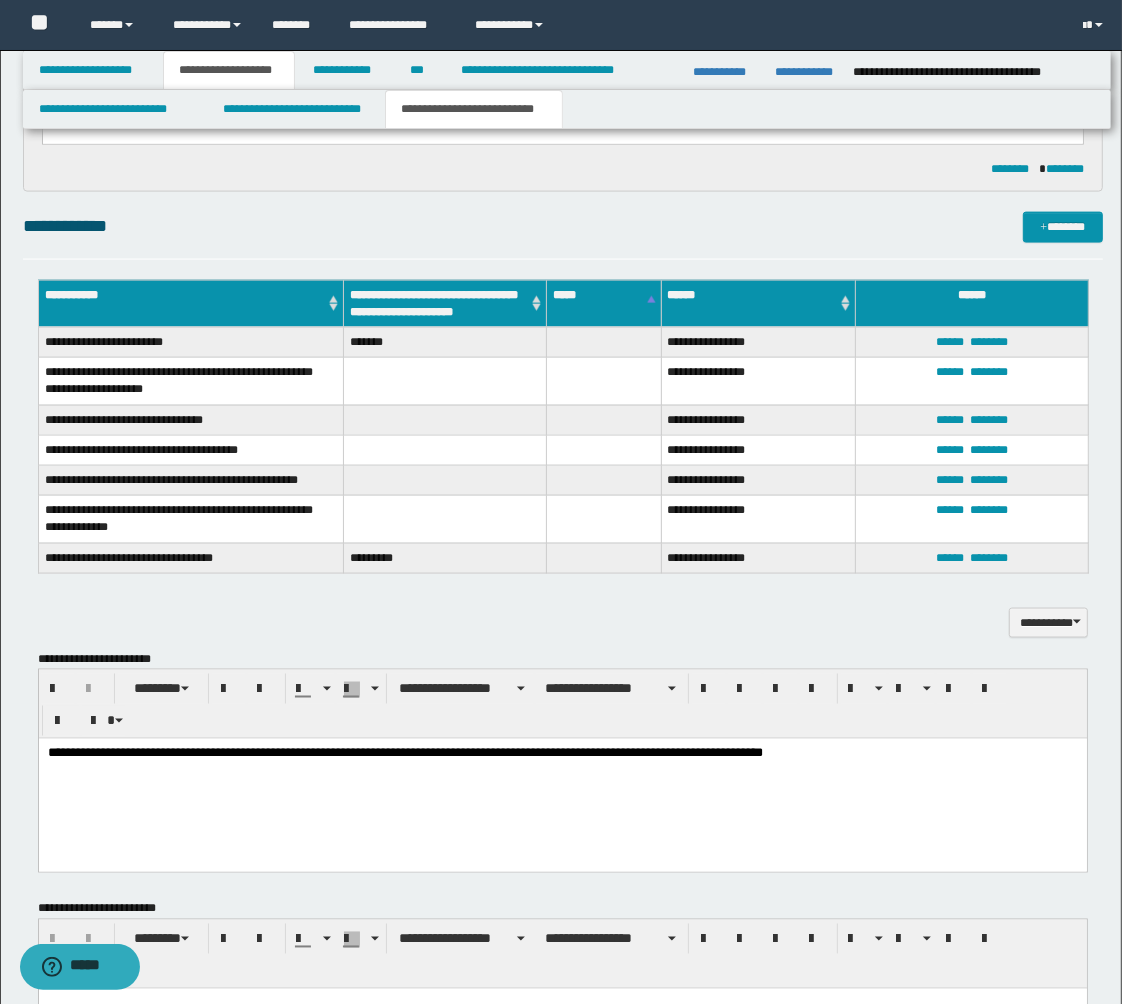 scroll, scrollTop: 1777, scrollLeft: 0, axis: vertical 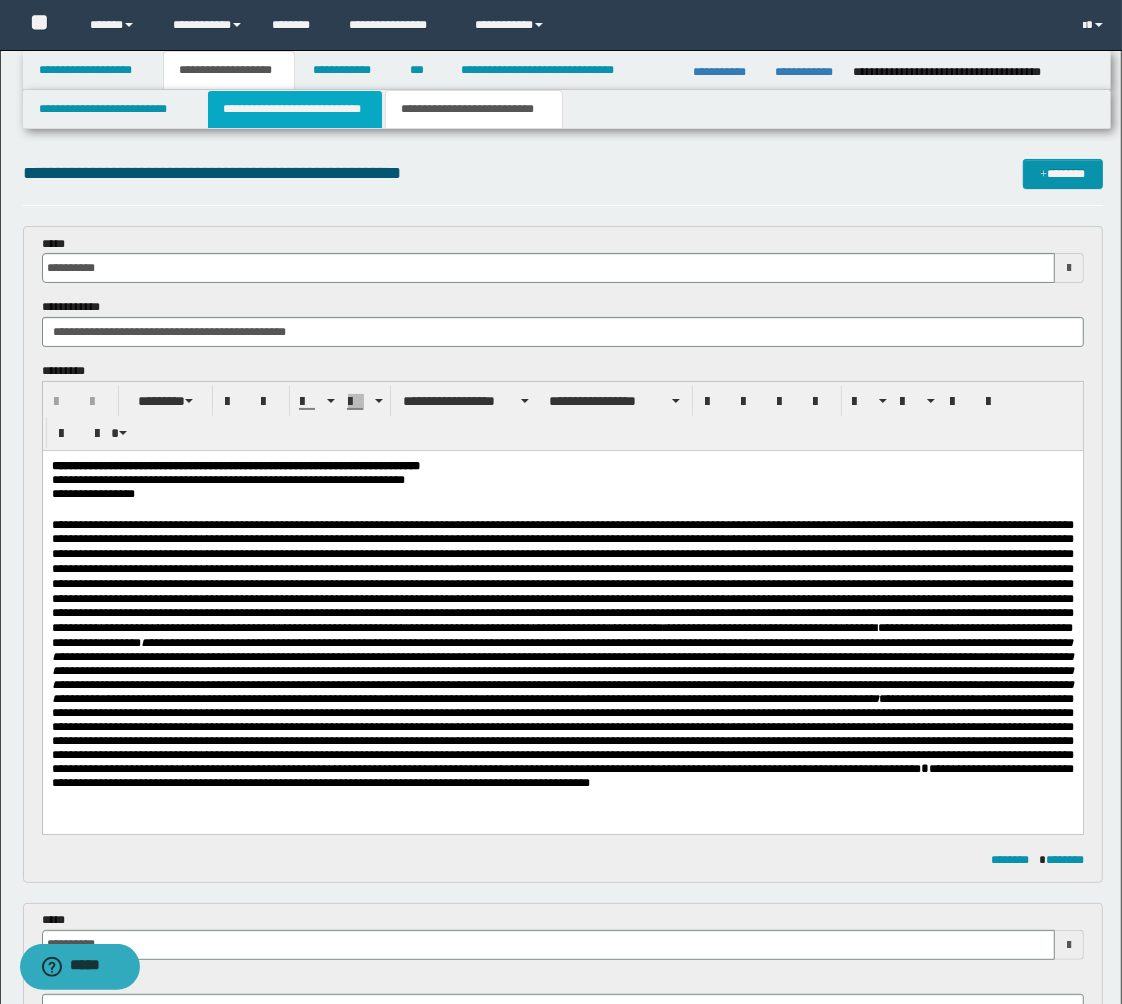 click on "**********" at bounding box center (295, 109) 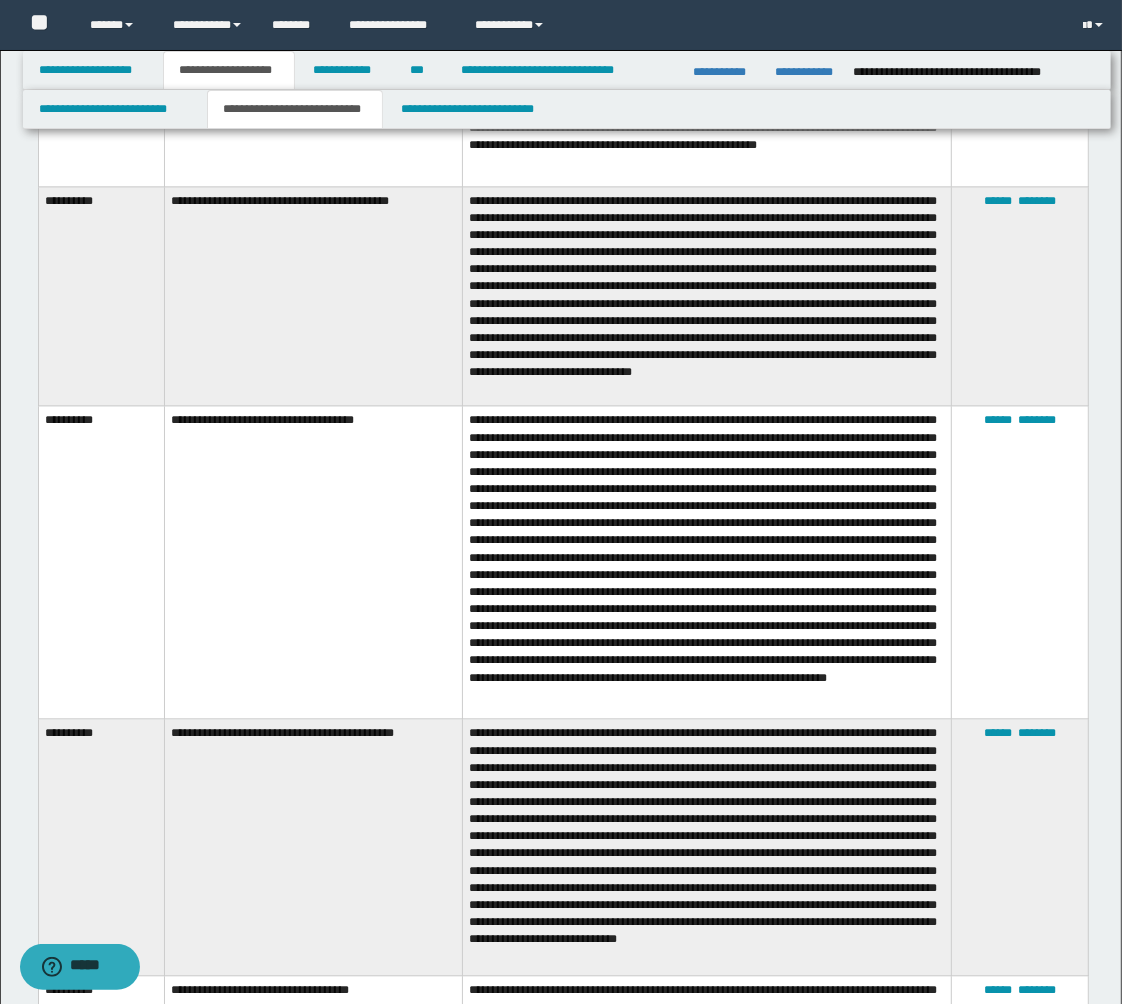 scroll, scrollTop: 2777, scrollLeft: 0, axis: vertical 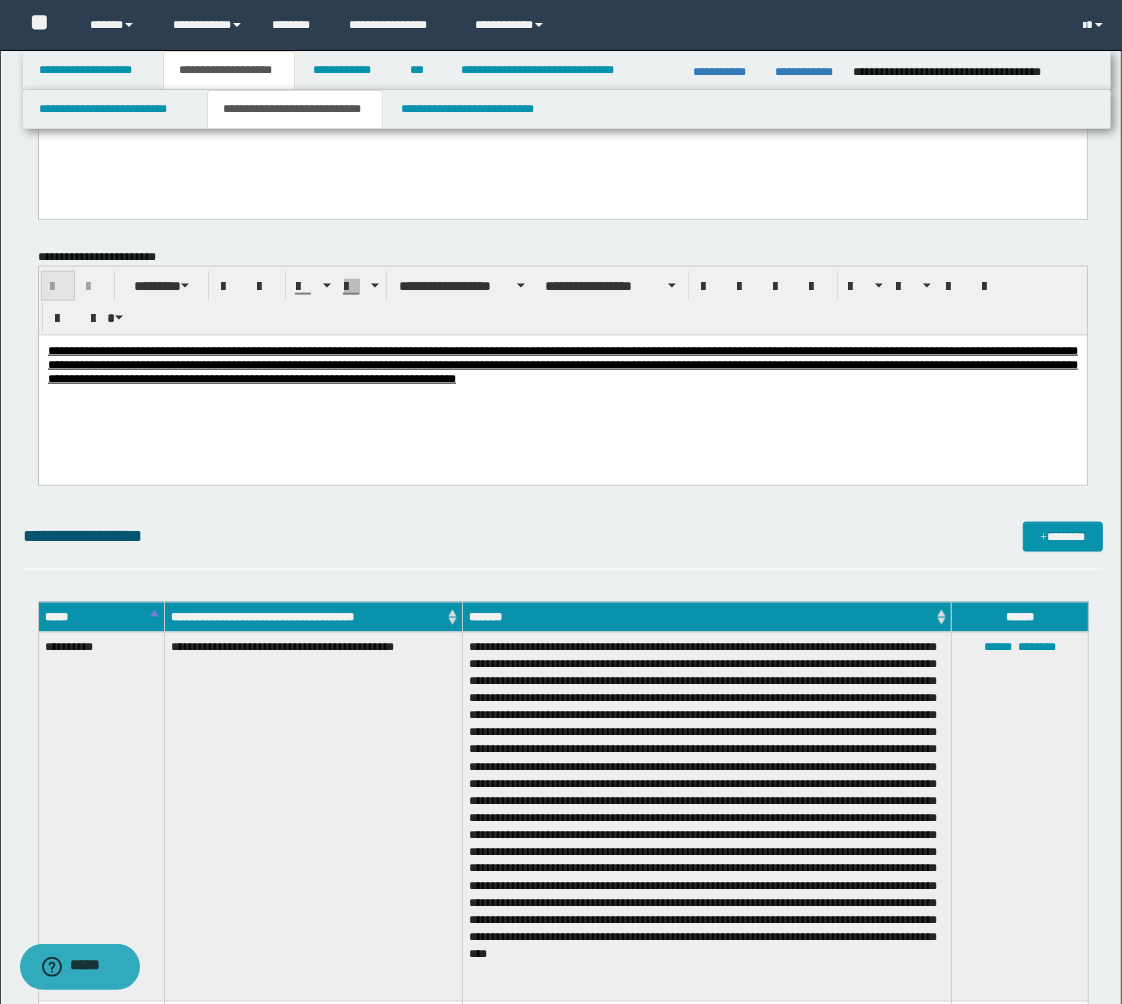 click at bounding box center (58, 287) 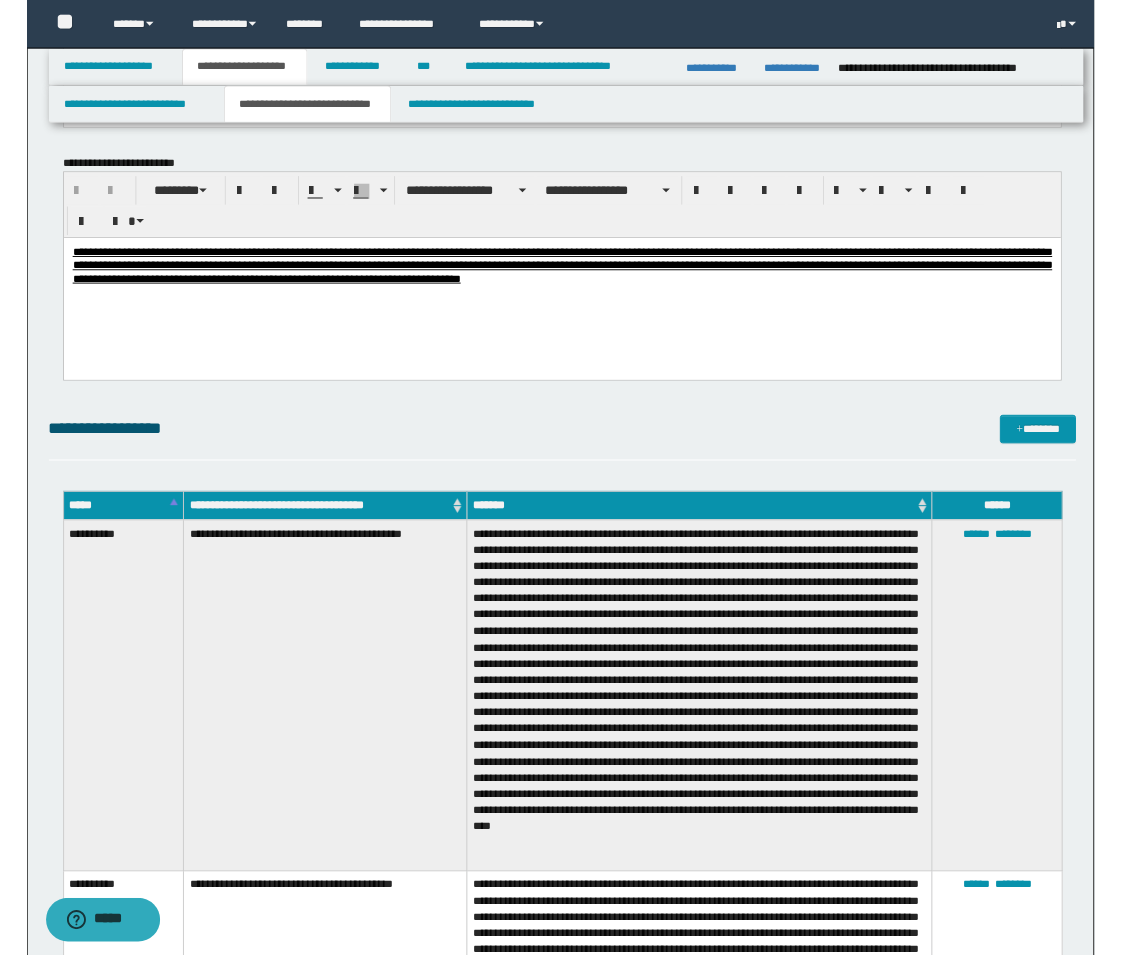 scroll, scrollTop: 1724, scrollLeft: 0, axis: vertical 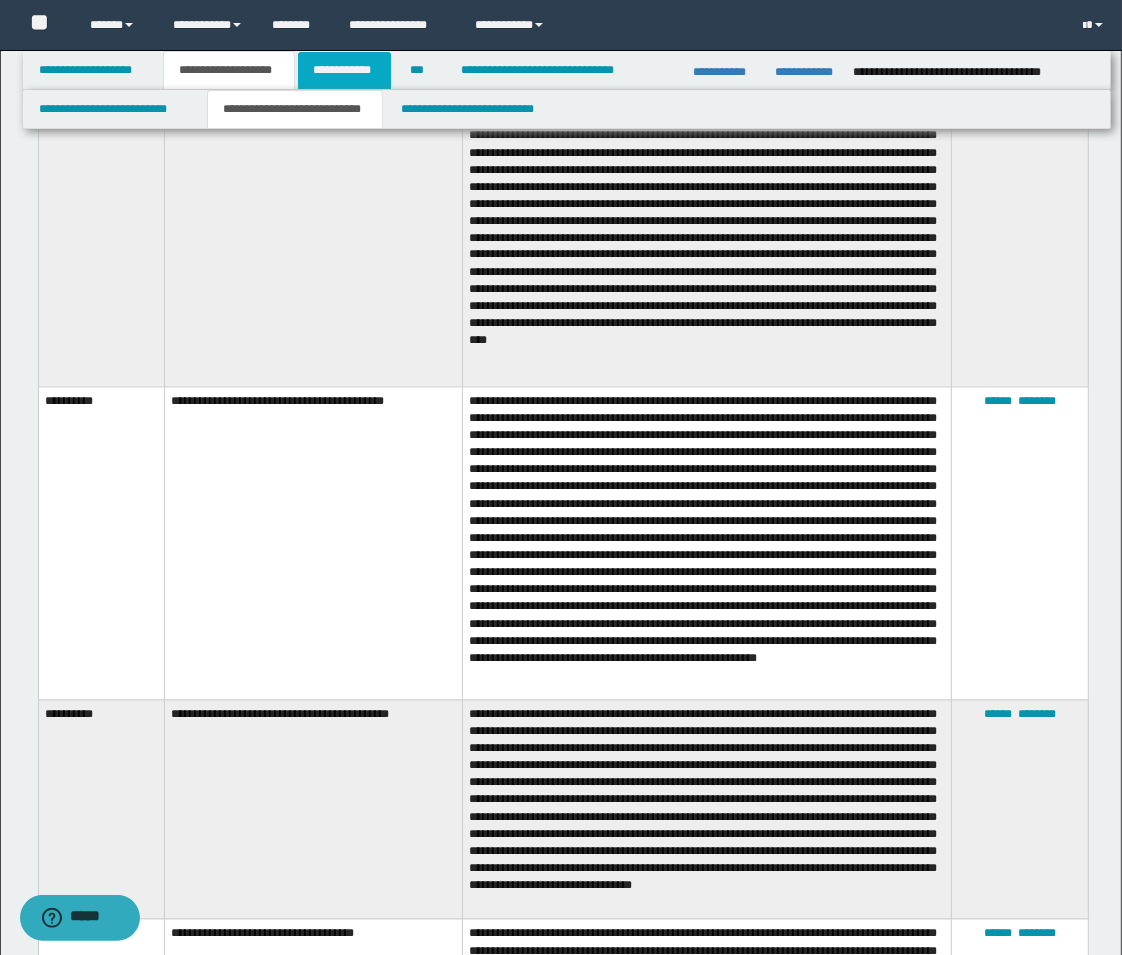 click on "**********" at bounding box center (344, 70) 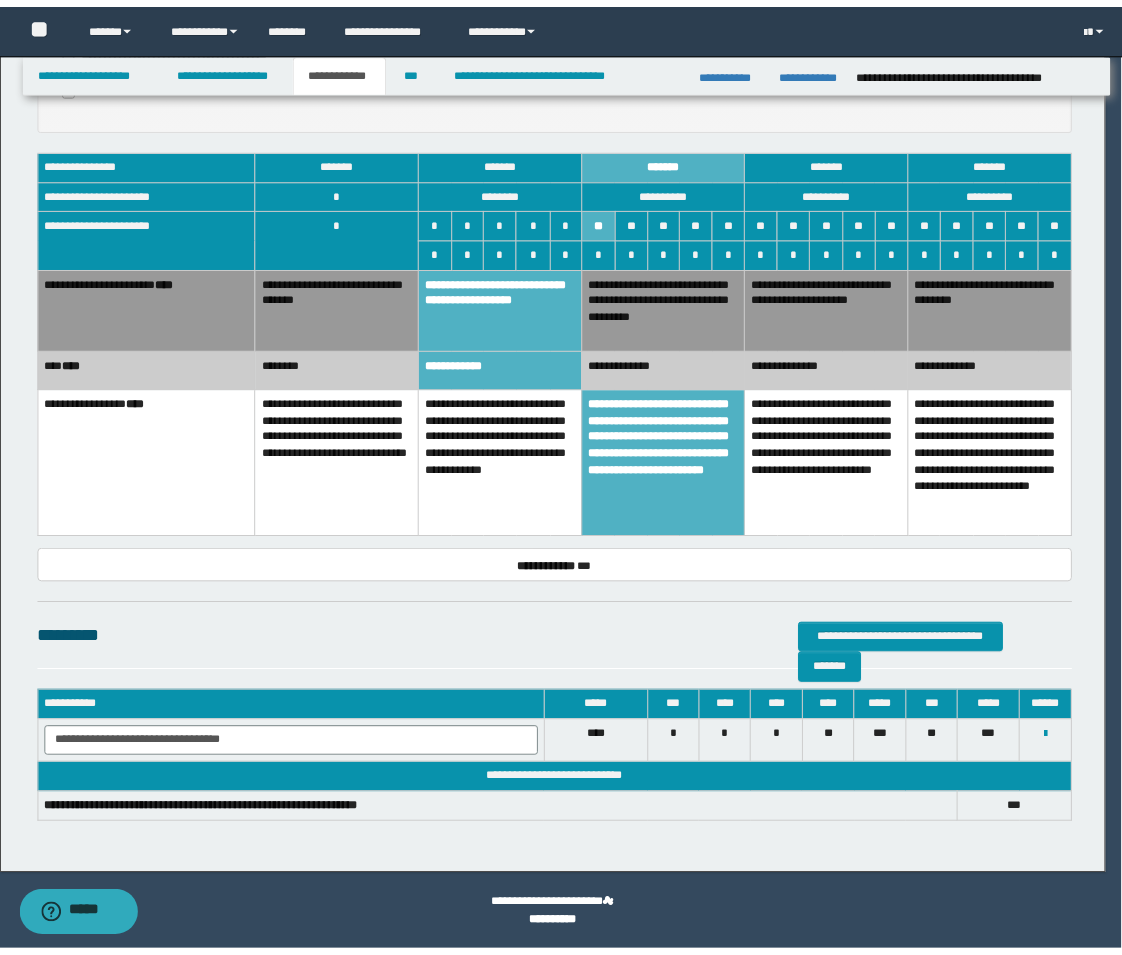 scroll, scrollTop: 1065, scrollLeft: 0, axis: vertical 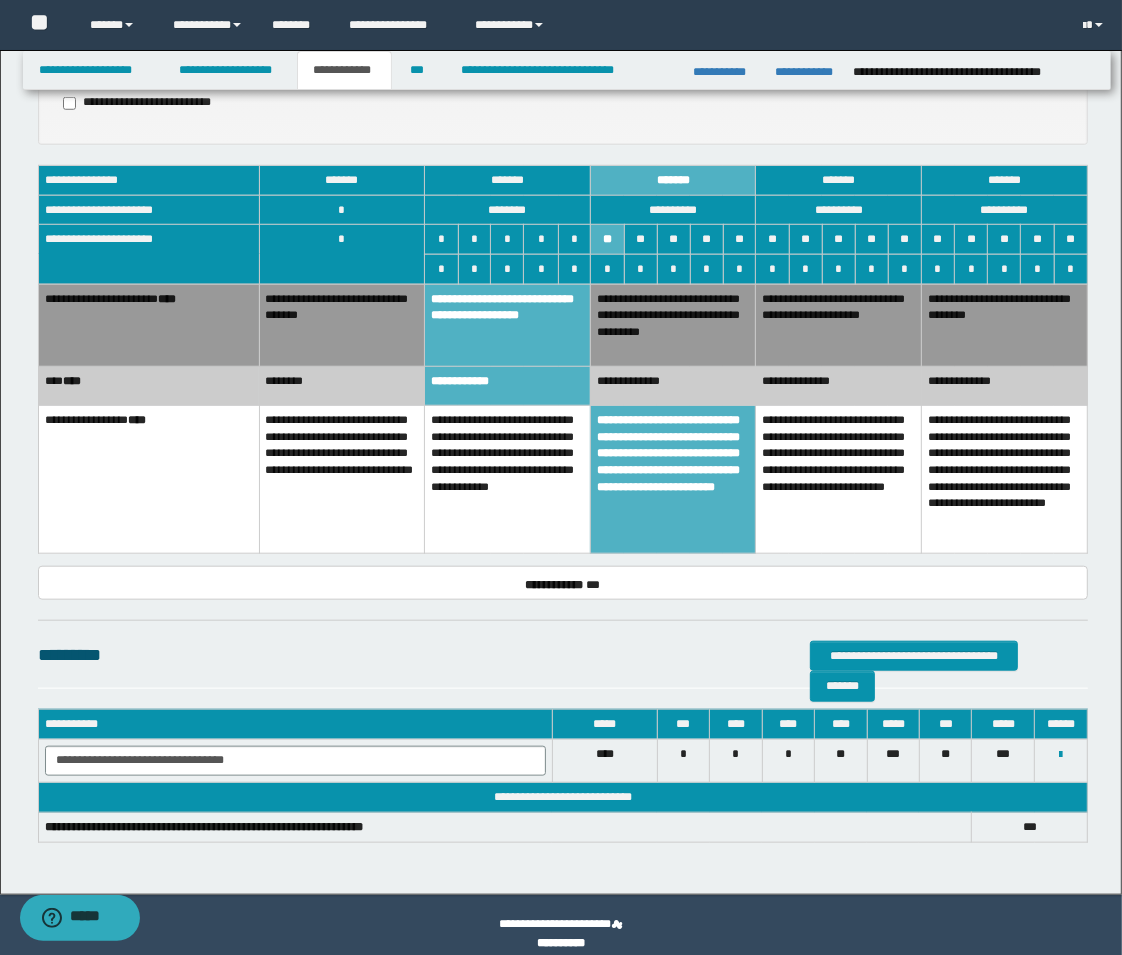 click on "**********" at bounding box center [673, 386] 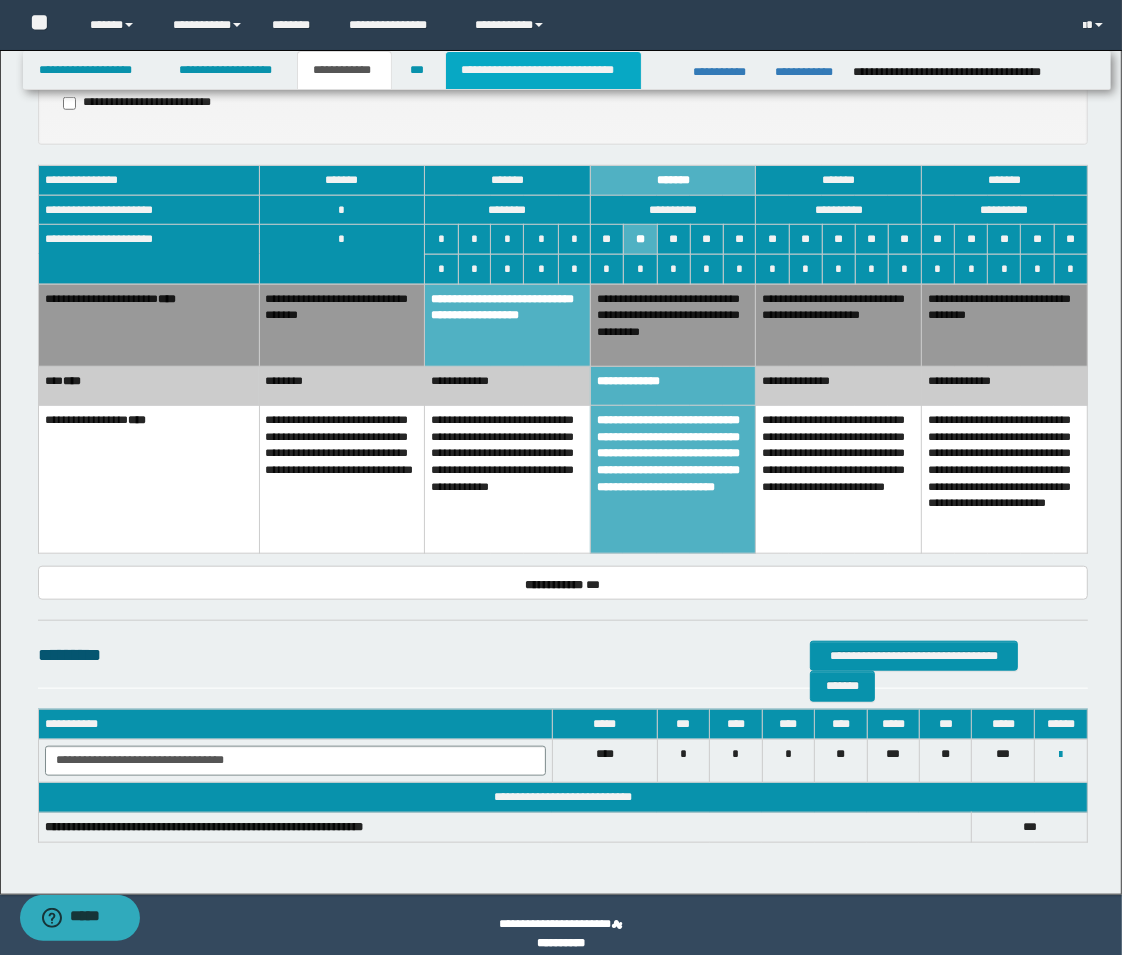 click on "**********" at bounding box center [543, 70] 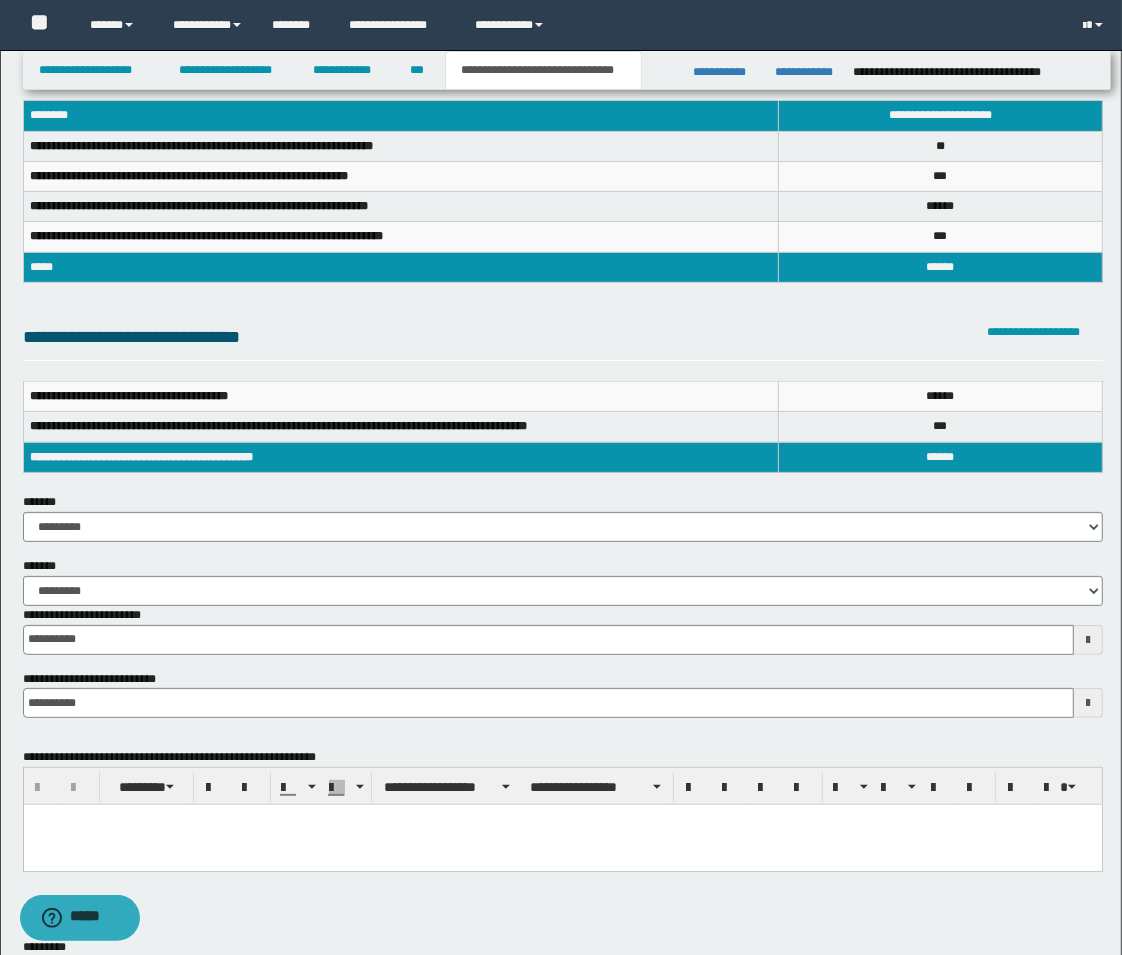 scroll, scrollTop: 222, scrollLeft: 0, axis: vertical 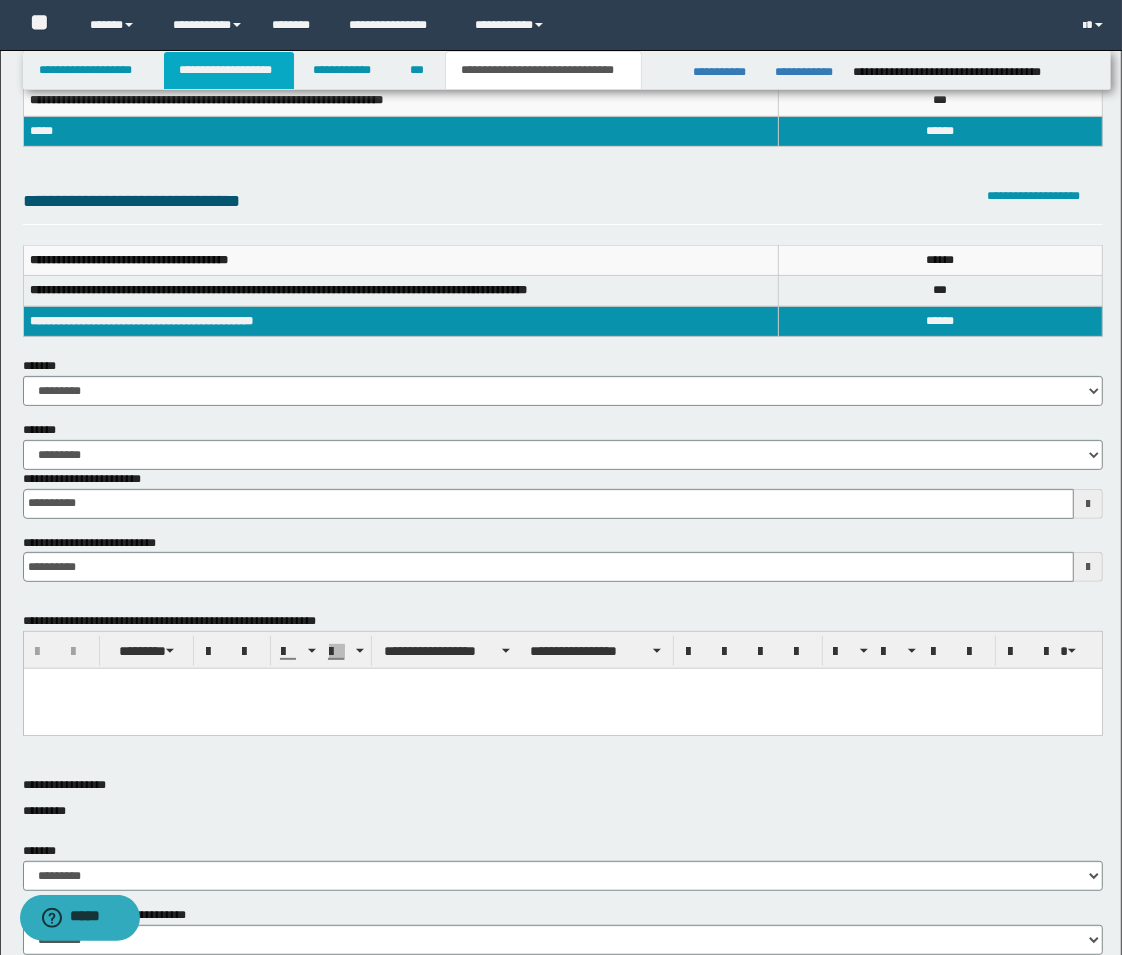 click on "**********" at bounding box center [229, 70] 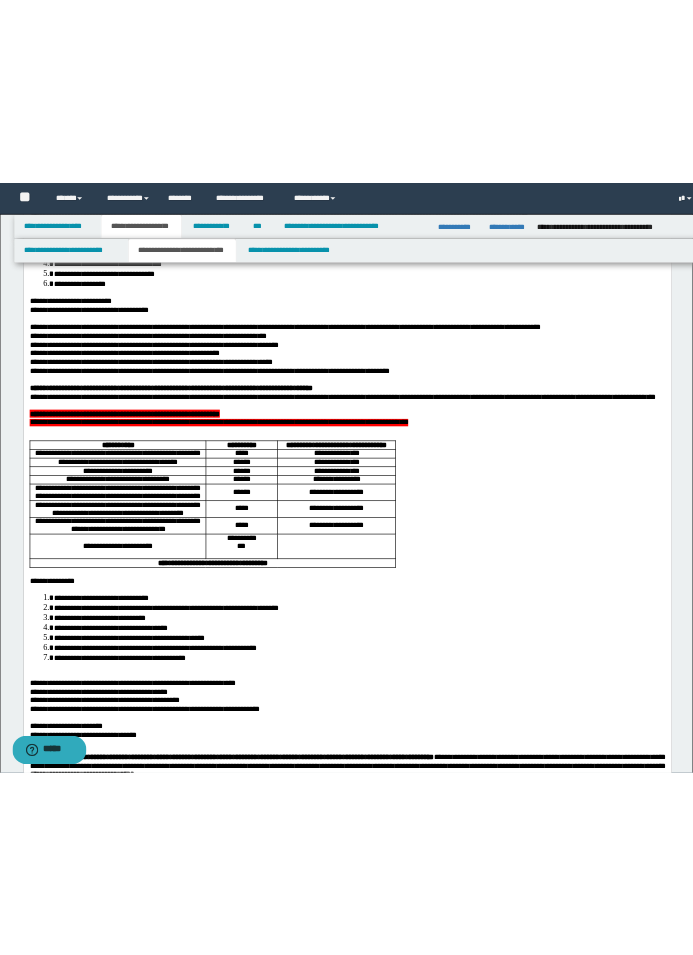 scroll, scrollTop: 253, scrollLeft: 0, axis: vertical 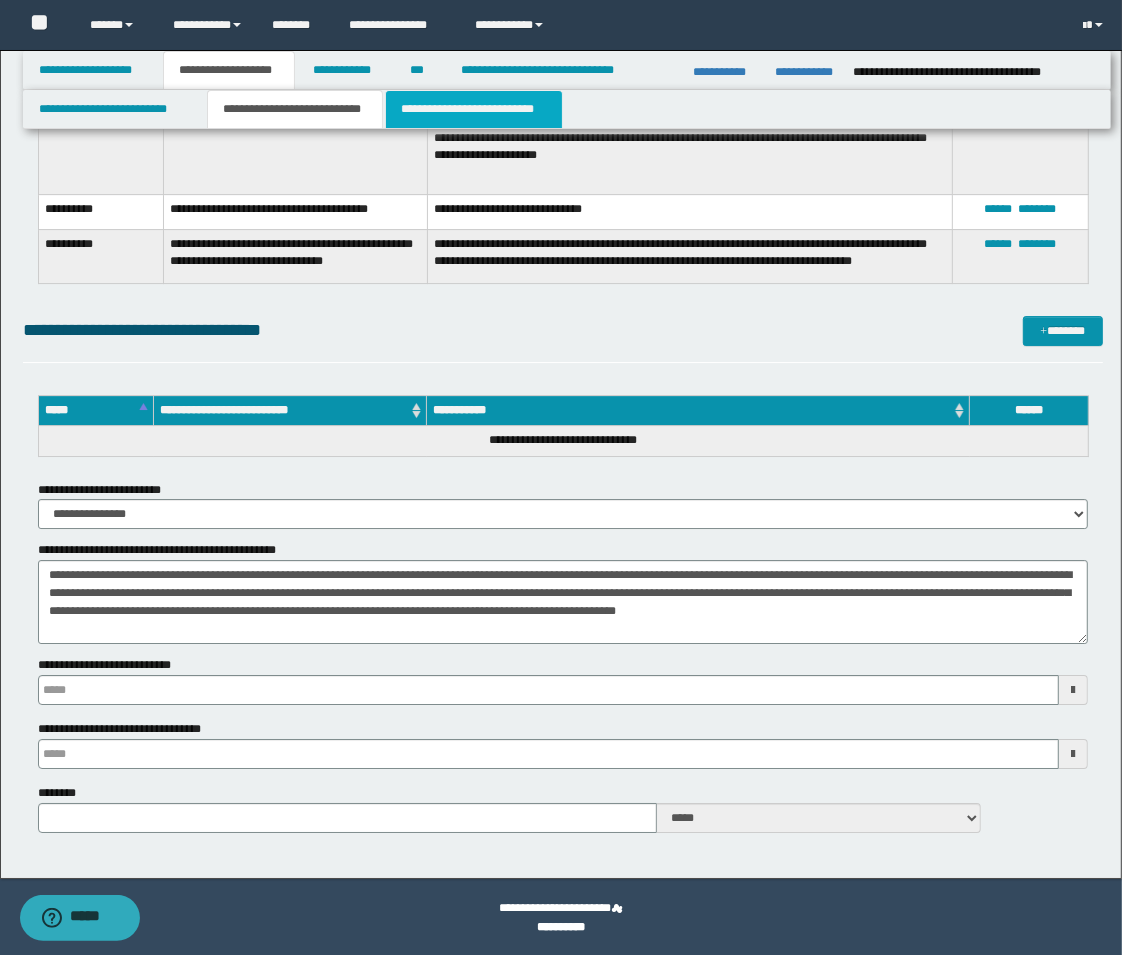click on "**********" at bounding box center (474, 109) 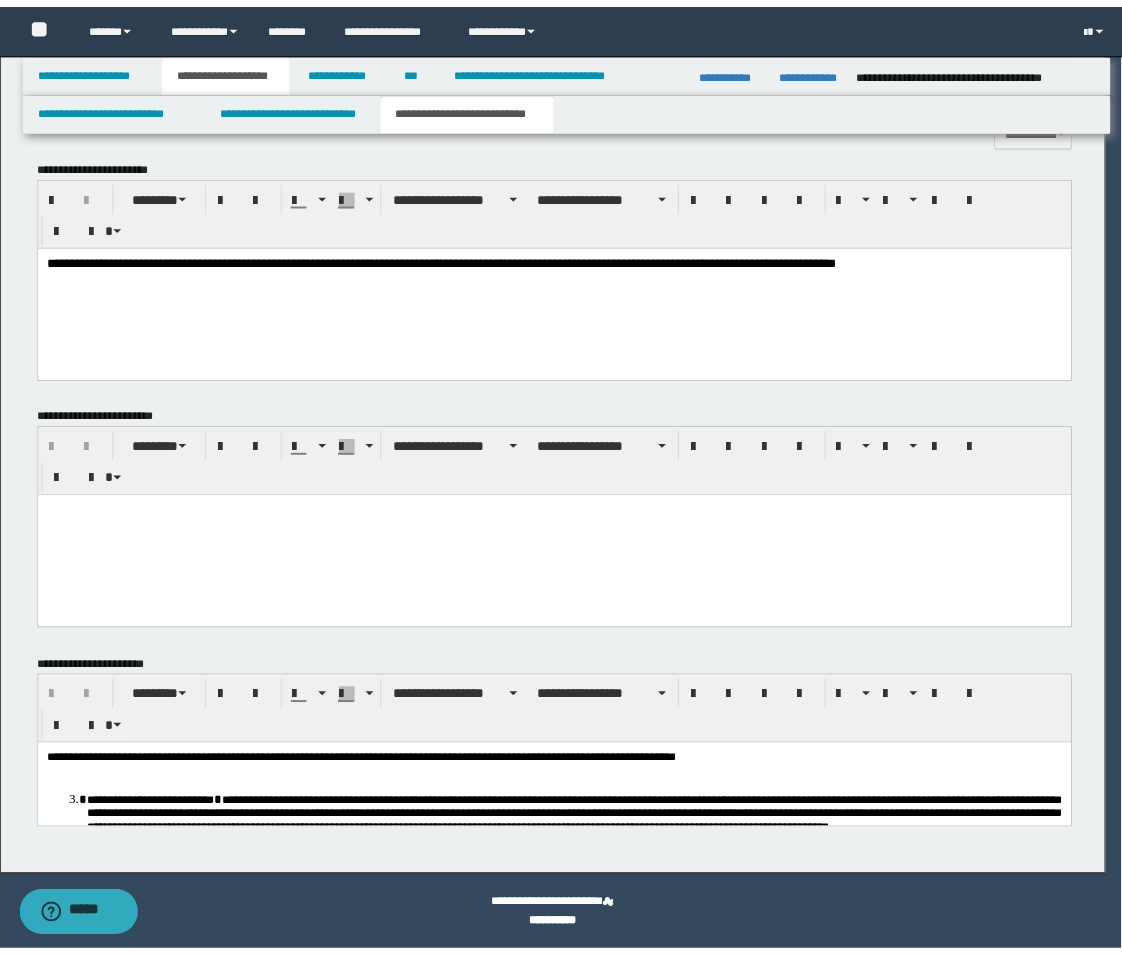 scroll, scrollTop: 2245, scrollLeft: 0, axis: vertical 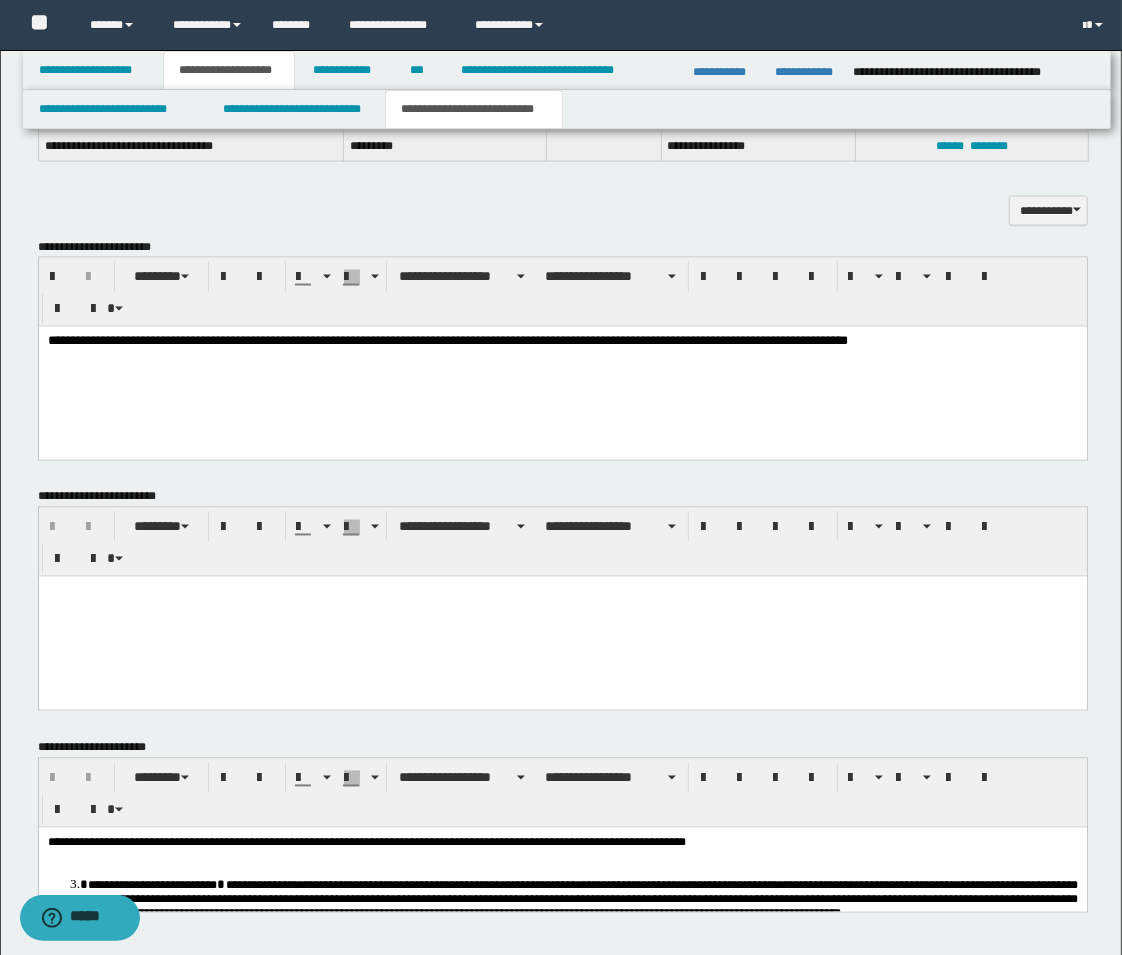 click on "**********" at bounding box center [562, 367] 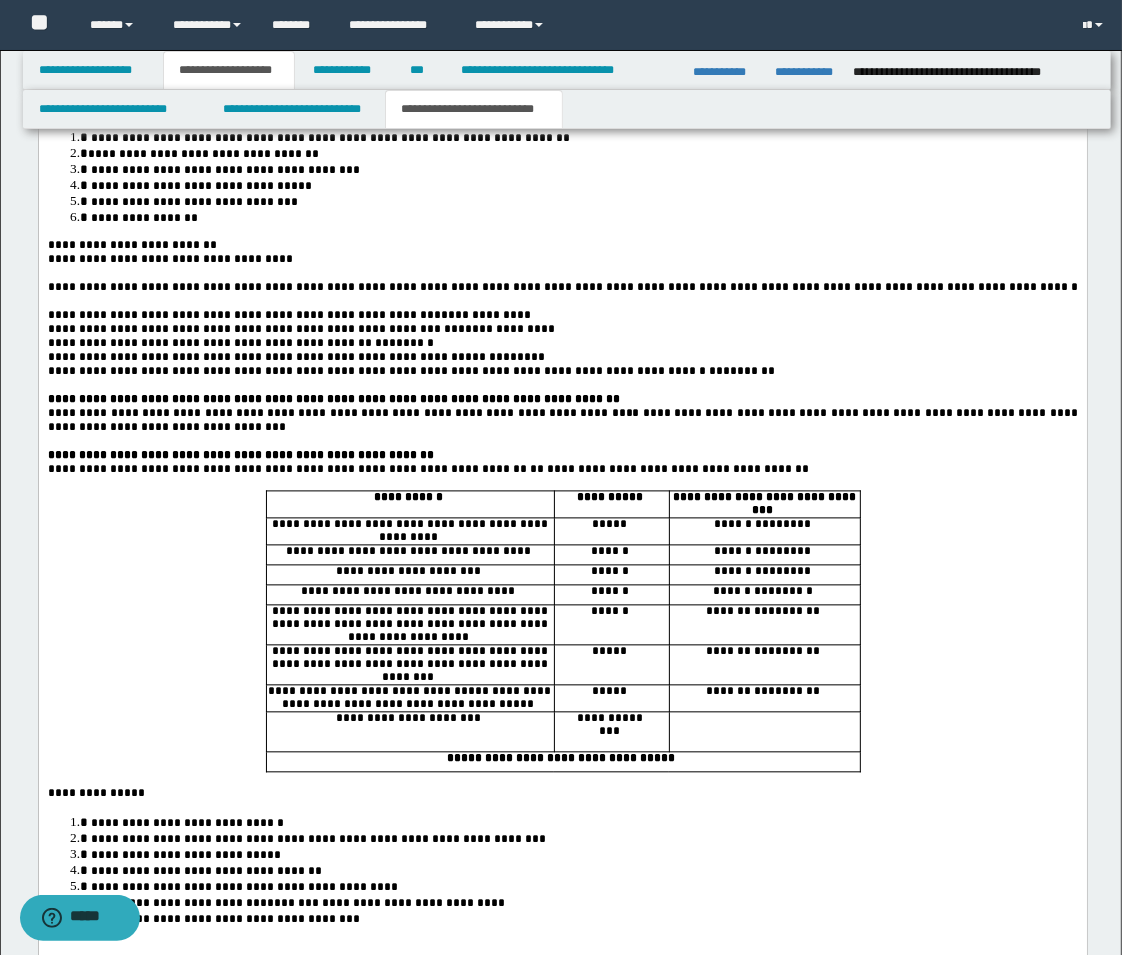 scroll, scrollTop: 2578, scrollLeft: 0, axis: vertical 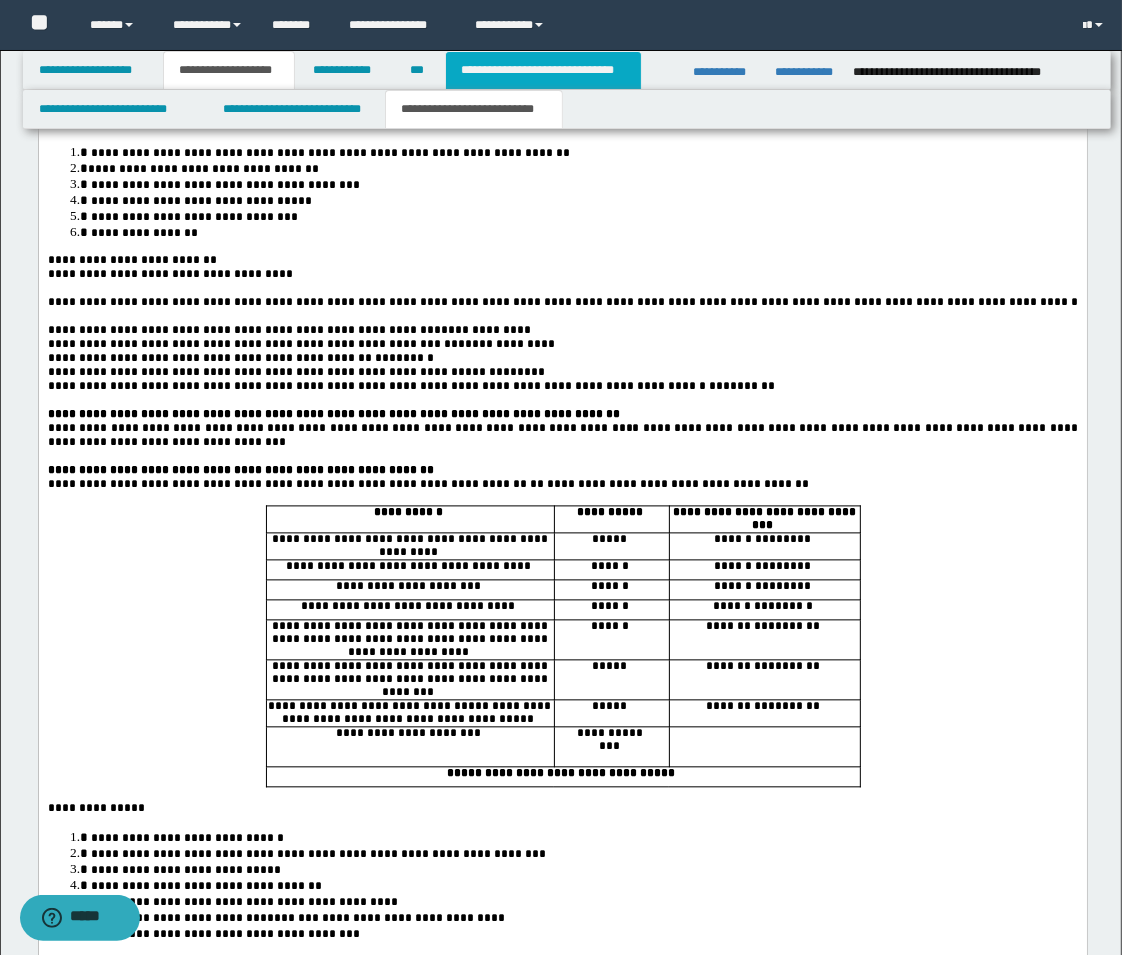 drag, startPoint x: 576, startPoint y: 74, endPoint x: 597, endPoint y: 82, distance: 22.472204 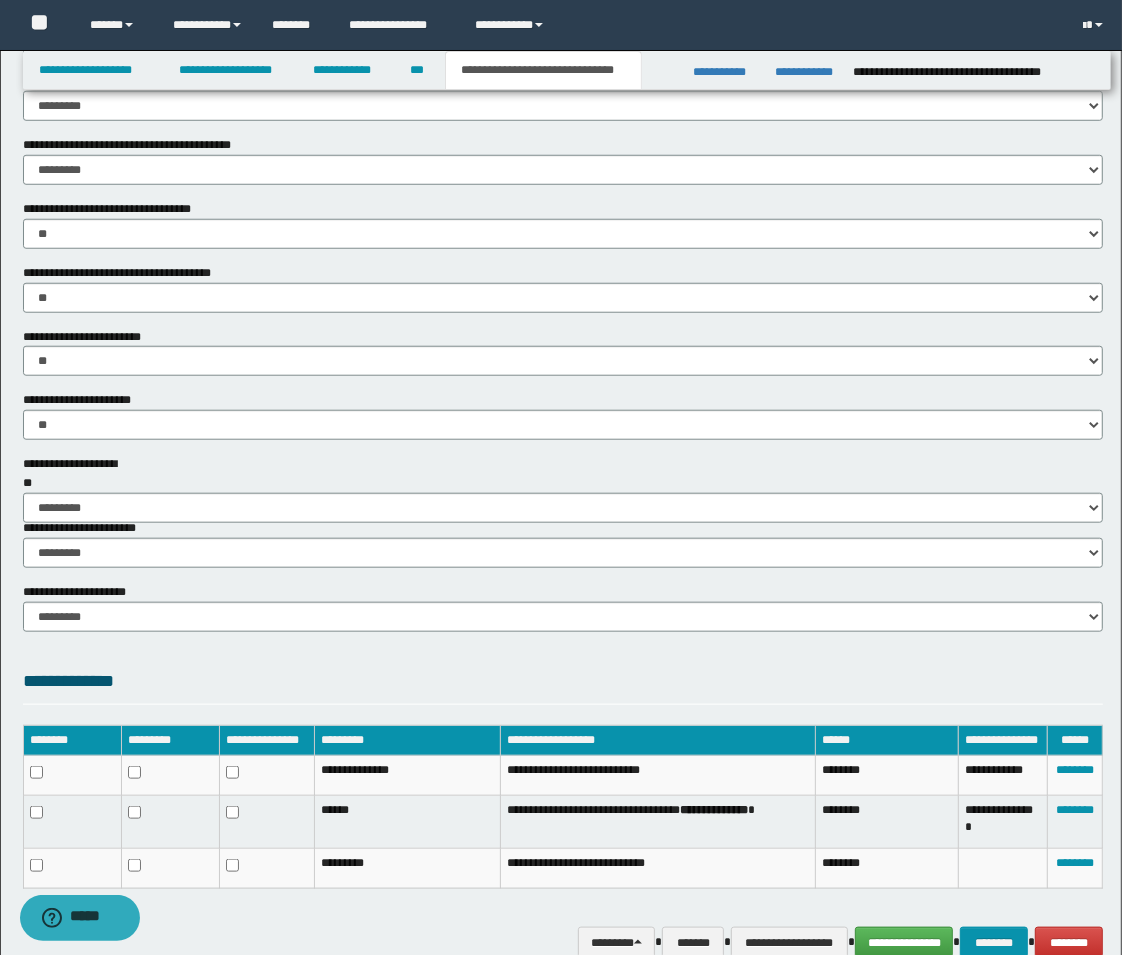 scroll, scrollTop: 1155, scrollLeft: 0, axis: vertical 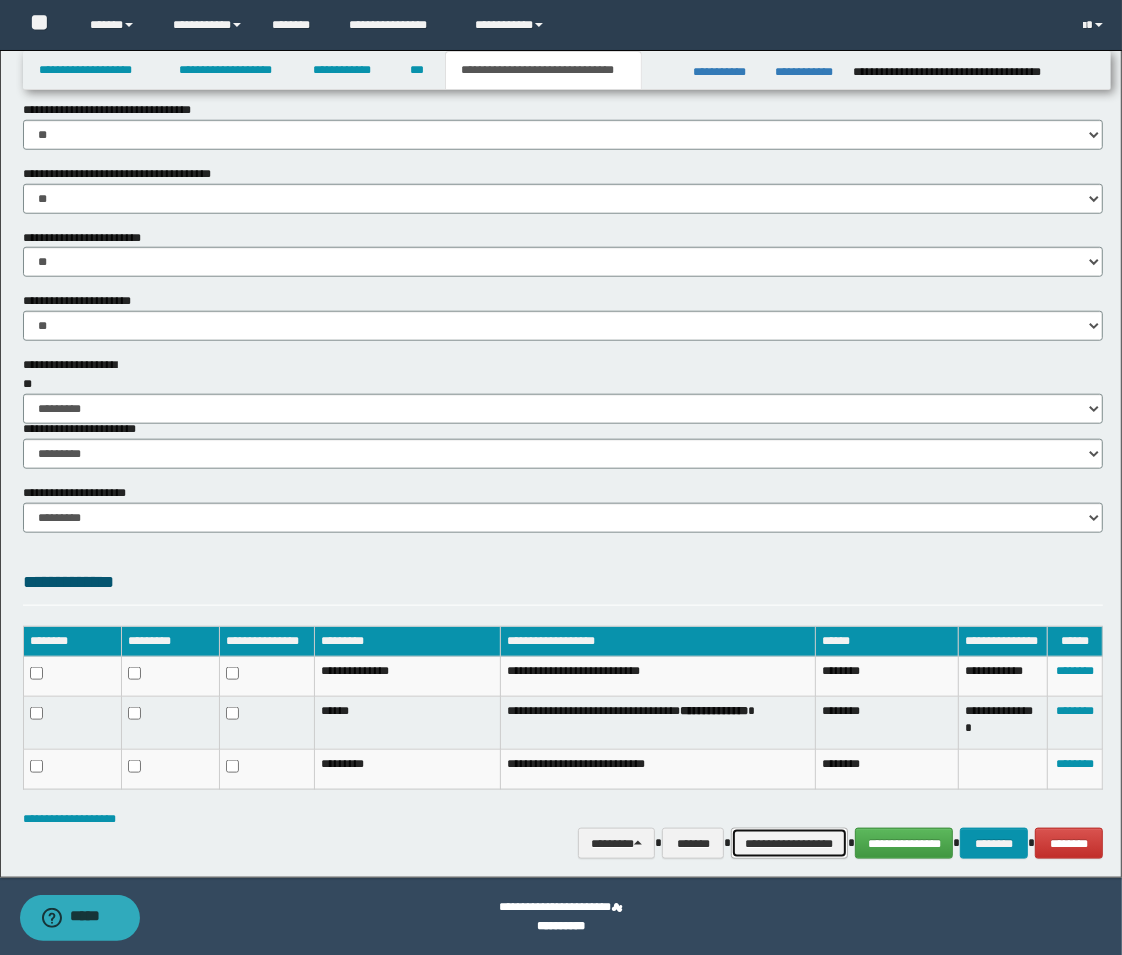 click on "**********" at bounding box center [789, 843] 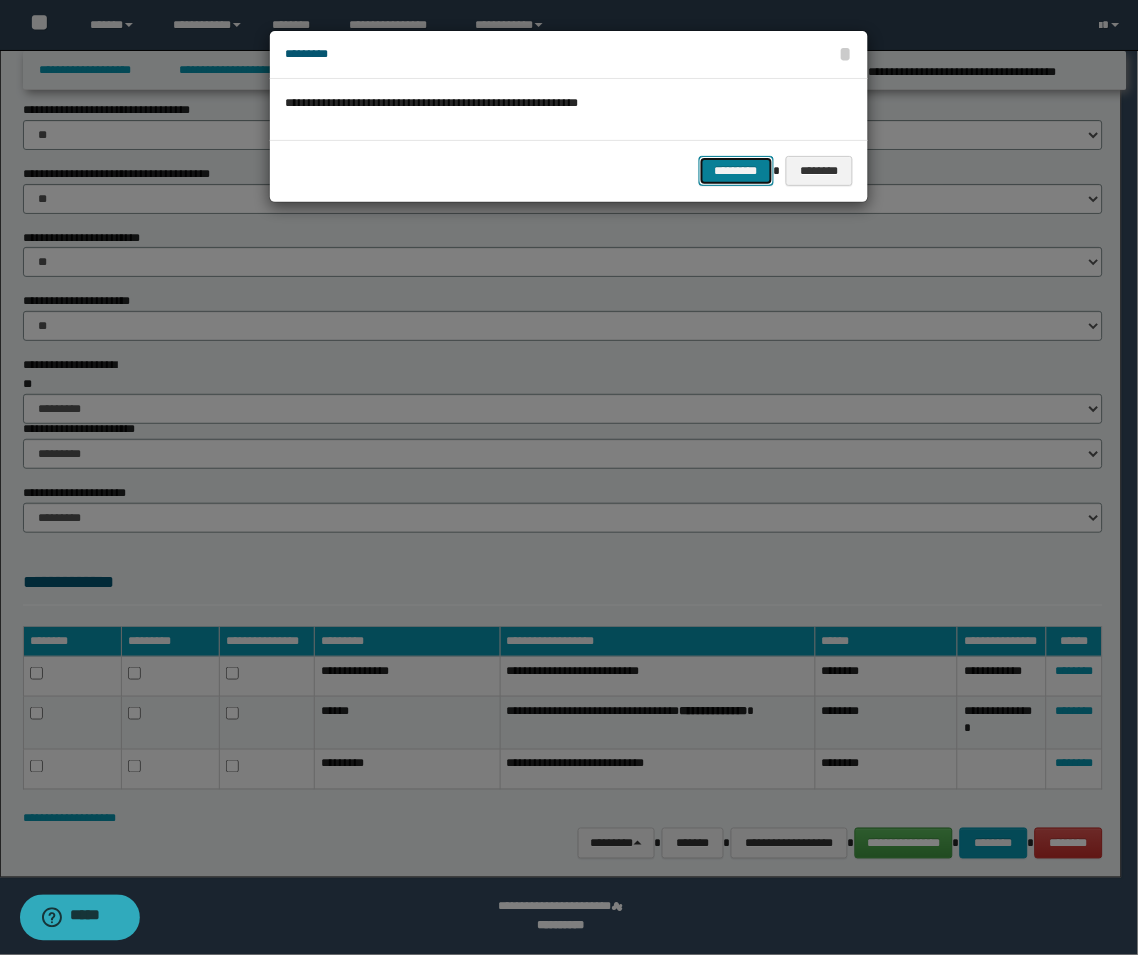 click on "*********" at bounding box center (736, 171) 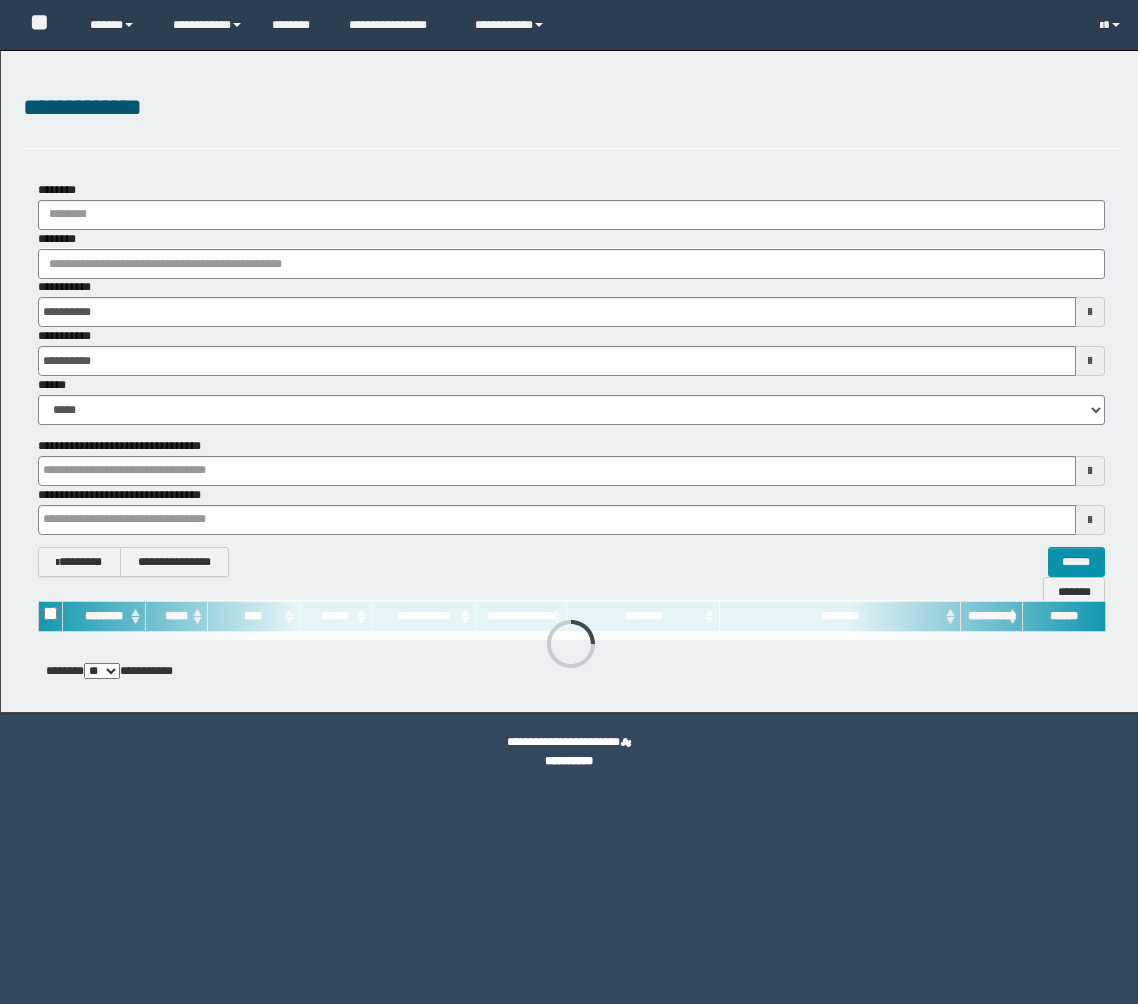 scroll, scrollTop: 0, scrollLeft: 0, axis: both 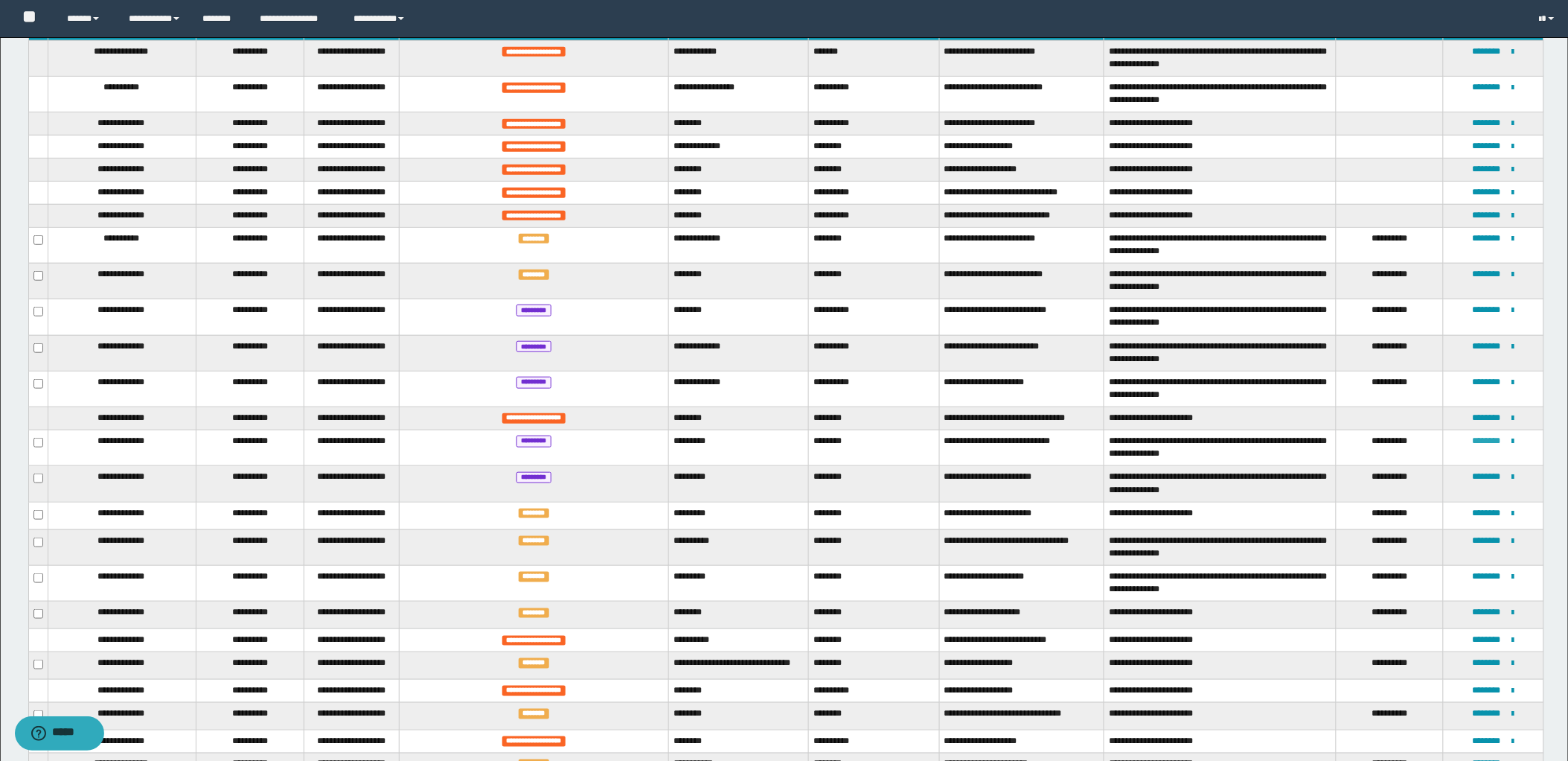 click on "********" at bounding box center (1487, 441) 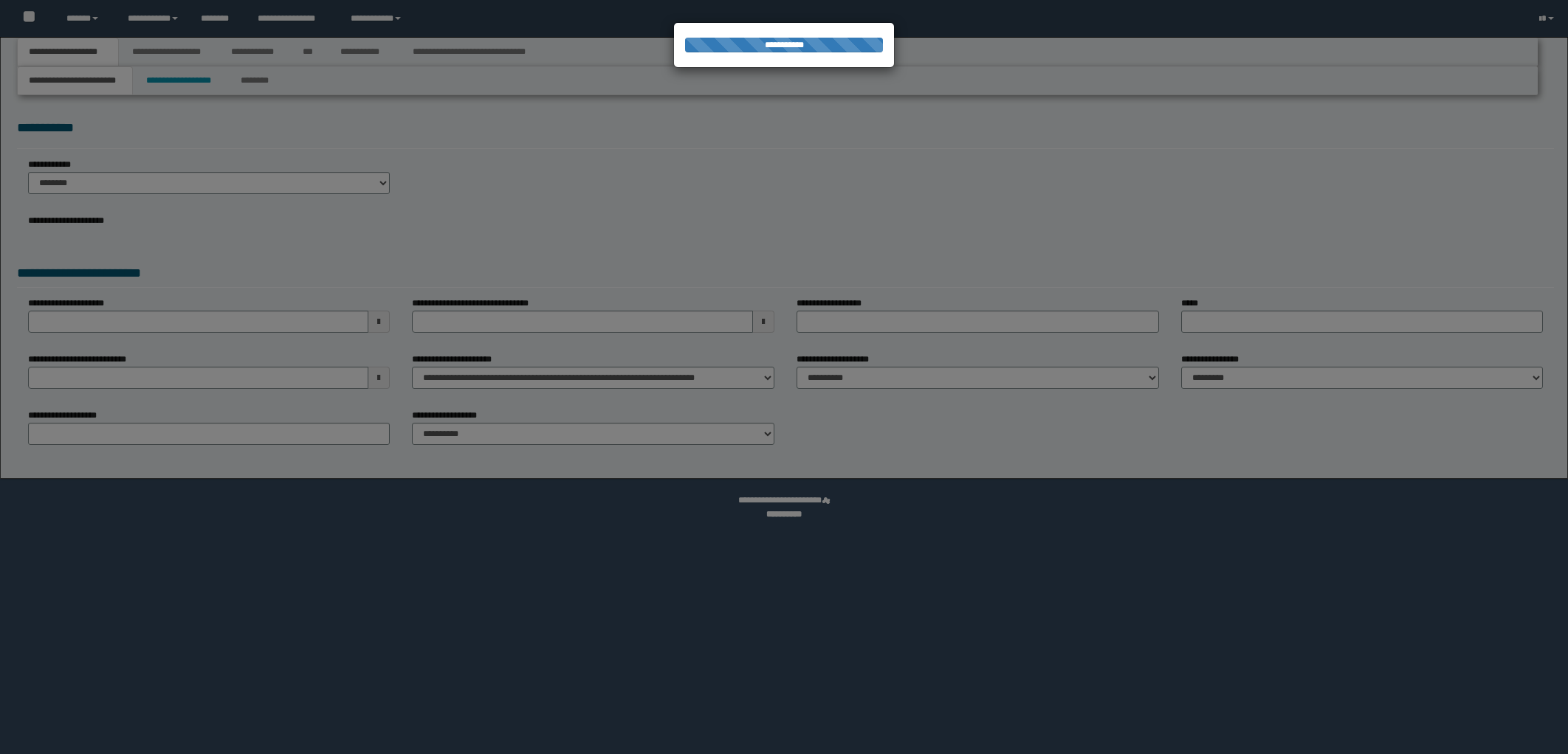scroll, scrollTop: 0, scrollLeft: 0, axis: both 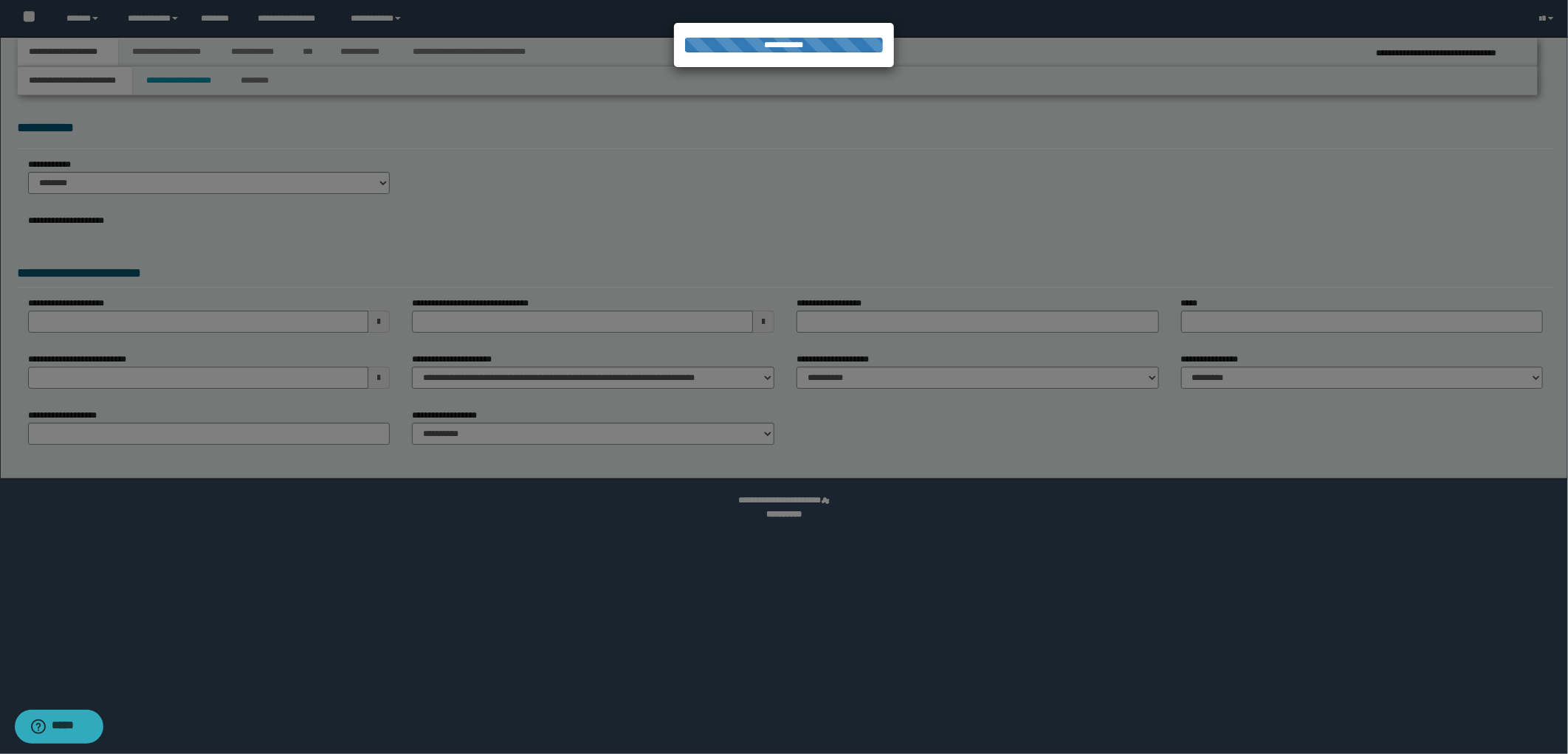 select on "**" 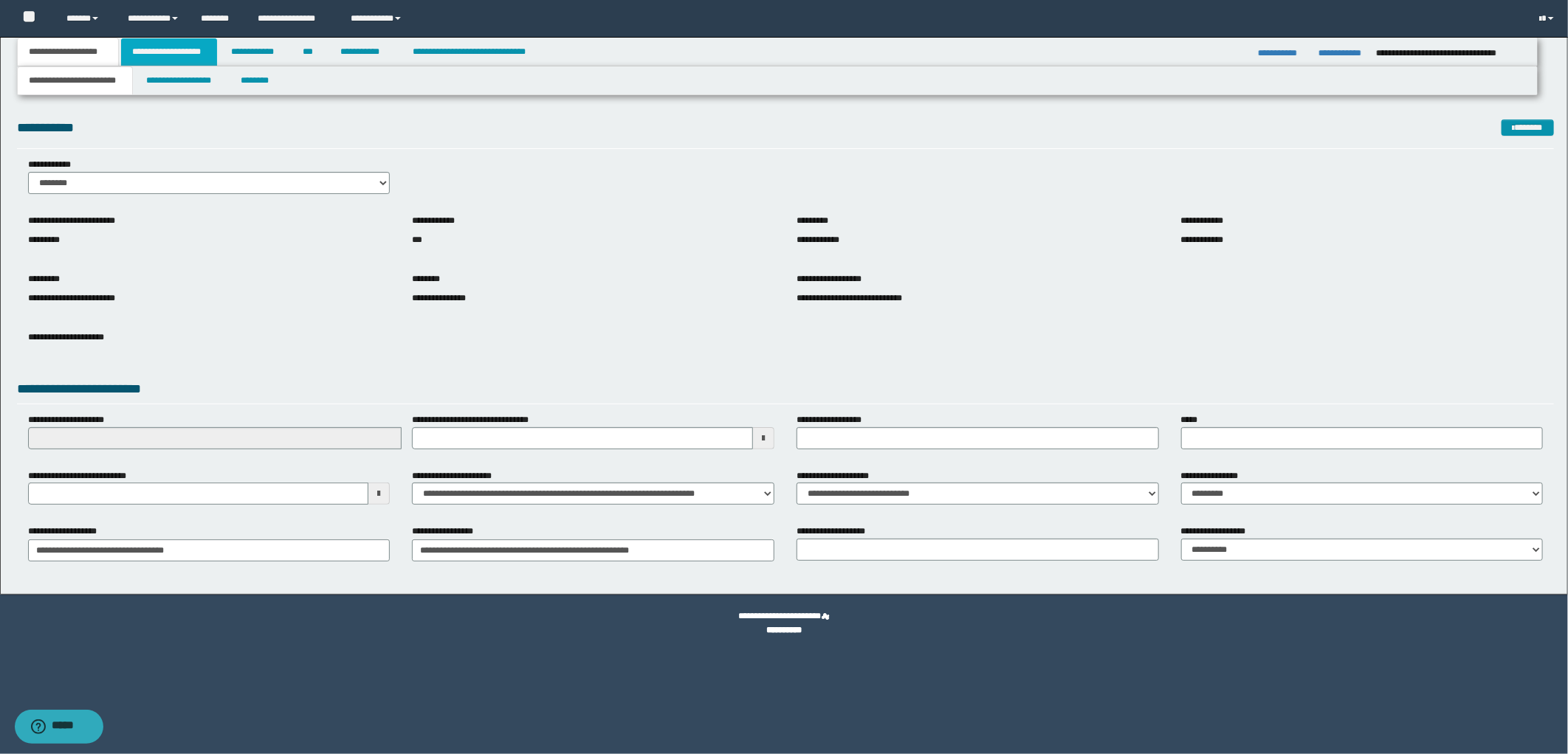 click on "**********" at bounding box center [169, 52] 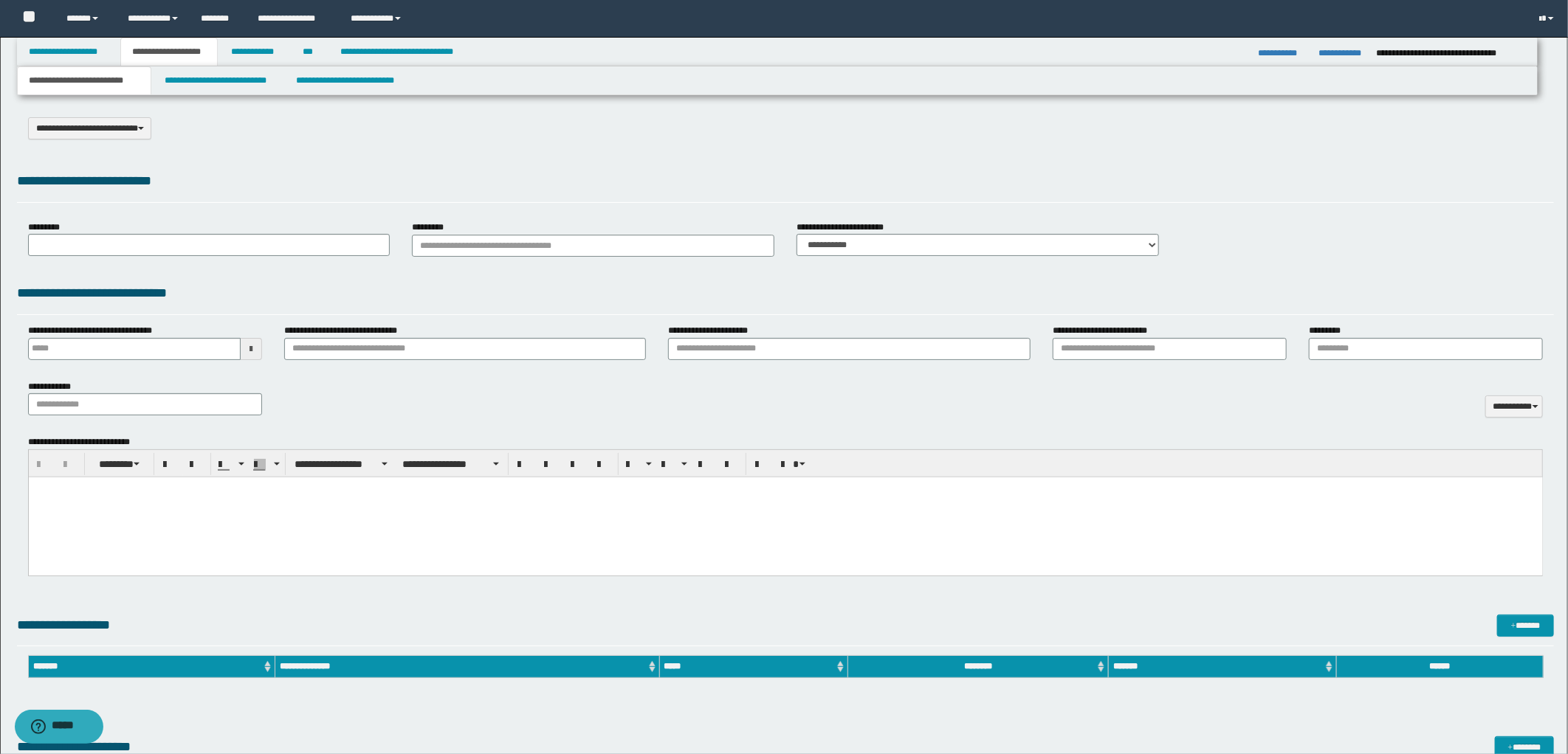 scroll, scrollTop: 0, scrollLeft: 0, axis: both 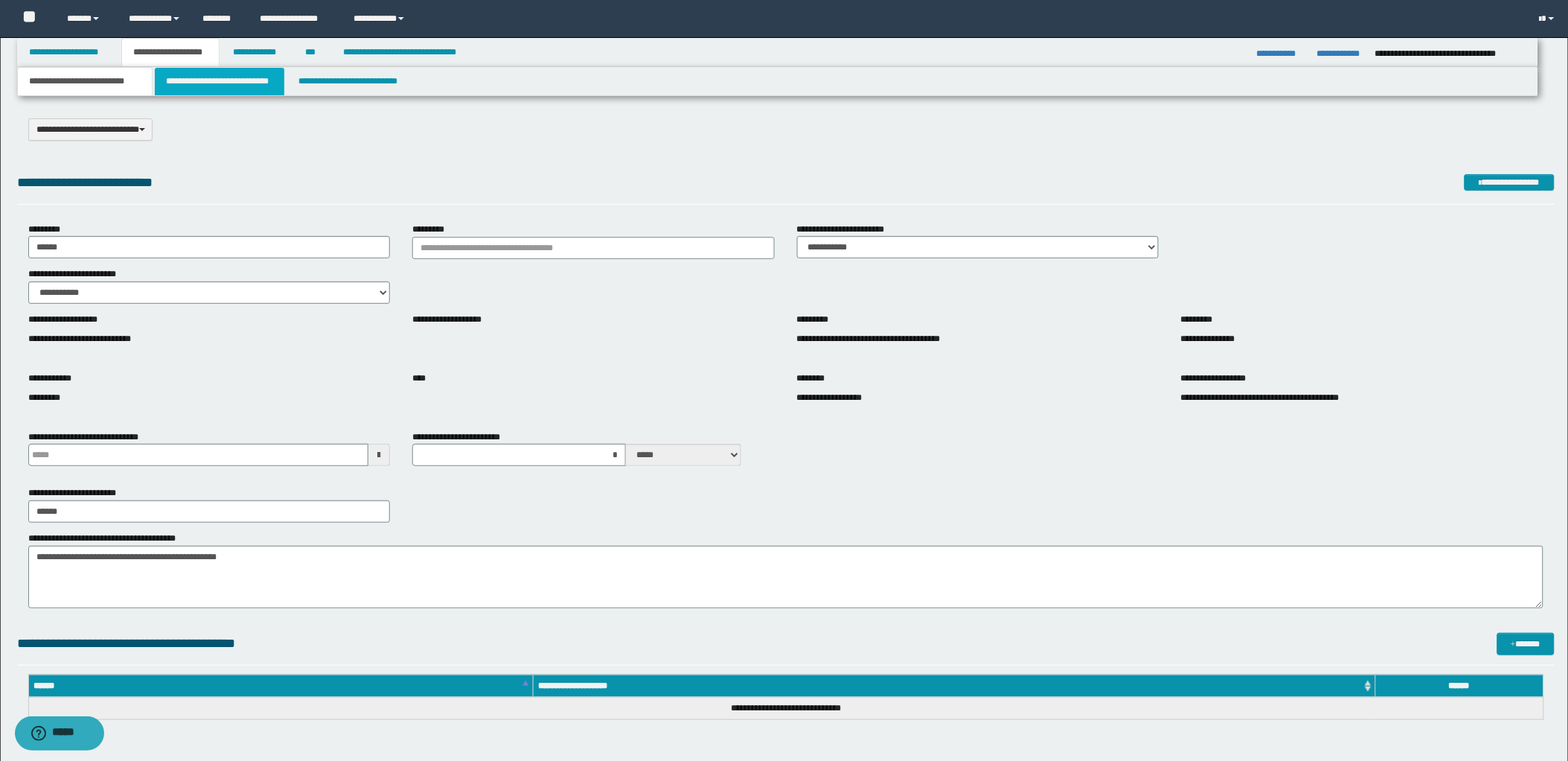 click on "**********" at bounding box center (220, 81) 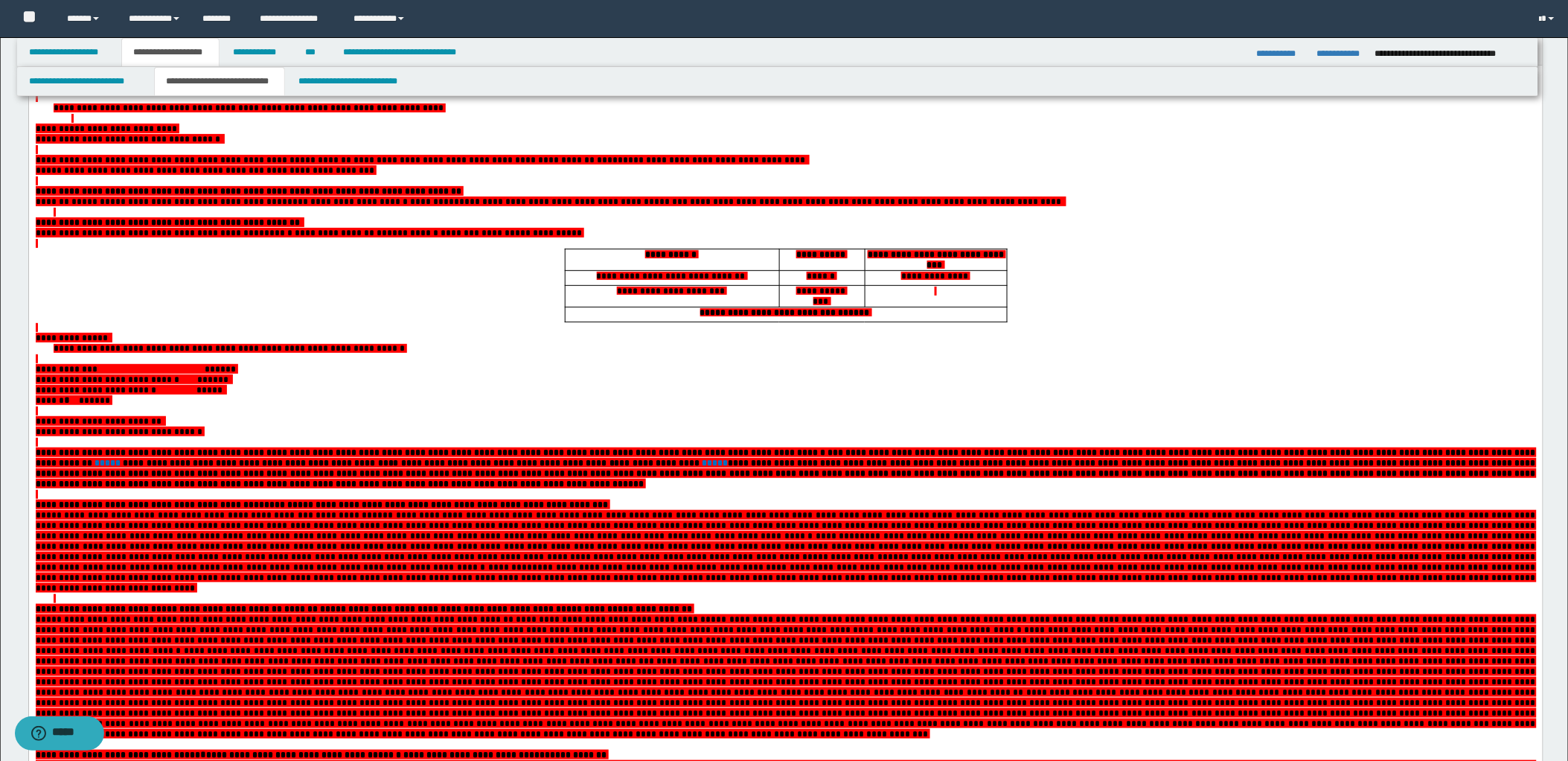 scroll, scrollTop: 83, scrollLeft: 0, axis: vertical 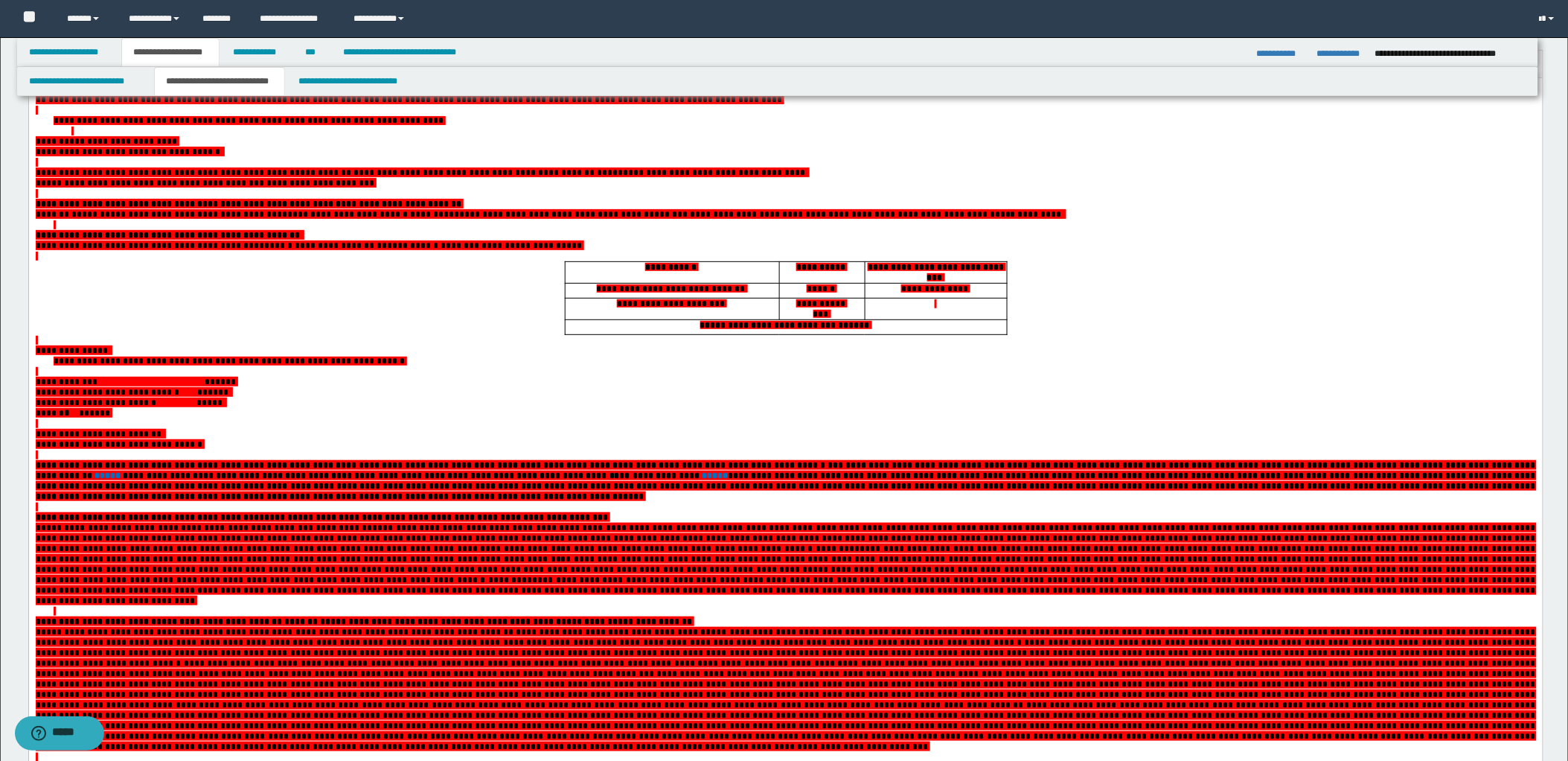 click on "**********" at bounding box center (785, 592) 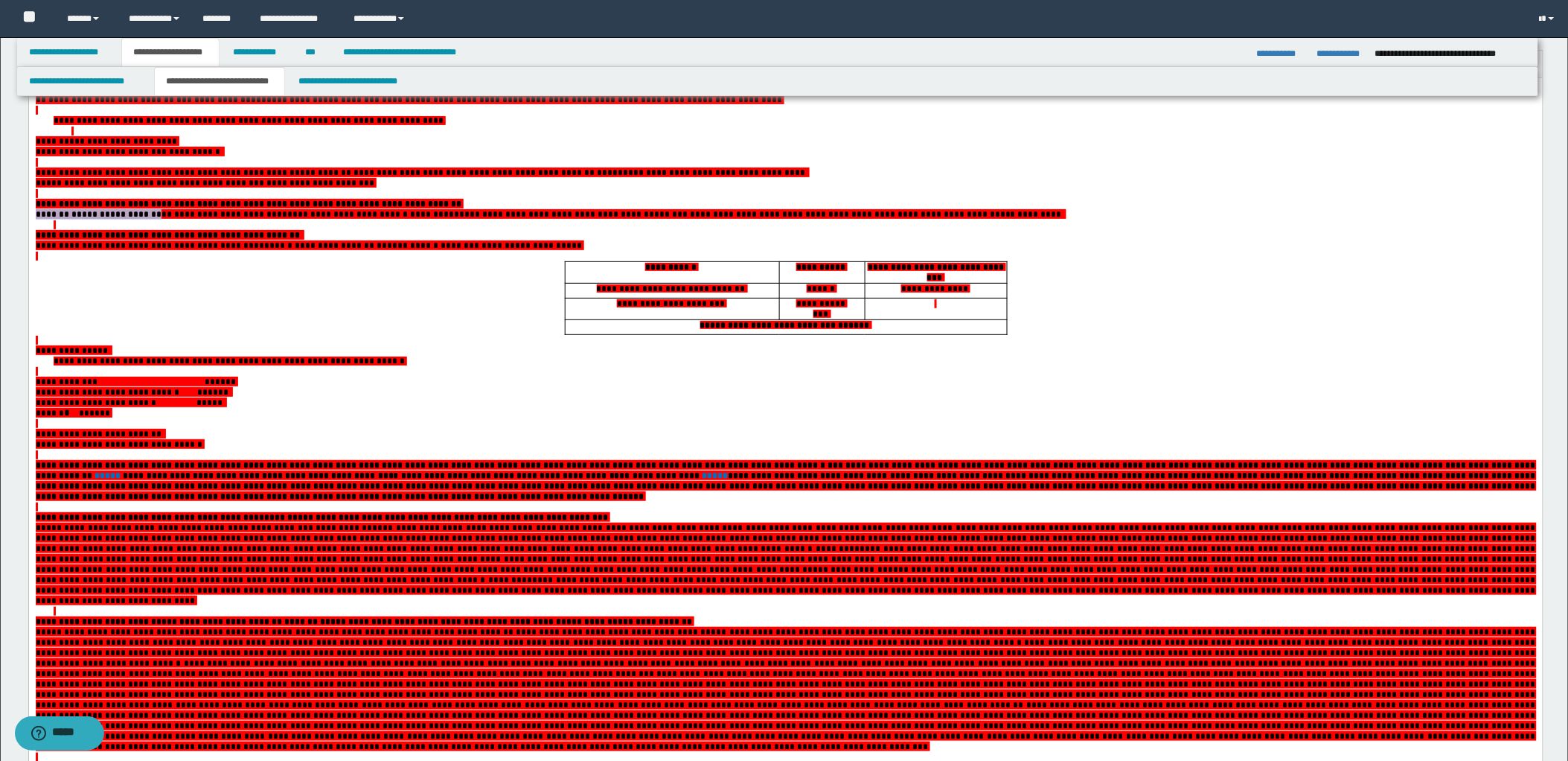 drag, startPoint x: 36, startPoint y: 234, endPoint x: 160, endPoint y: 242, distance: 124.2578 